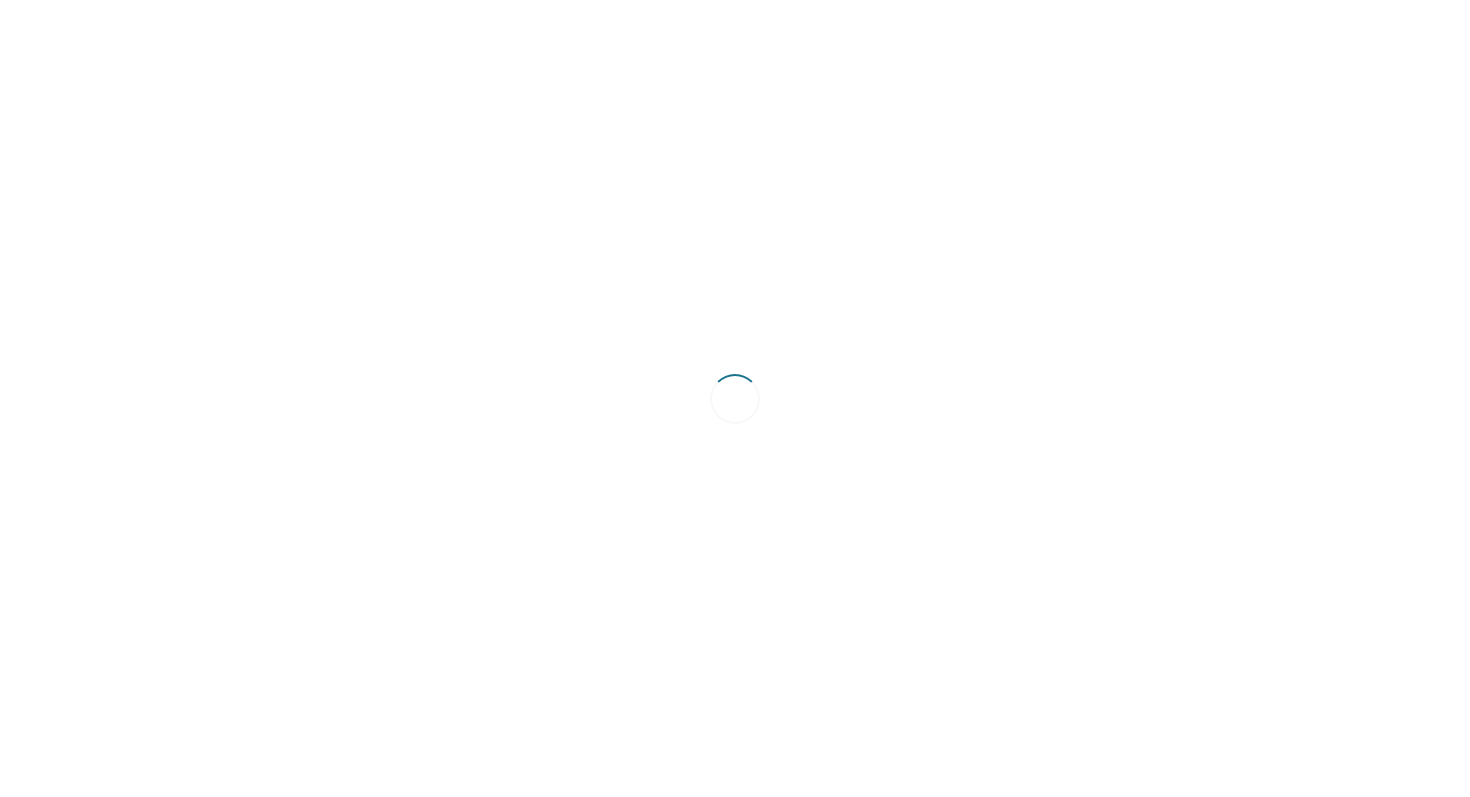 scroll, scrollTop: 0, scrollLeft: 0, axis: both 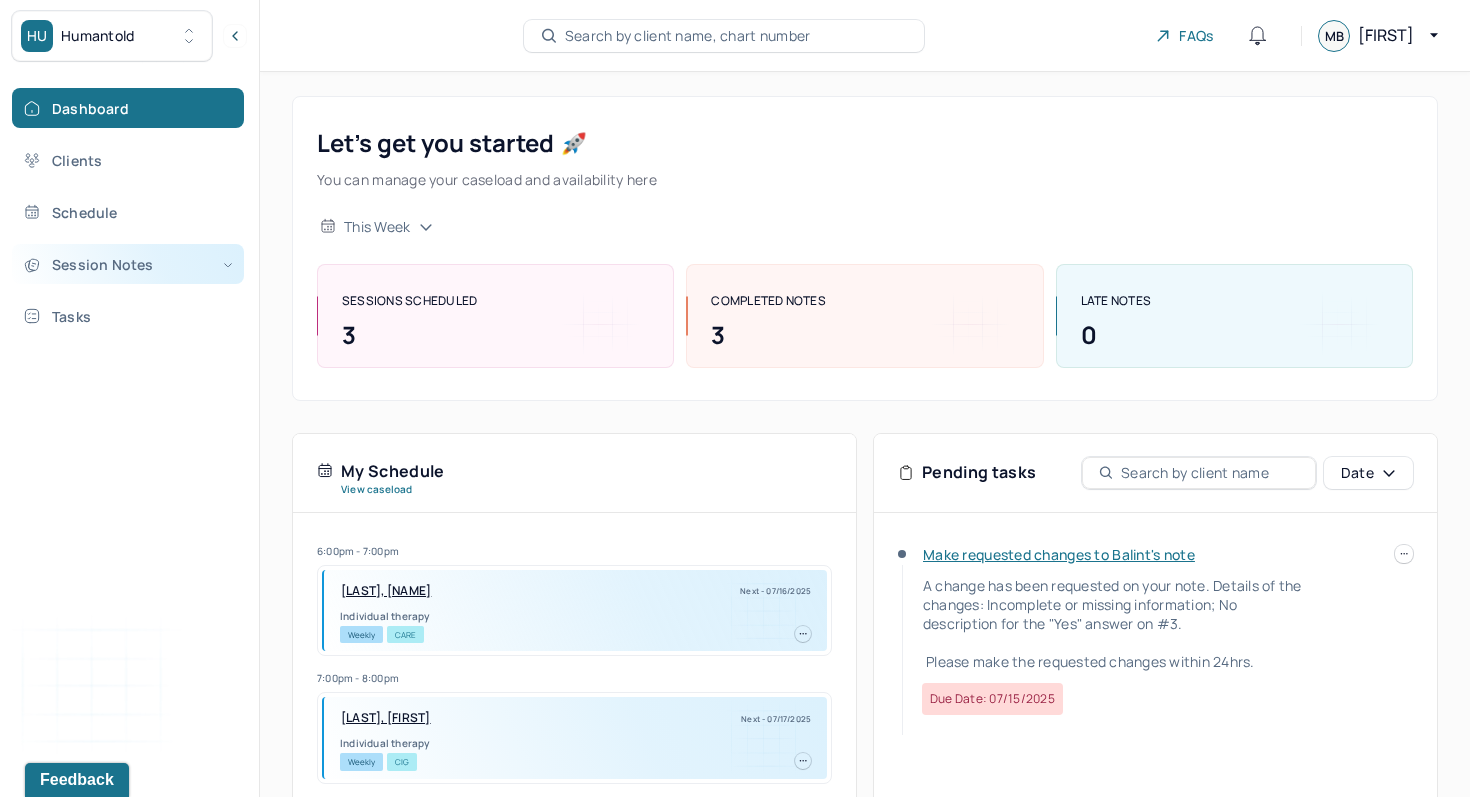 click on "Session Notes" at bounding box center (128, 264) 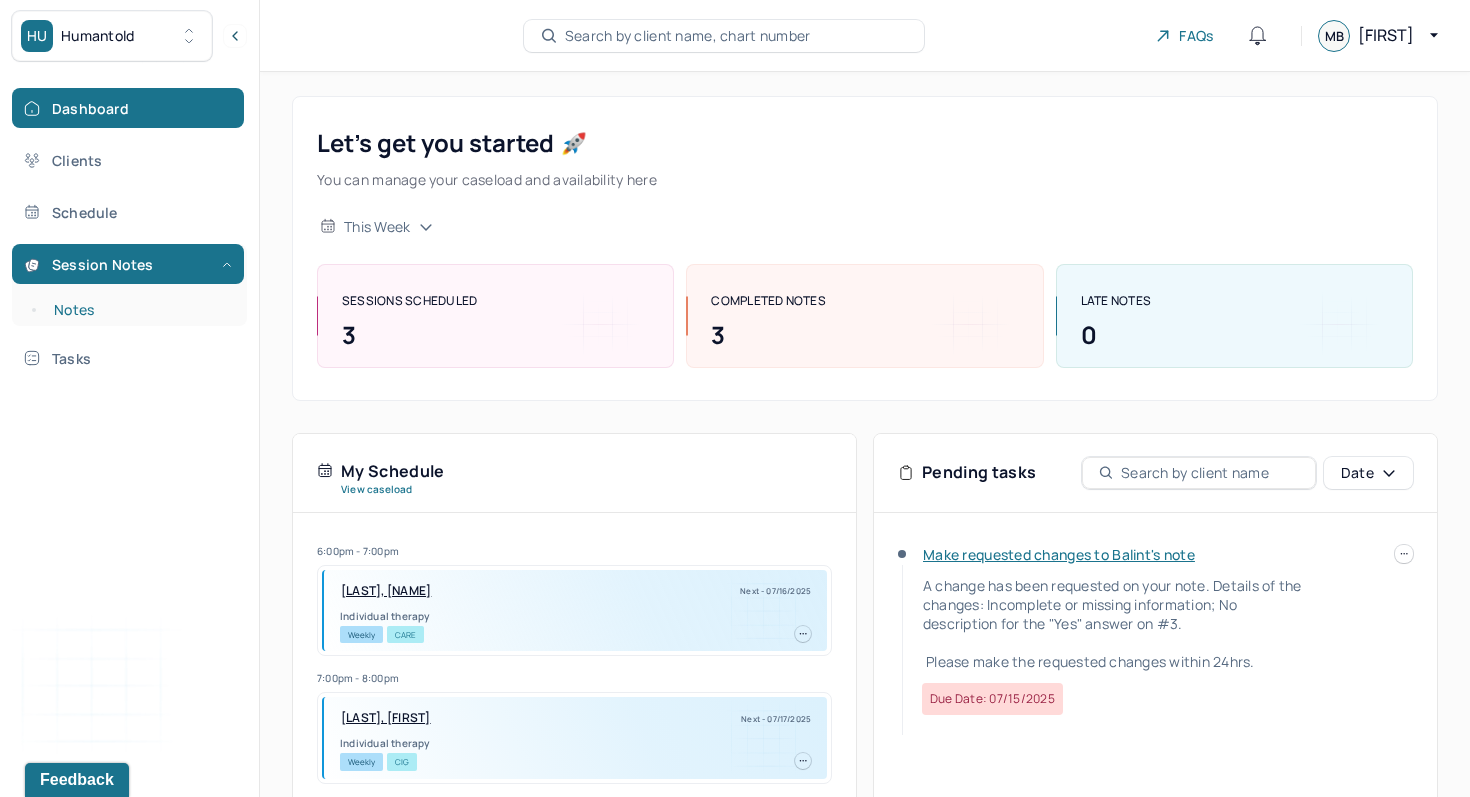 click on "Notes" at bounding box center (139, 310) 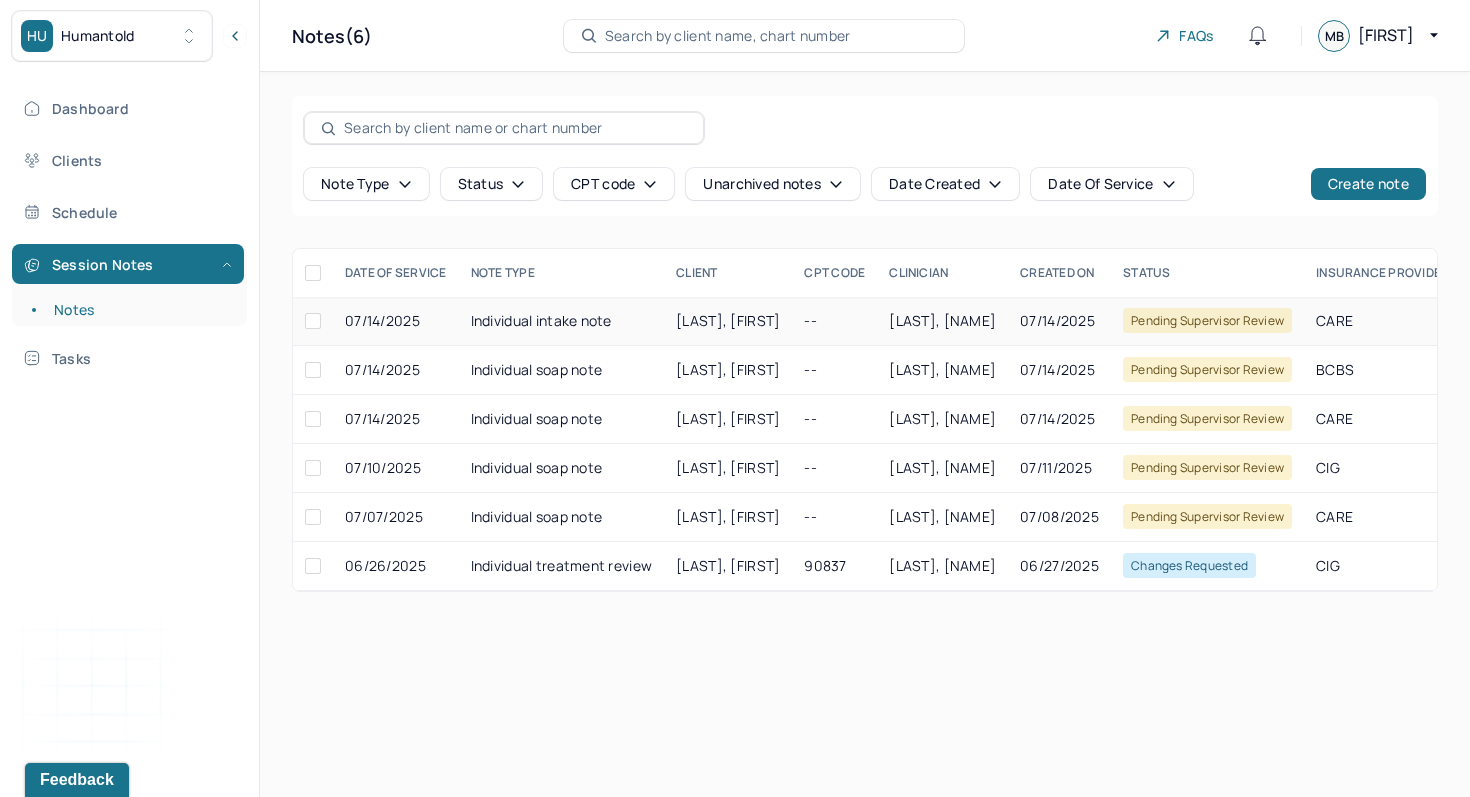click on "Individual intake note" at bounding box center (562, 321) 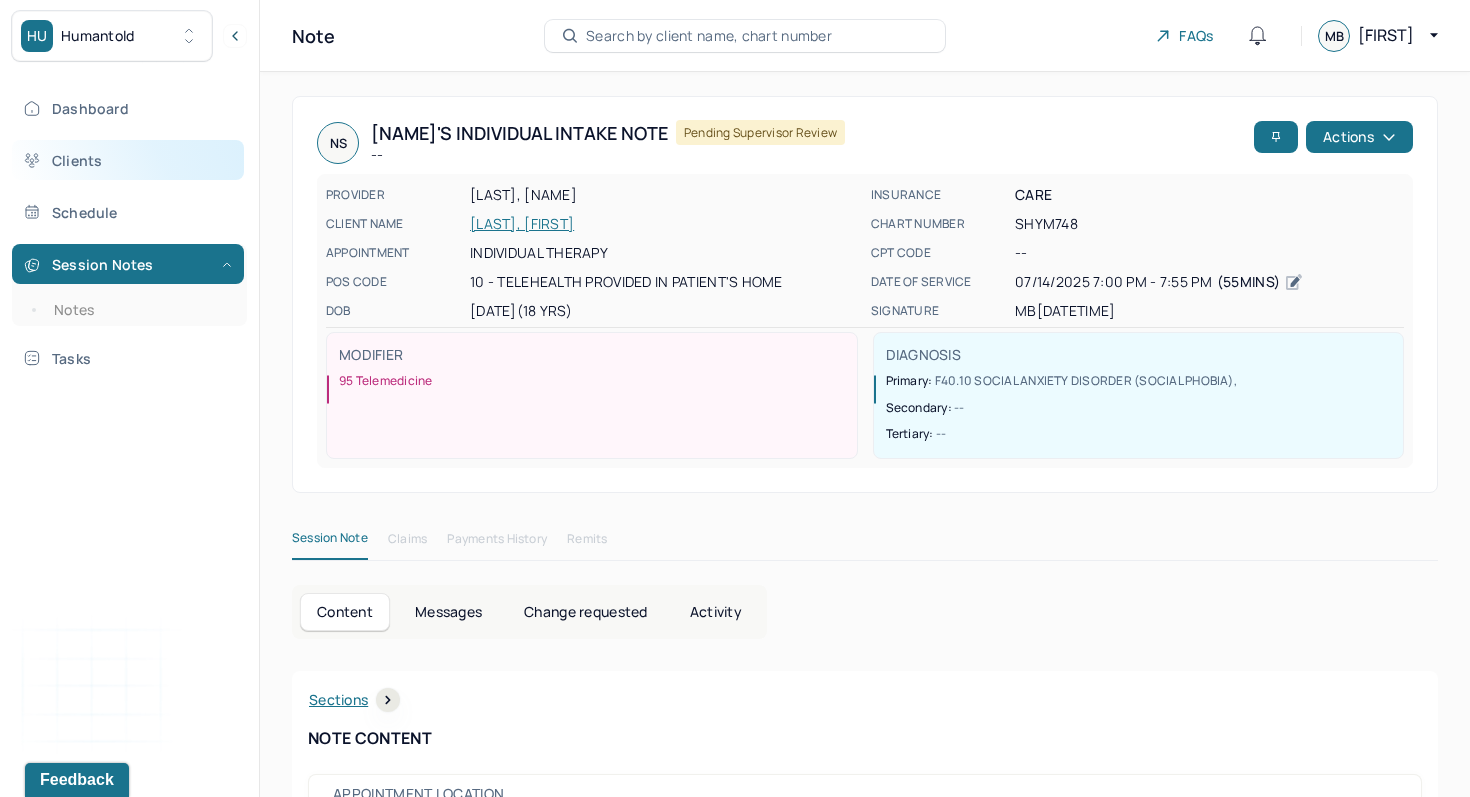 click on "Clients" at bounding box center [128, 160] 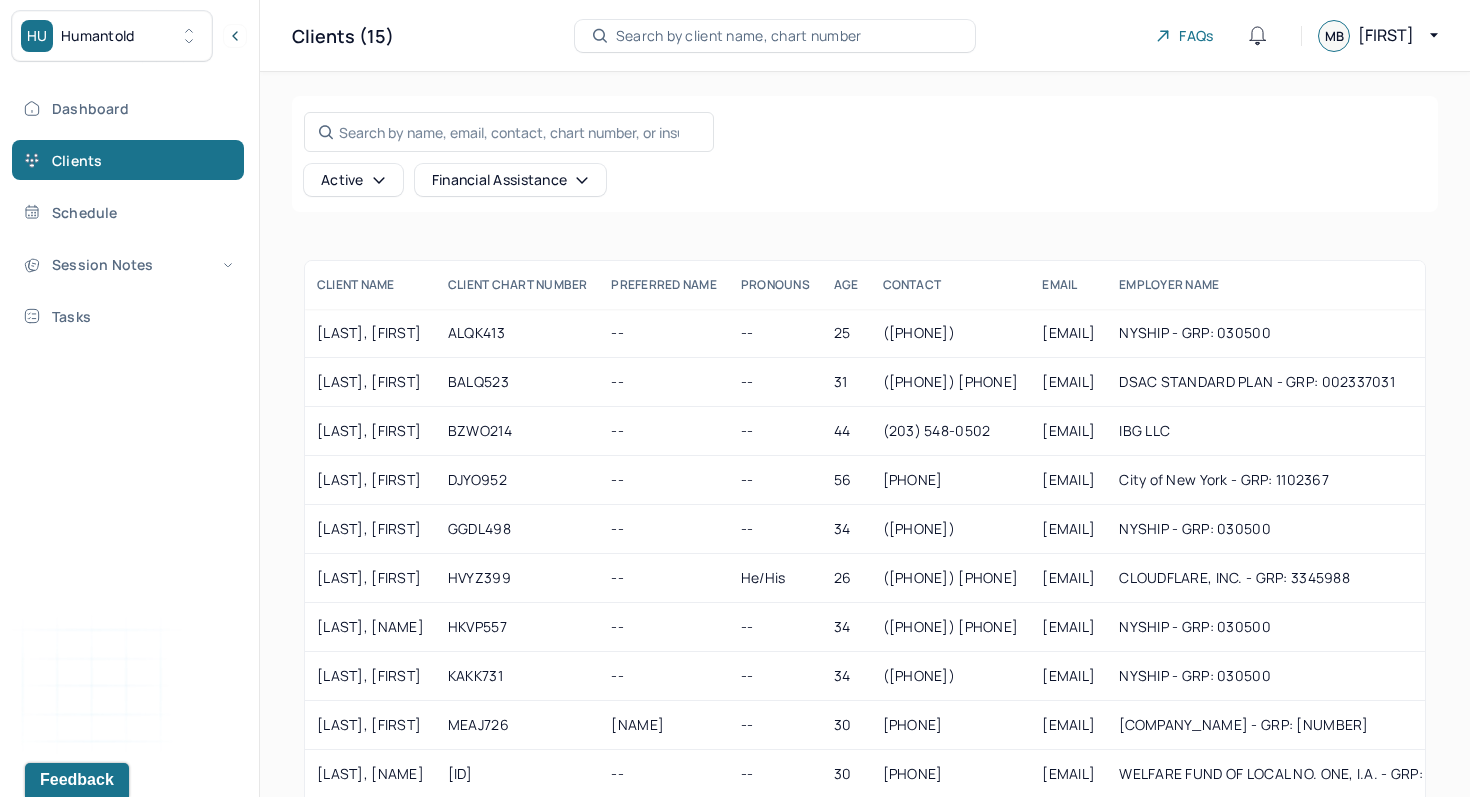 scroll, scrollTop: 147, scrollLeft: 0, axis: vertical 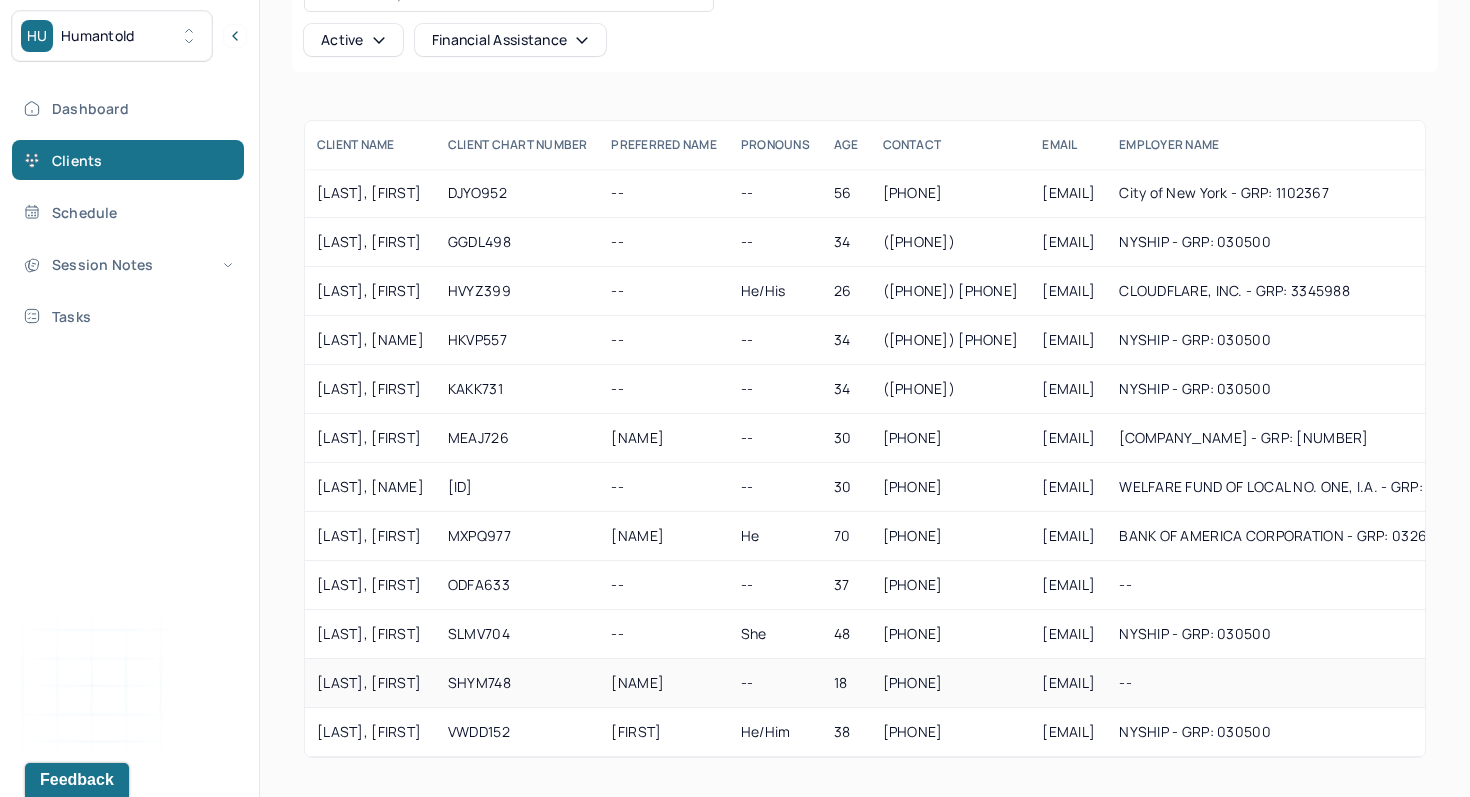 drag, startPoint x: 510, startPoint y: 685, endPoint x: 318, endPoint y: 677, distance: 192.1666 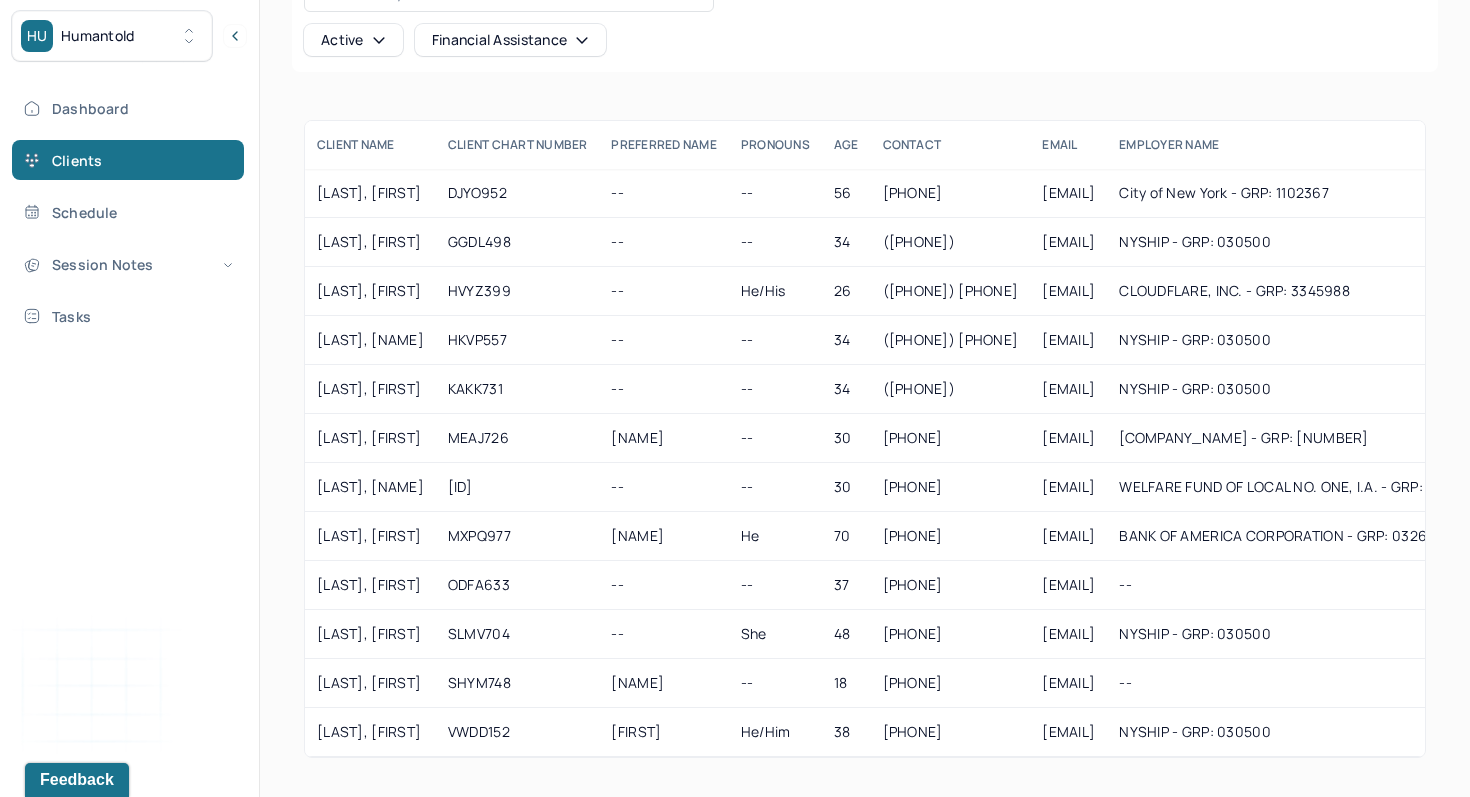 click on "CLIENT NAME [FIRST] [LAST] Client Chart number PREFERRED NAME PRONOUNS AGE CONTACT EMAIL employer name CLIENT STATUS Client is b2b Insurance Provider Financial assistance status Consent to sms ALT EMAIL SENT [LAST], [FIRST] -- -- [AGE] ([PHONE]) [EMAIL] active No CARE no -- No [LAST], [FIRST] -- -- [AGE] ([PHONE]) [EMAIL] active No BCBS -- Yes No [LAST], [FIRST] -- -- [AGE] ([PHONE]) [EMAIL] active No CARE -- No No [LAST], [FIRST] -- -- [AGE] ([PHONE]) [EMAIL] active No CIG no -- No [LAST], [FIRST] -- -- [AGE] ([PHONE]) [EMAIL] active -- CARE no -- No [LAST], [FIRST] -- -- [AGE] No" at bounding box center [865, 439] 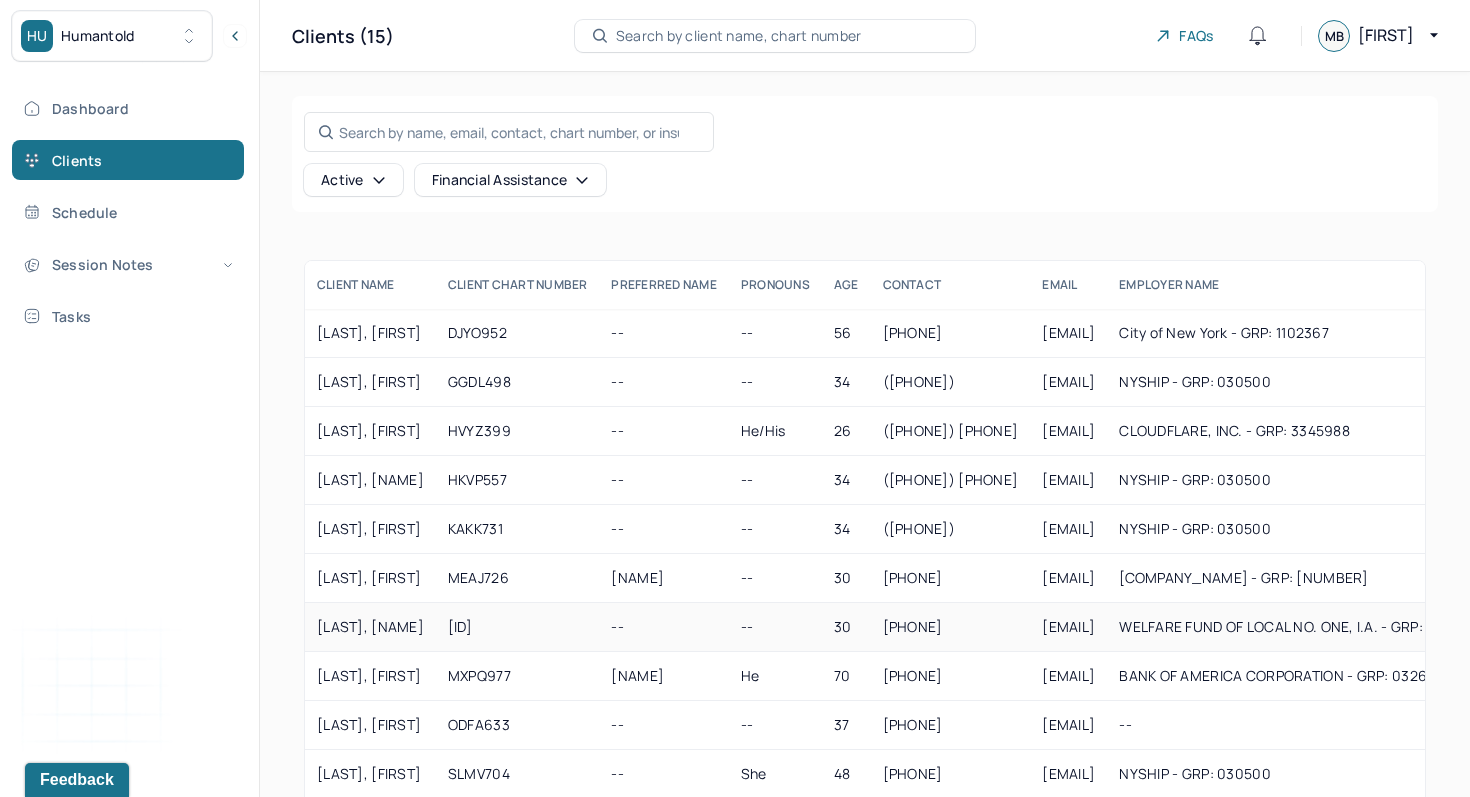 scroll, scrollTop: 140, scrollLeft: 0, axis: vertical 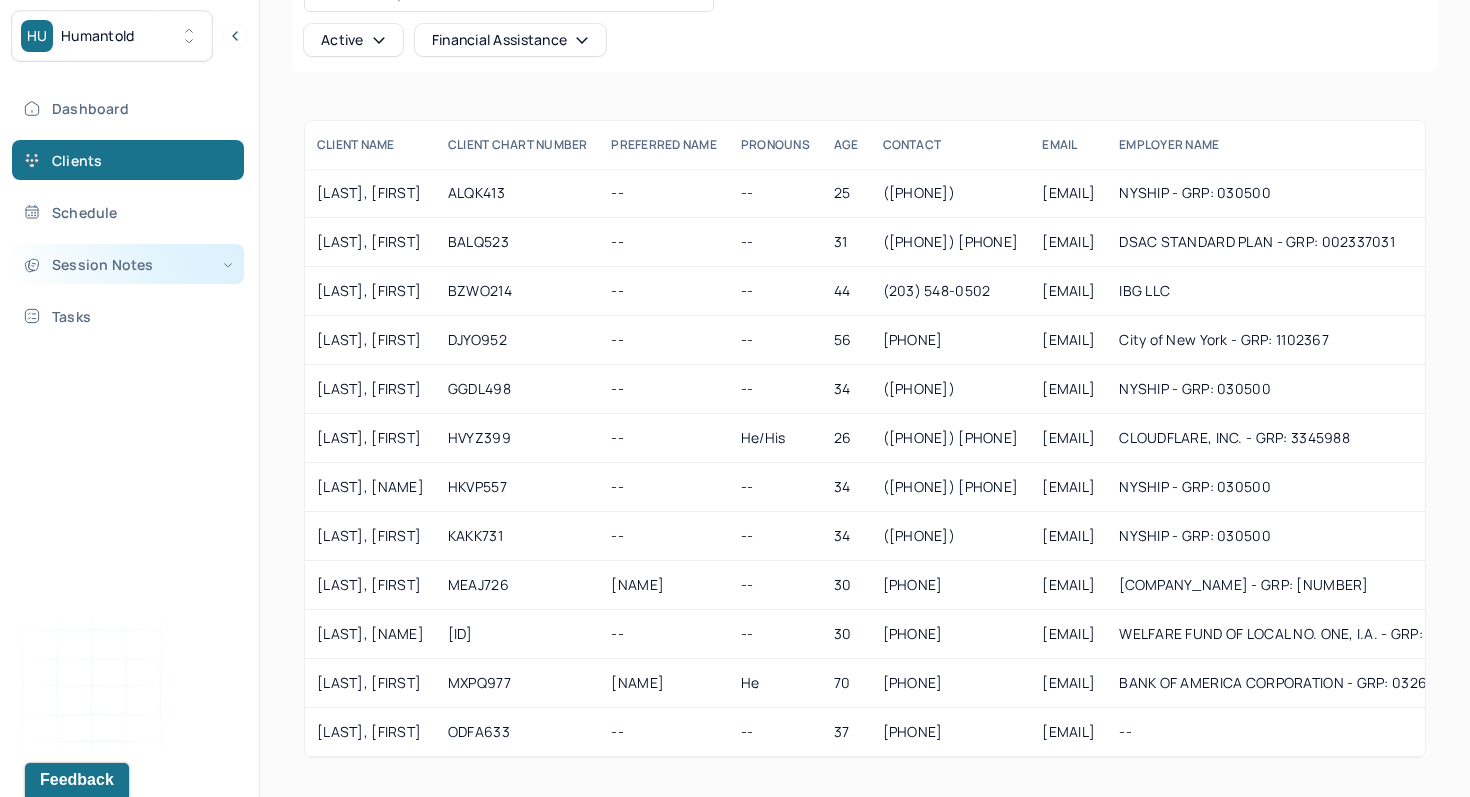 click on "Session Notes" at bounding box center (128, 264) 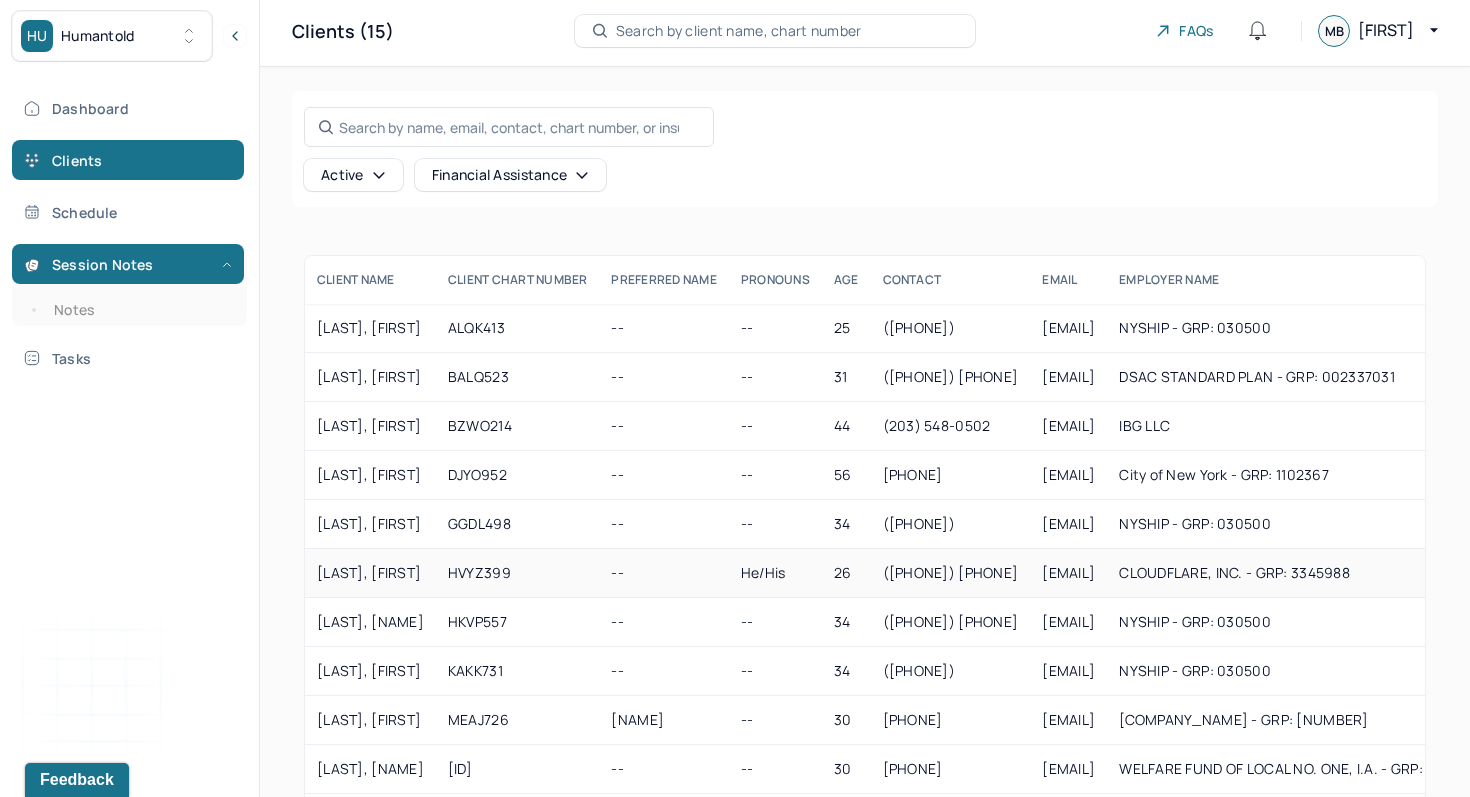 scroll, scrollTop: 0, scrollLeft: 0, axis: both 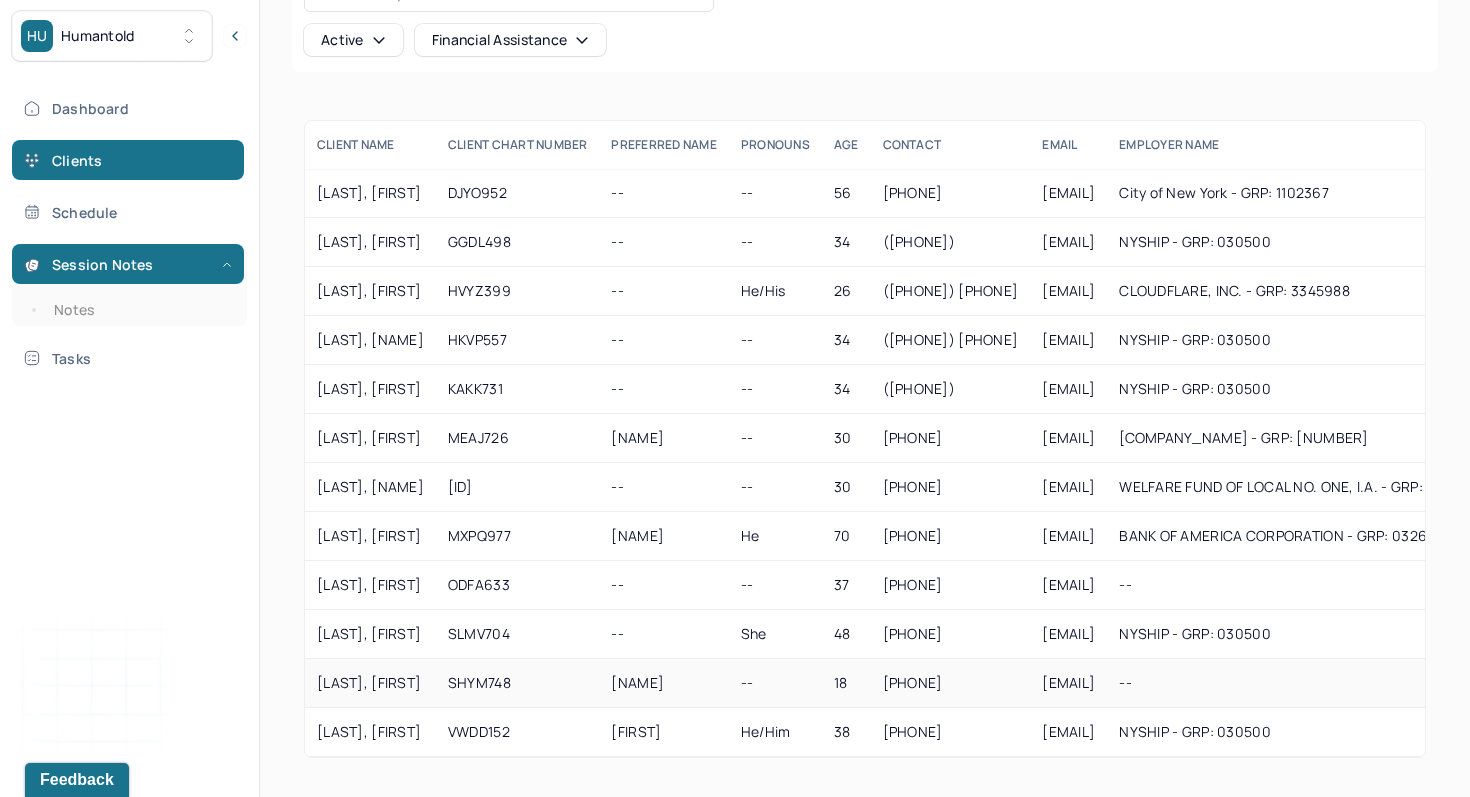 drag, startPoint x: 506, startPoint y: 679, endPoint x: 320, endPoint y: 685, distance: 186.09676 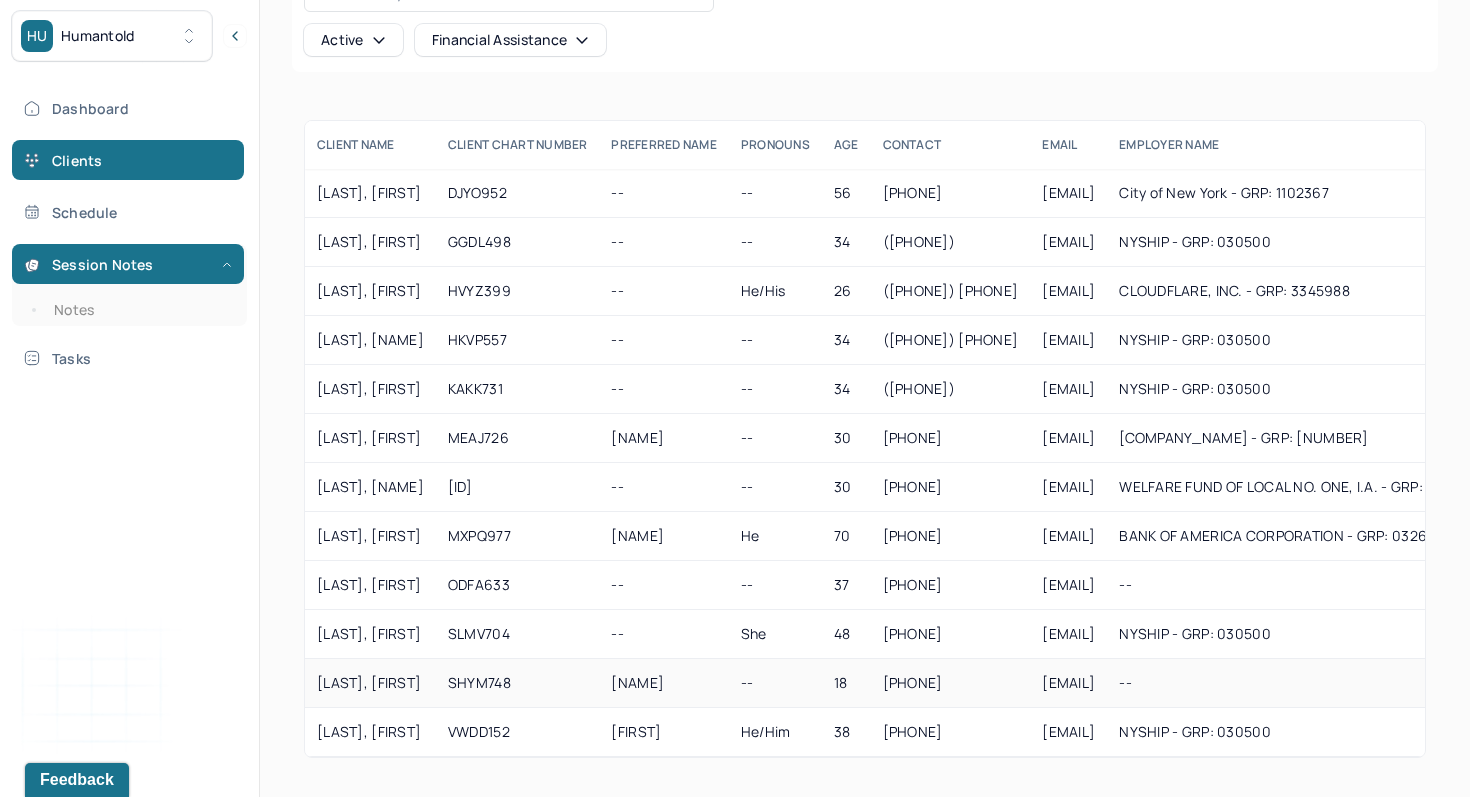 click on "[LAST], [FIRST]" at bounding box center (370, 683) 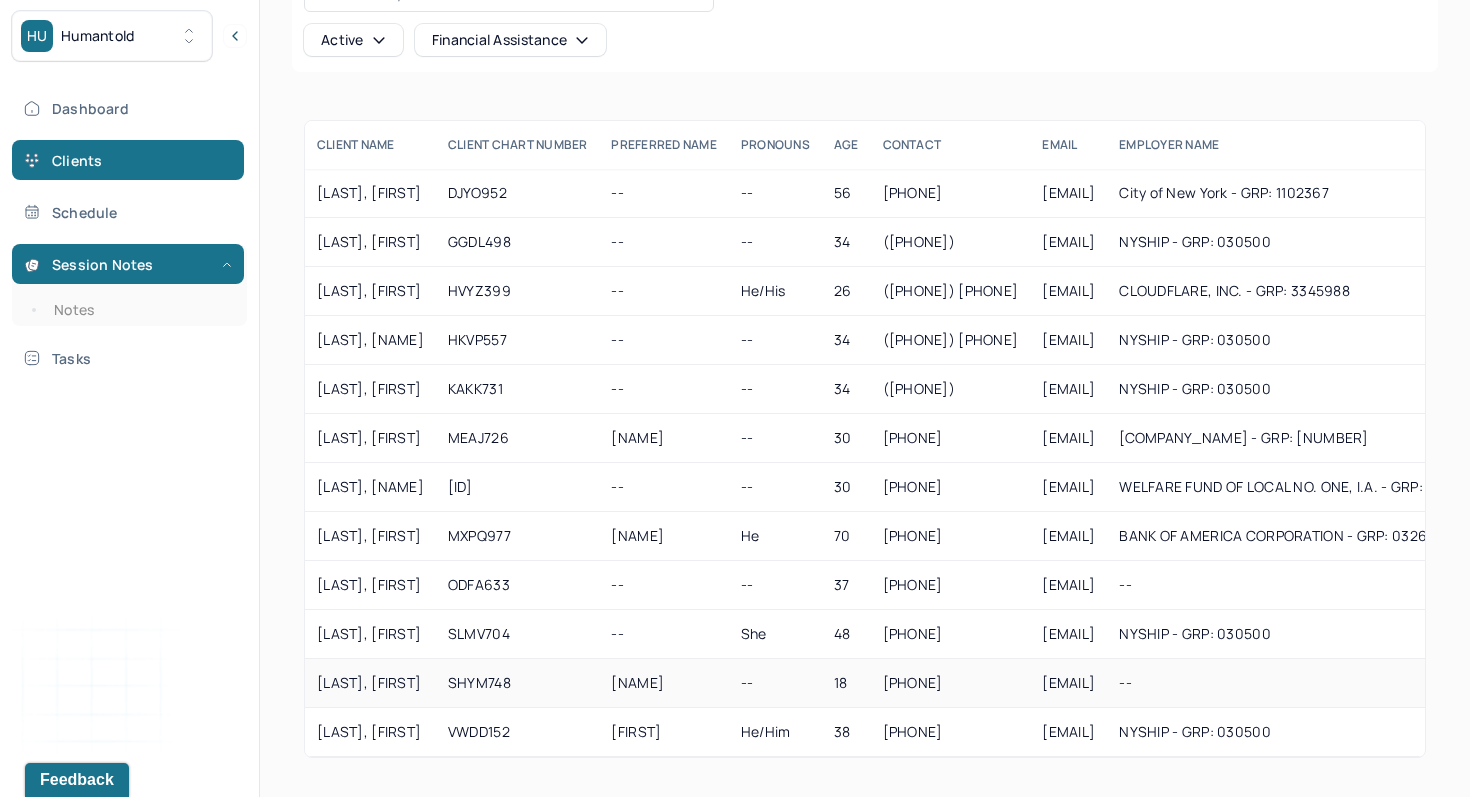 copy on "[LAST], [FIRST]" 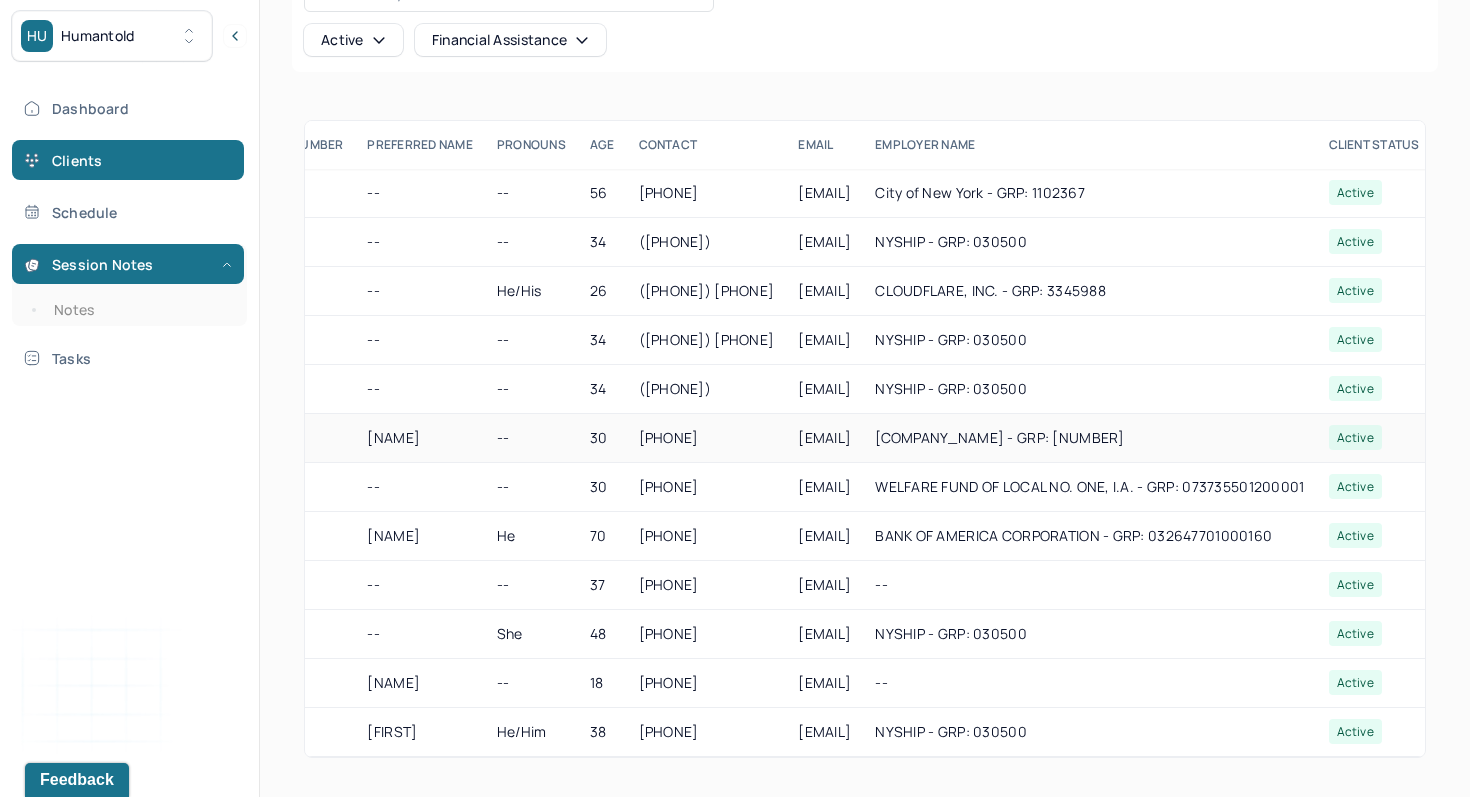 scroll, scrollTop: 147, scrollLeft: 0, axis: vertical 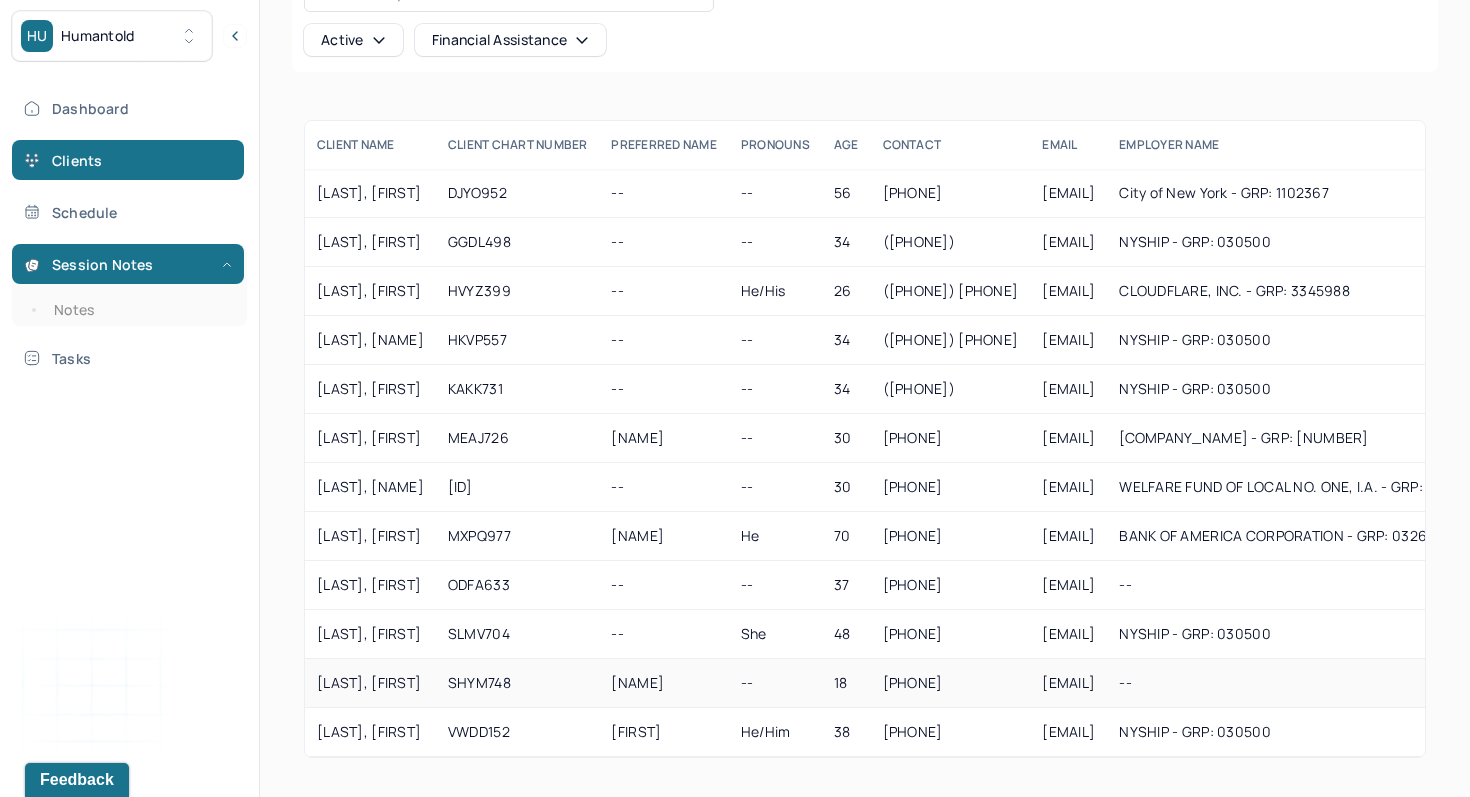 click on "[LAST], [FIRST]" at bounding box center (370, 683) 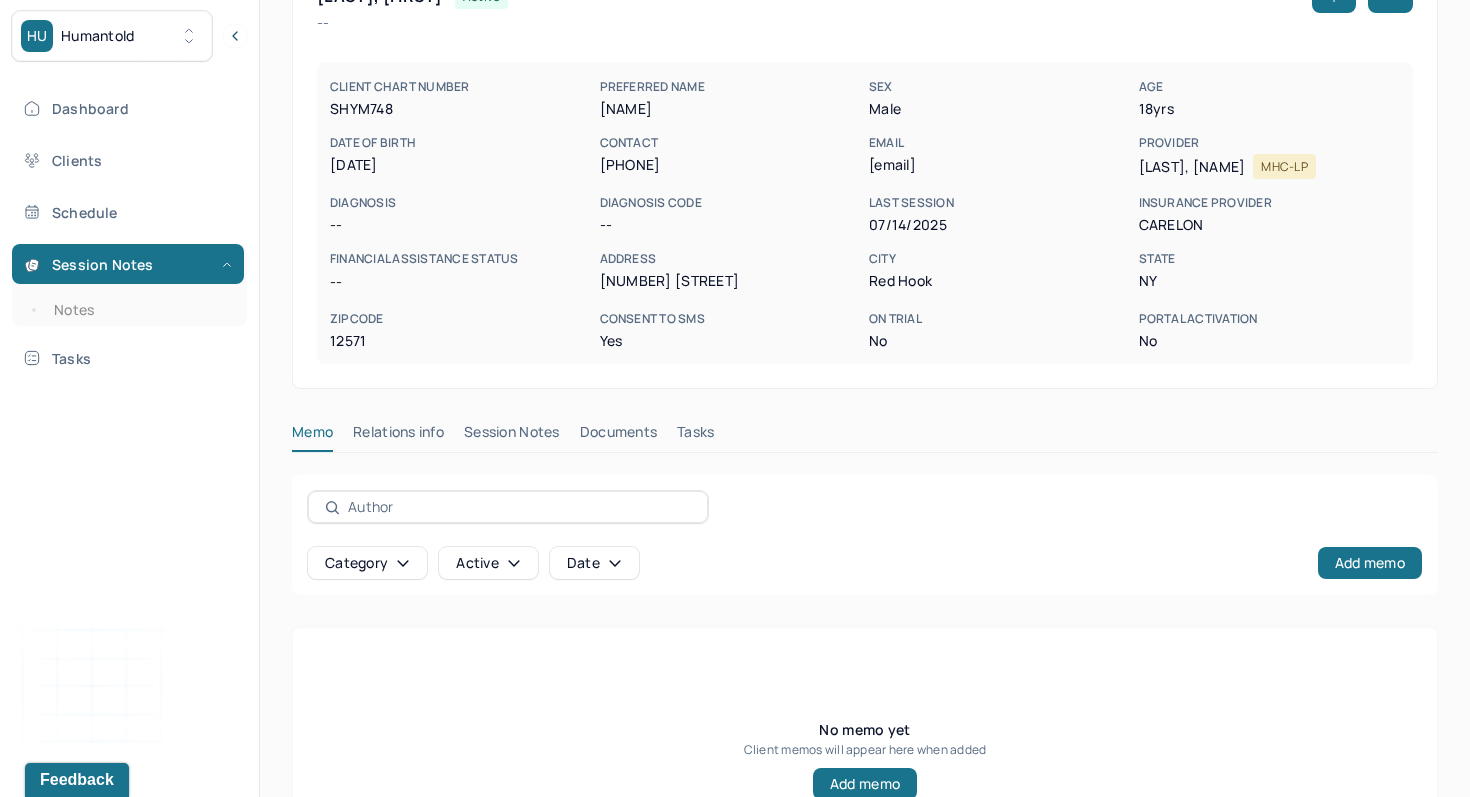 click on "Session Notes" at bounding box center (512, 436) 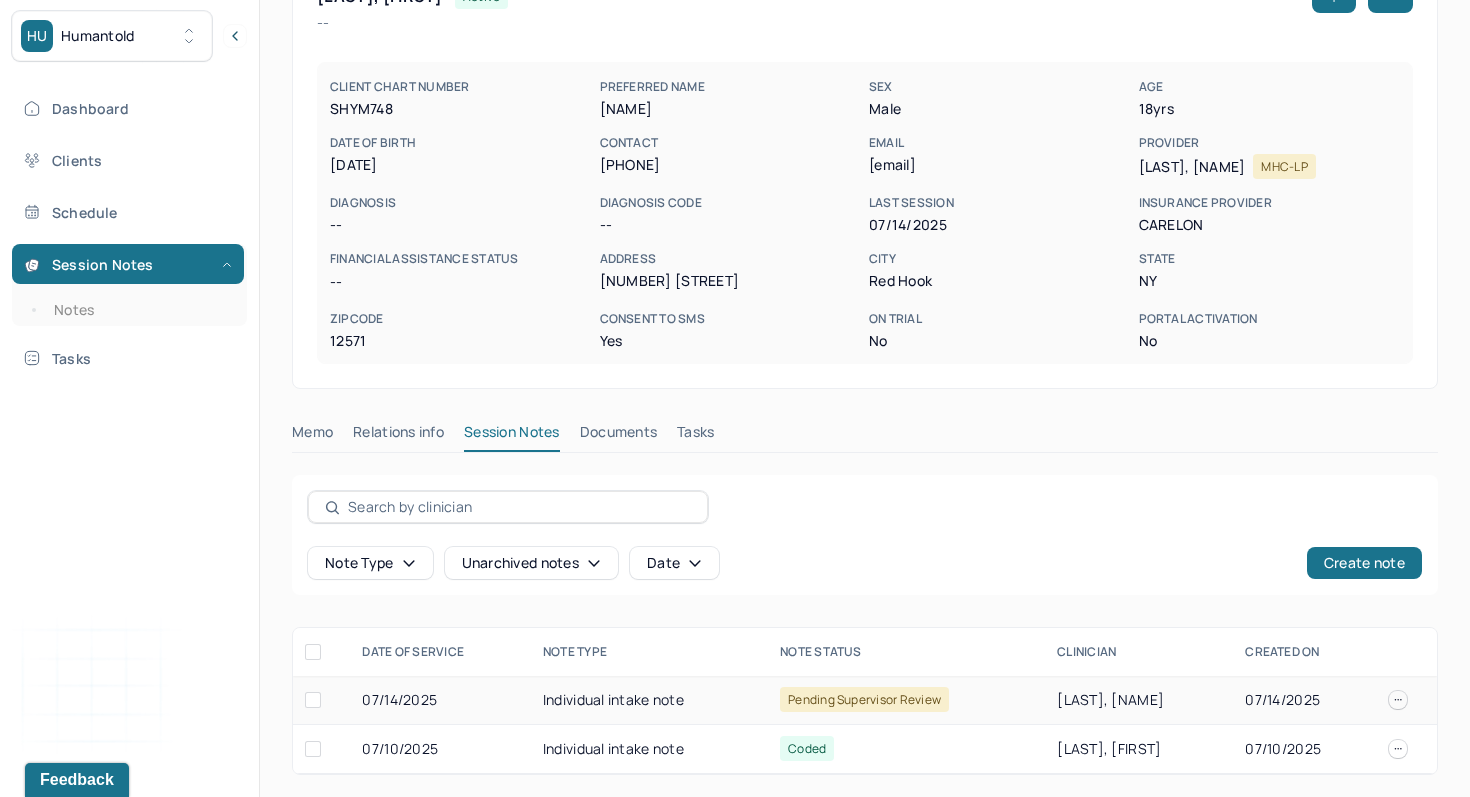 click on "Individual intake note" at bounding box center [649, 700] 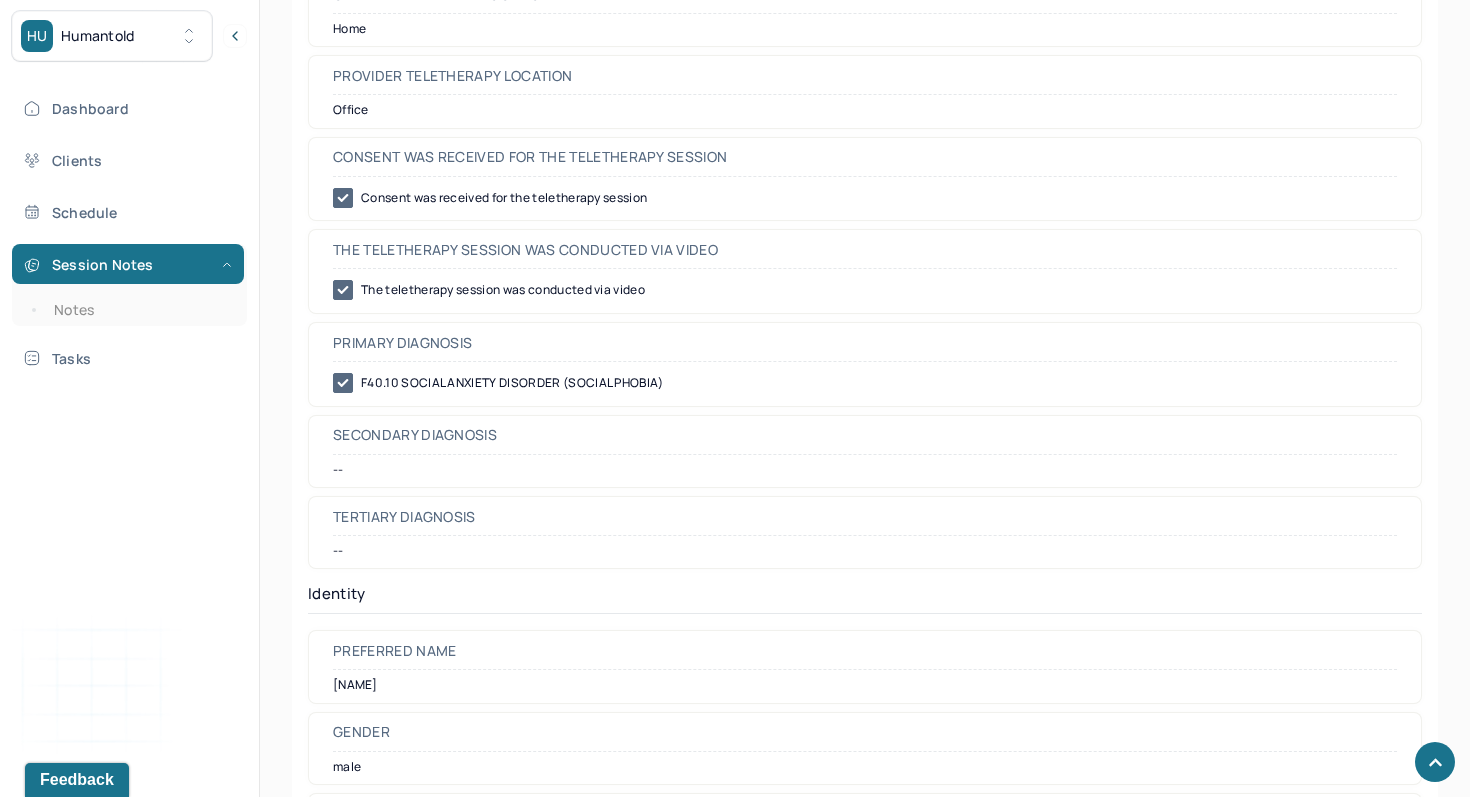 scroll, scrollTop: 970, scrollLeft: 0, axis: vertical 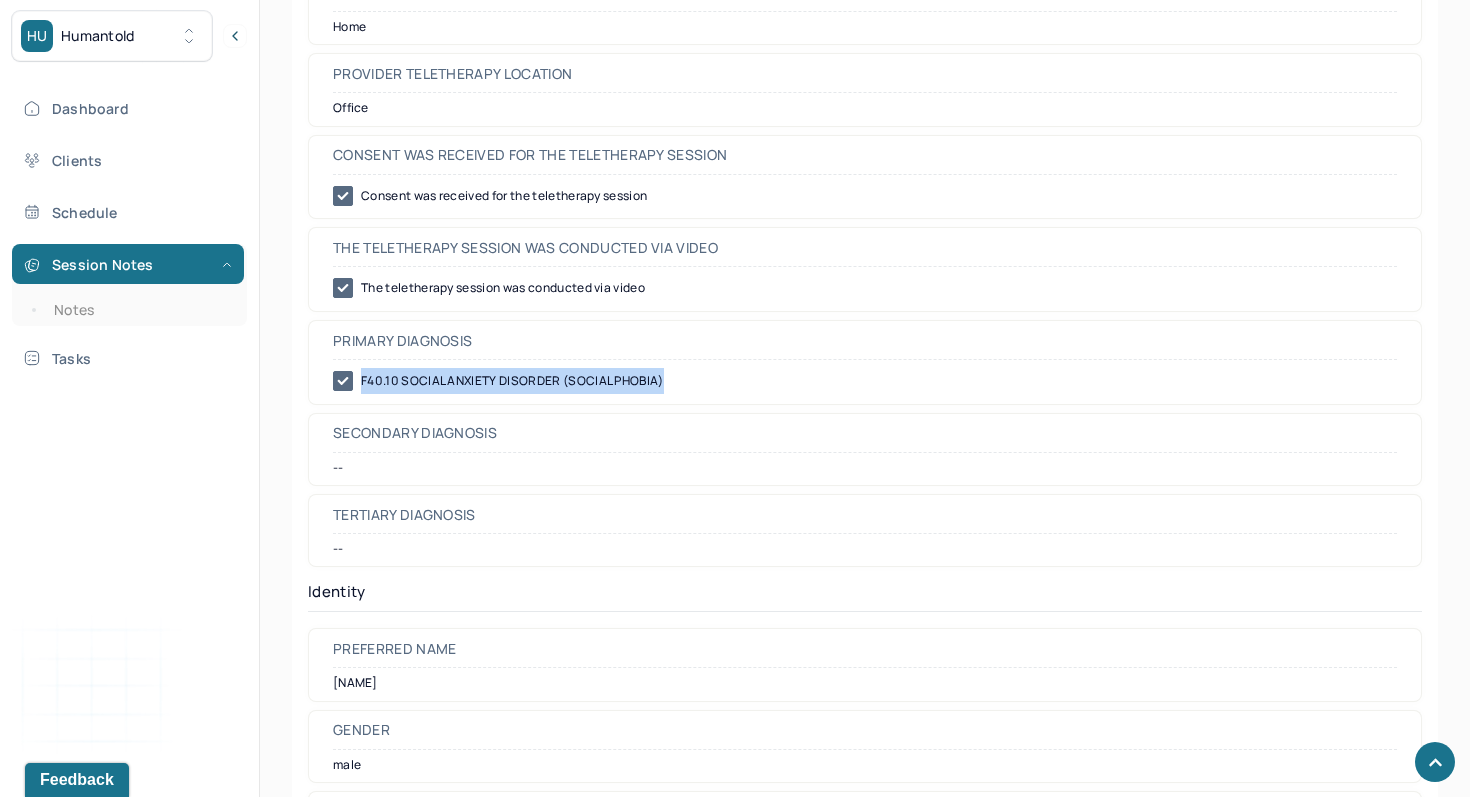 drag, startPoint x: 676, startPoint y: 387, endPoint x: 357, endPoint y: 373, distance: 319.30707 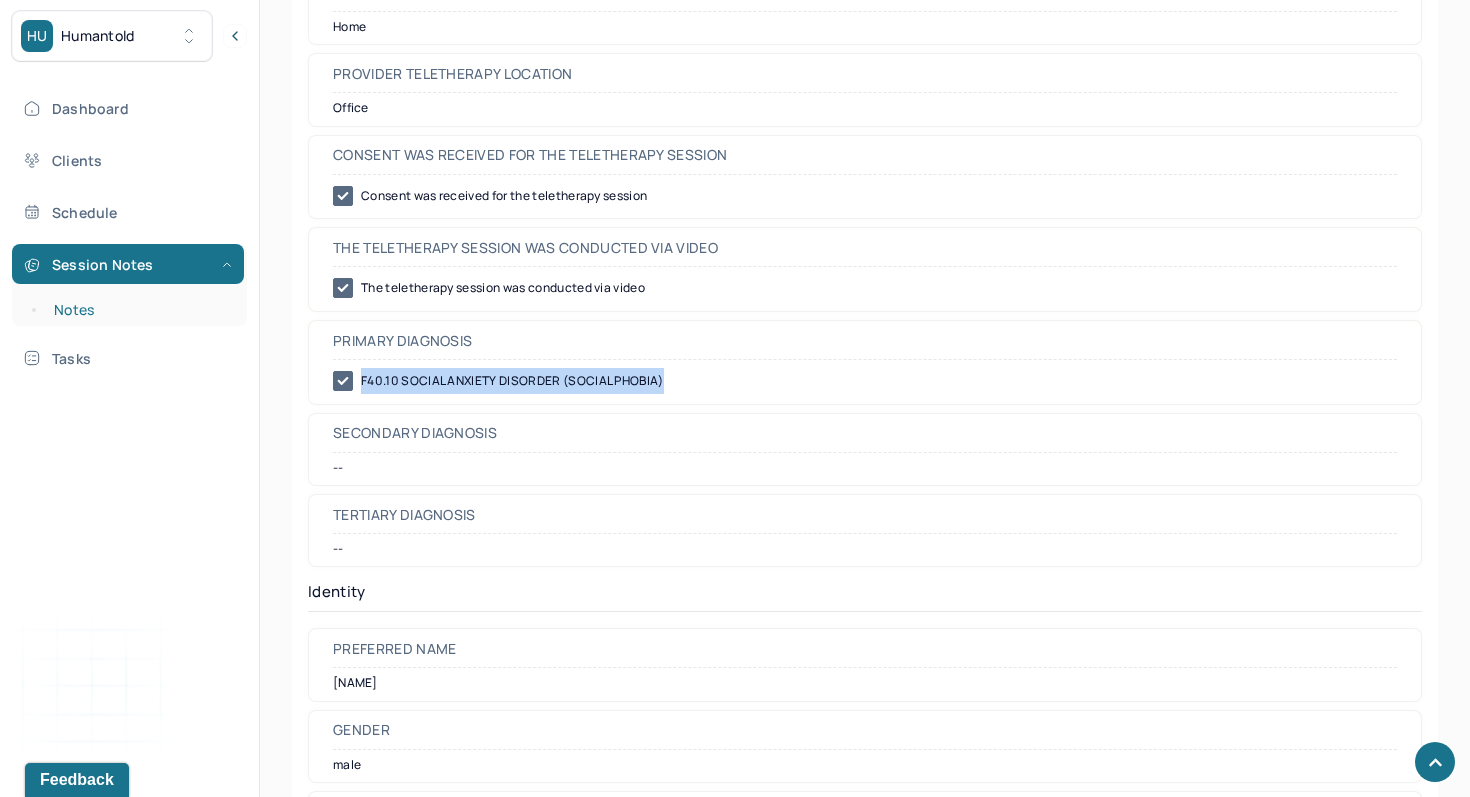 click on "Notes" at bounding box center (139, 310) 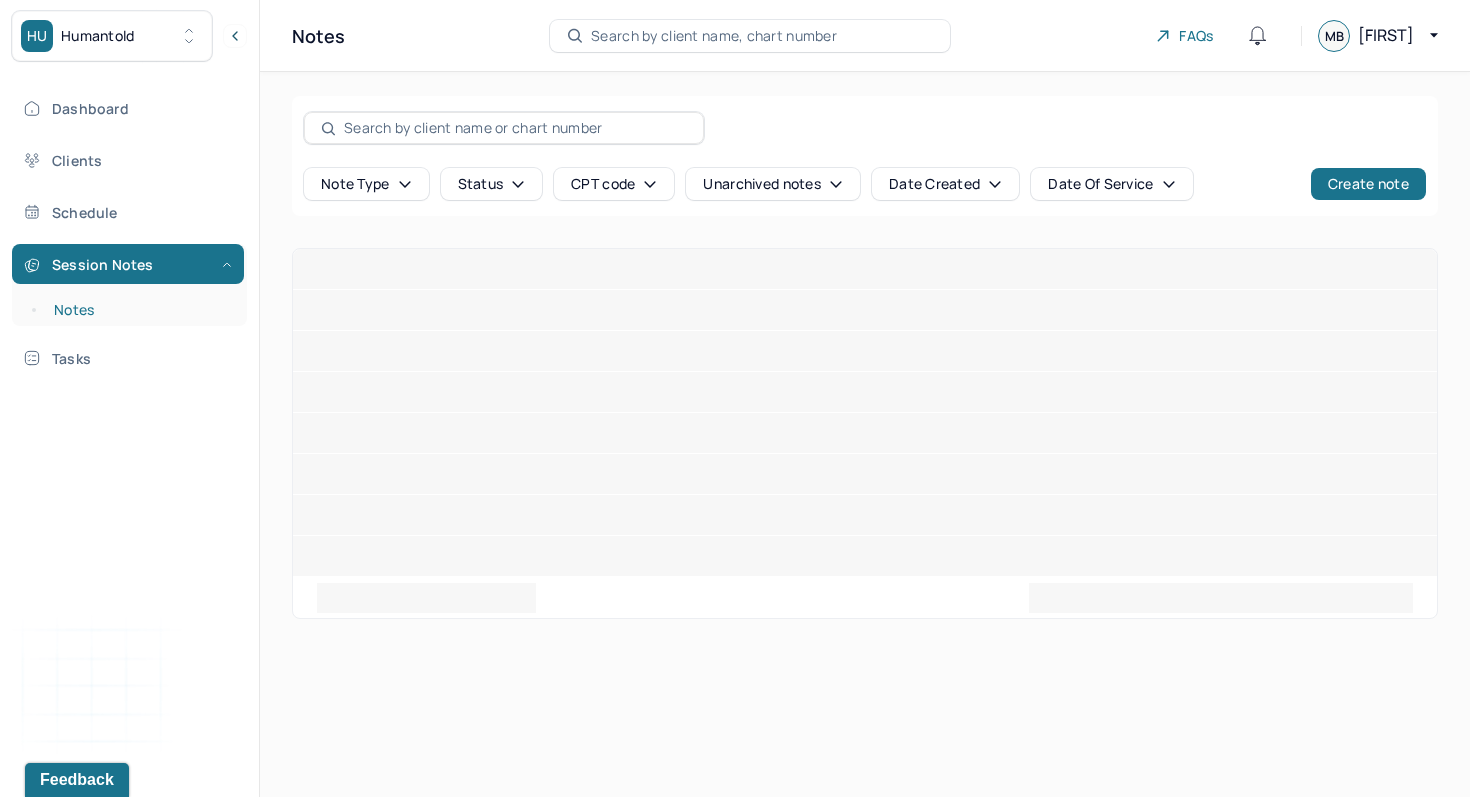 scroll, scrollTop: 0, scrollLeft: 0, axis: both 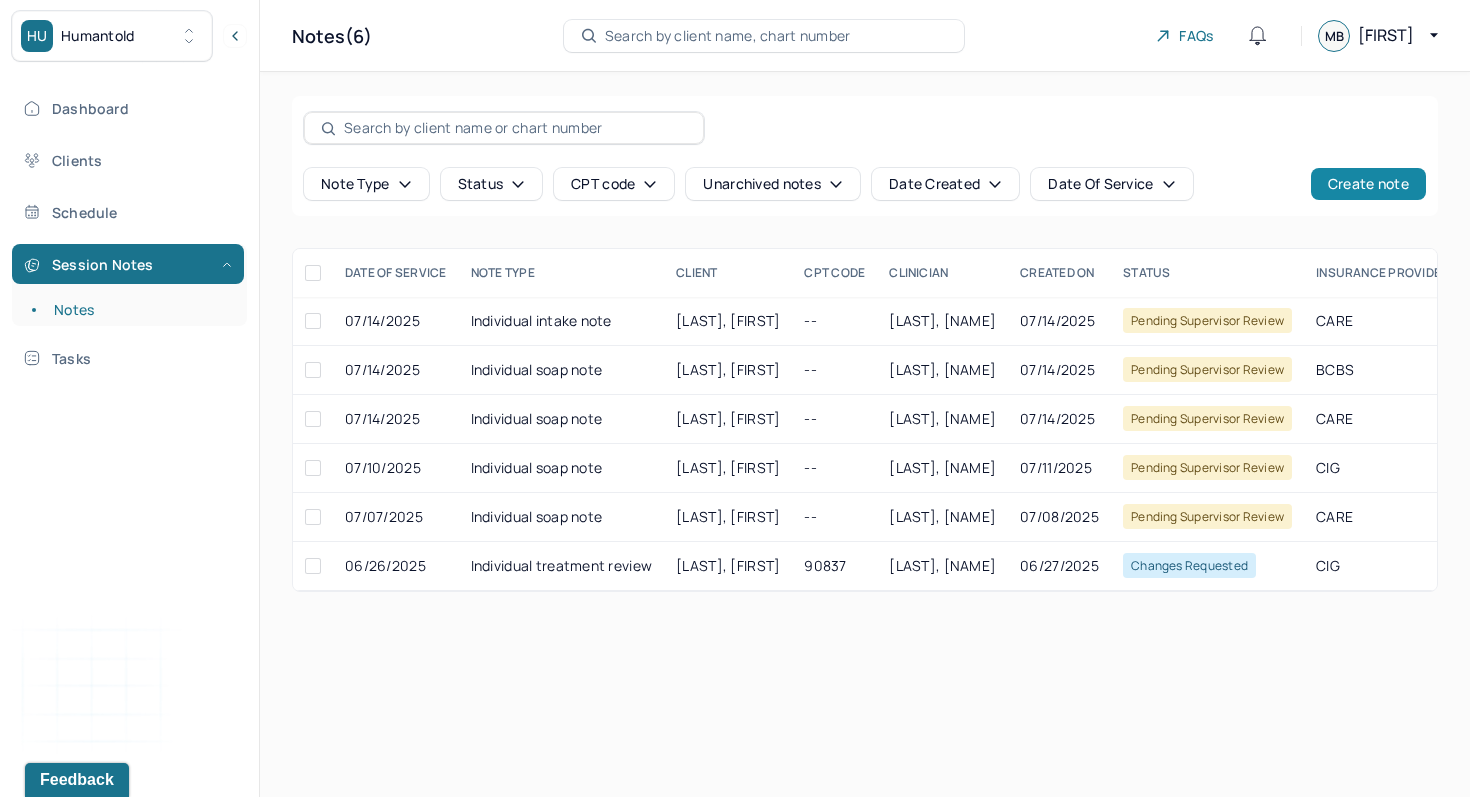 click on "Create note" at bounding box center (1368, 184) 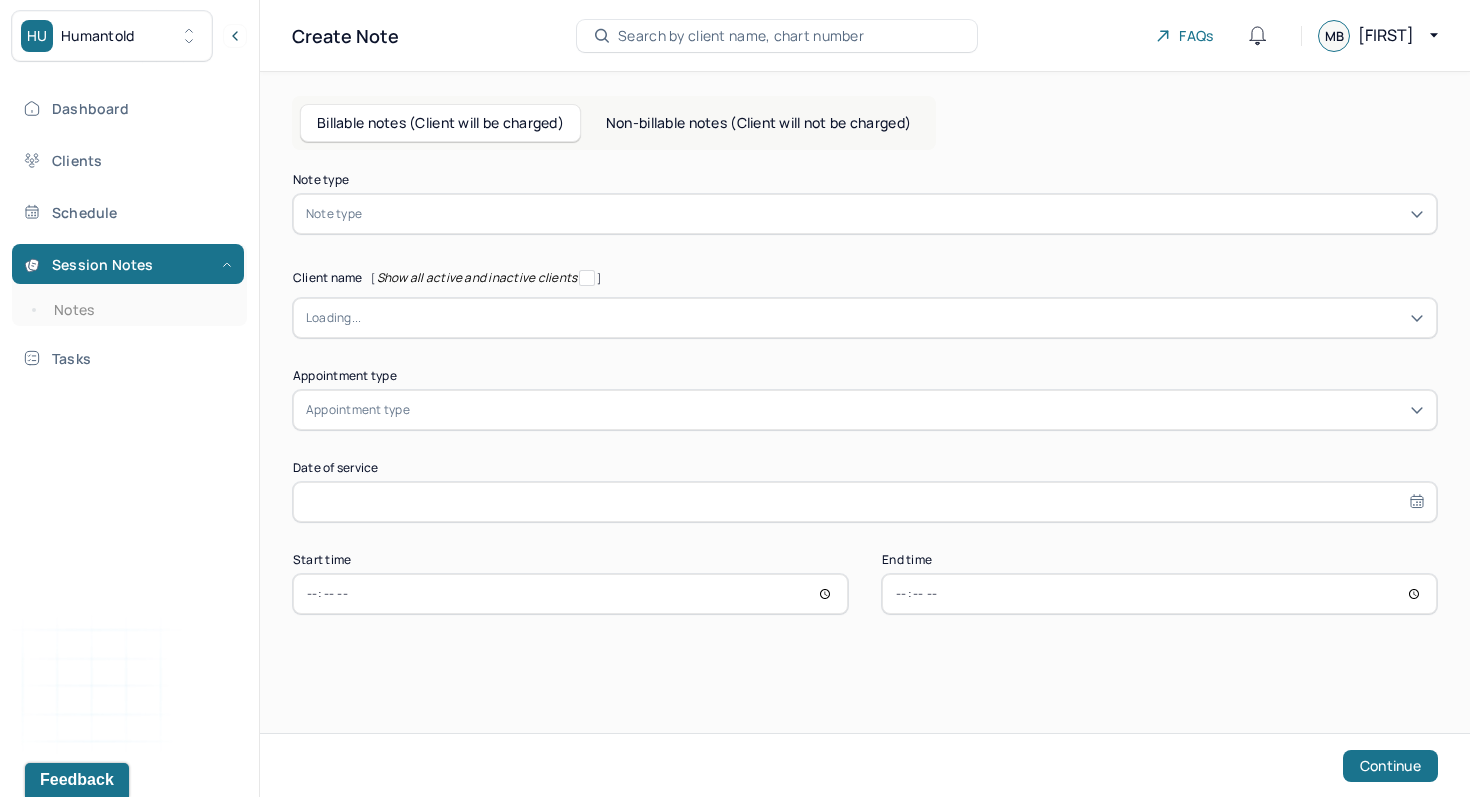 click on "Non-billable notes (Client will not be charged)" at bounding box center [758, 123] 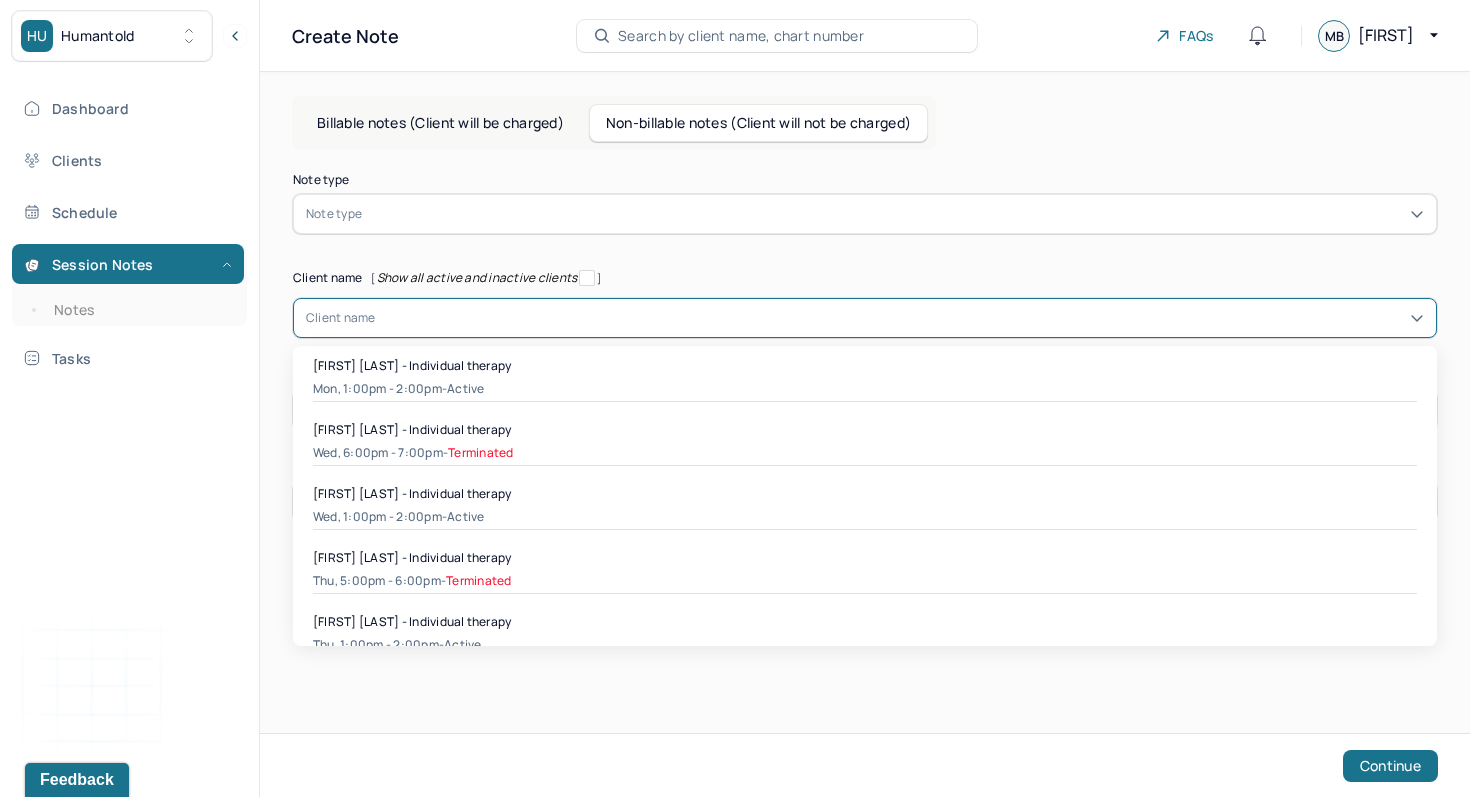 click at bounding box center (900, 318) 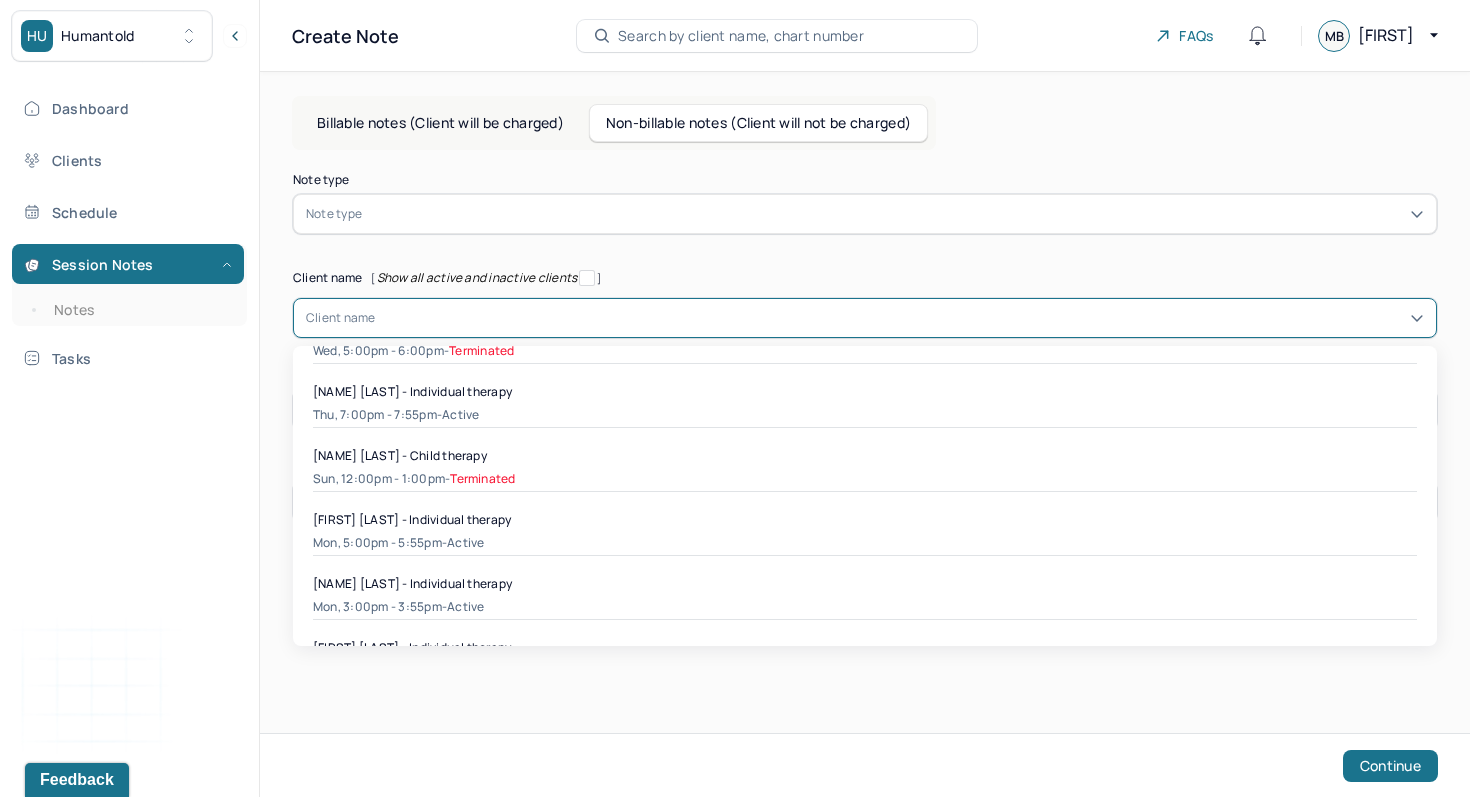 scroll, scrollTop: 421, scrollLeft: 0, axis: vertical 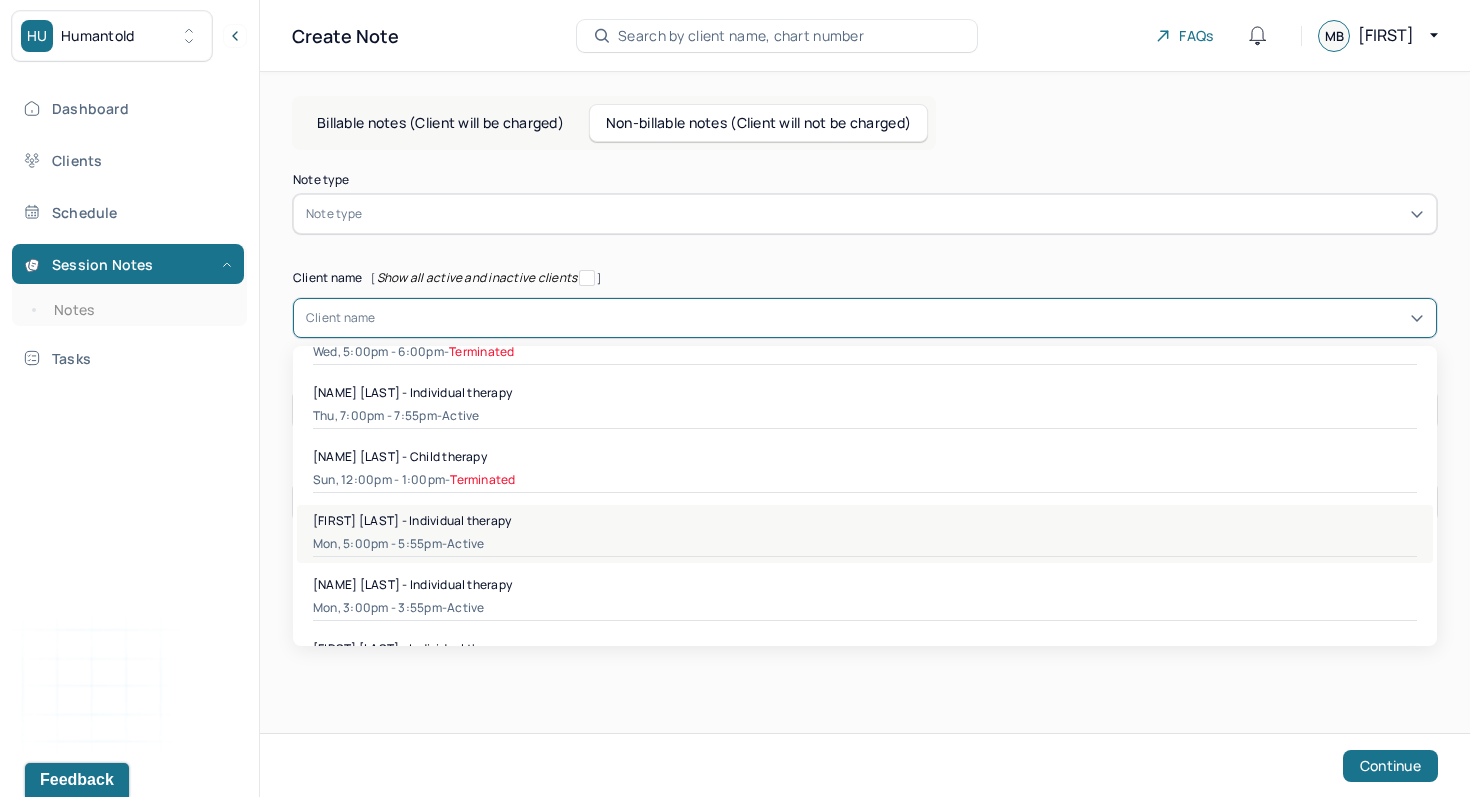 click on "[DAY], [TIME]  -  active" at bounding box center [865, 544] 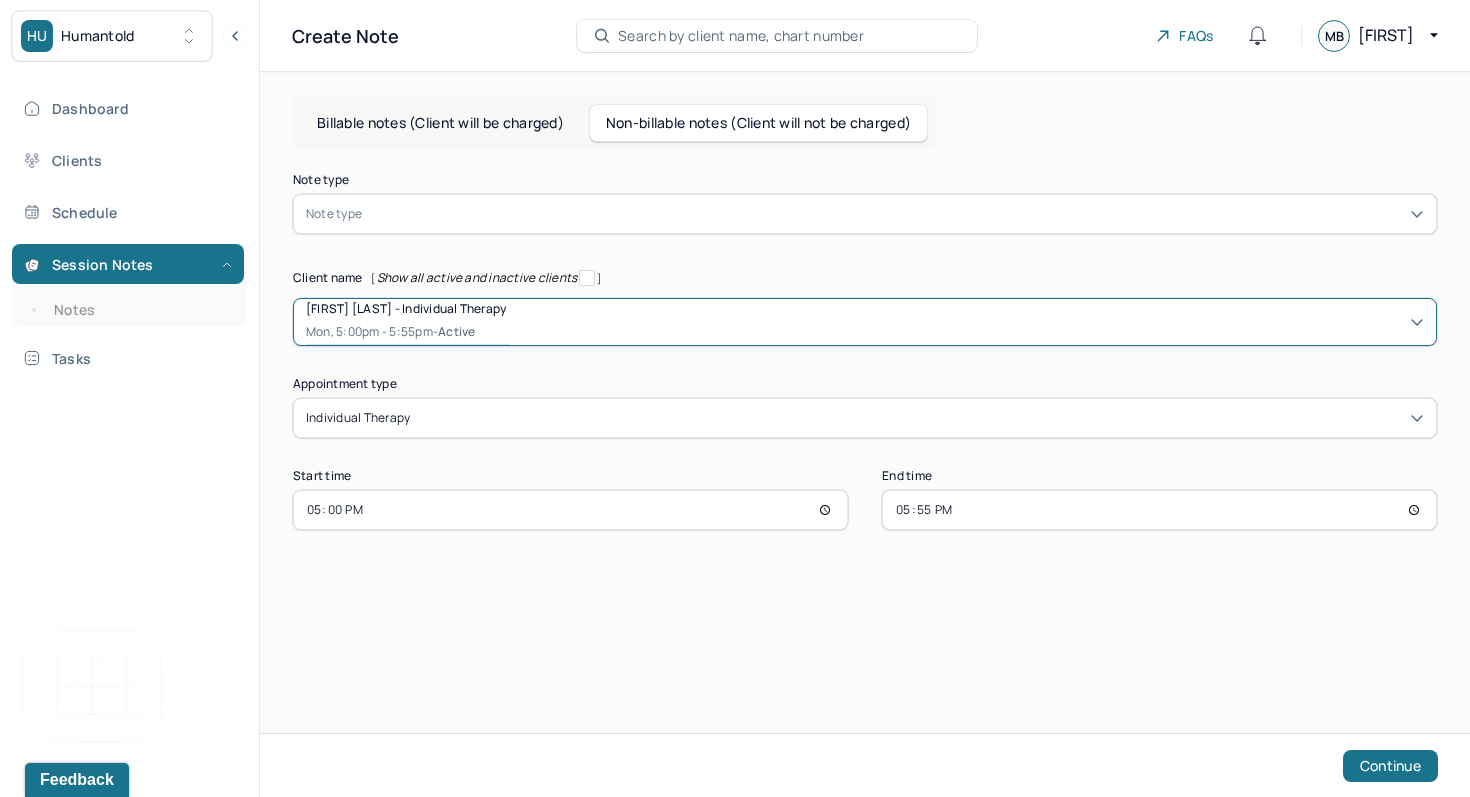 click at bounding box center [895, 214] 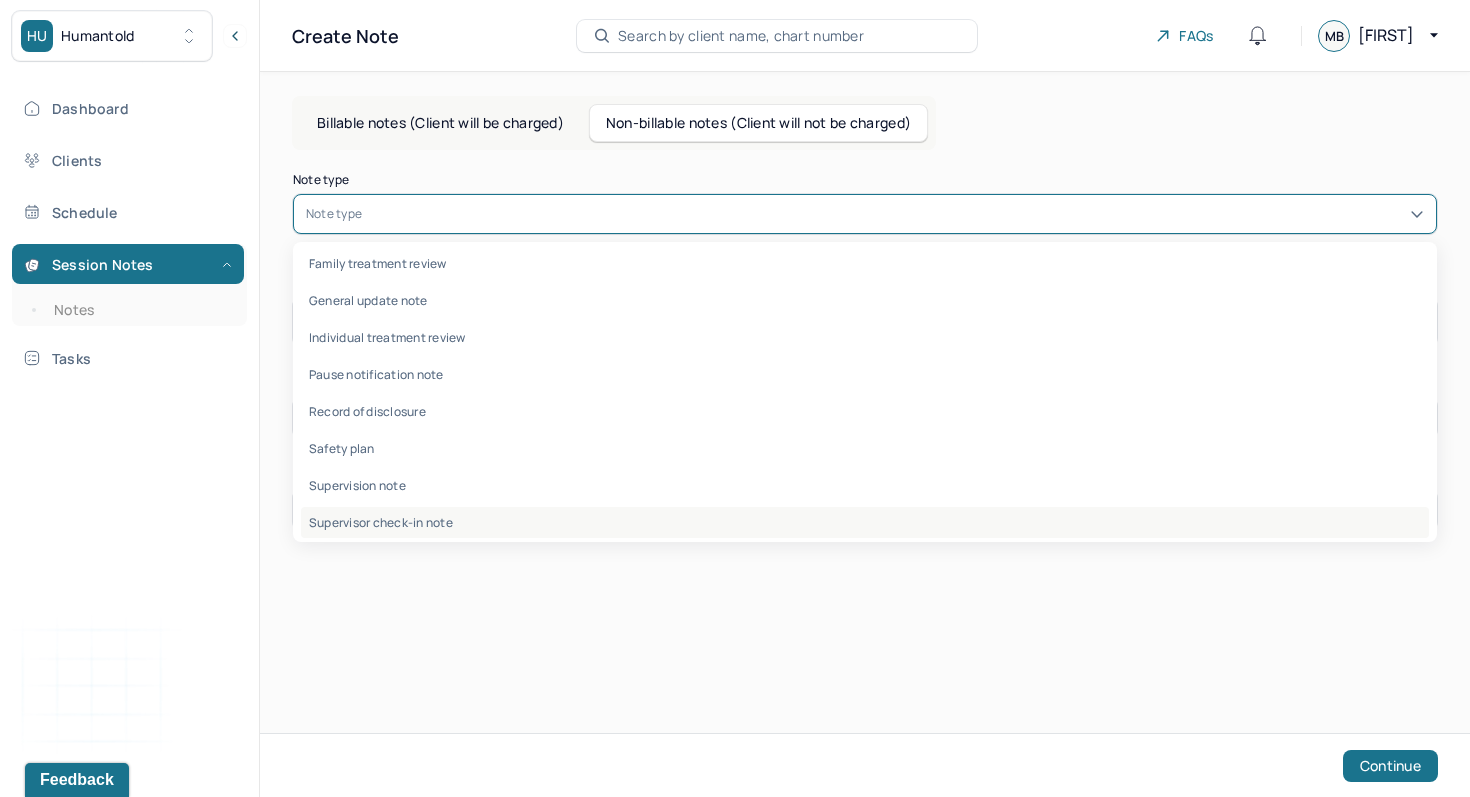 scroll, scrollTop: 0, scrollLeft: 0, axis: both 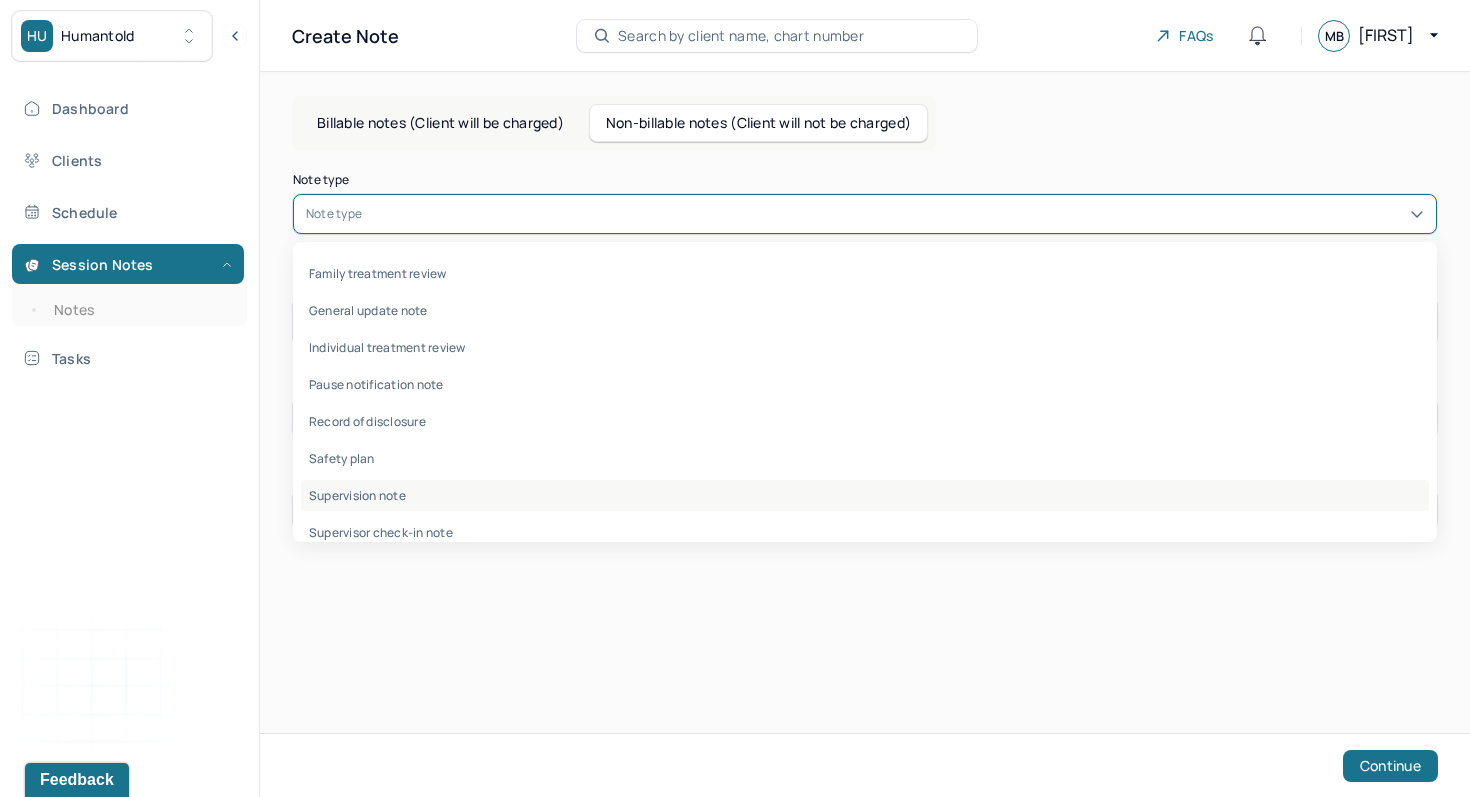 click on "Supervision note" at bounding box center [865, 495] 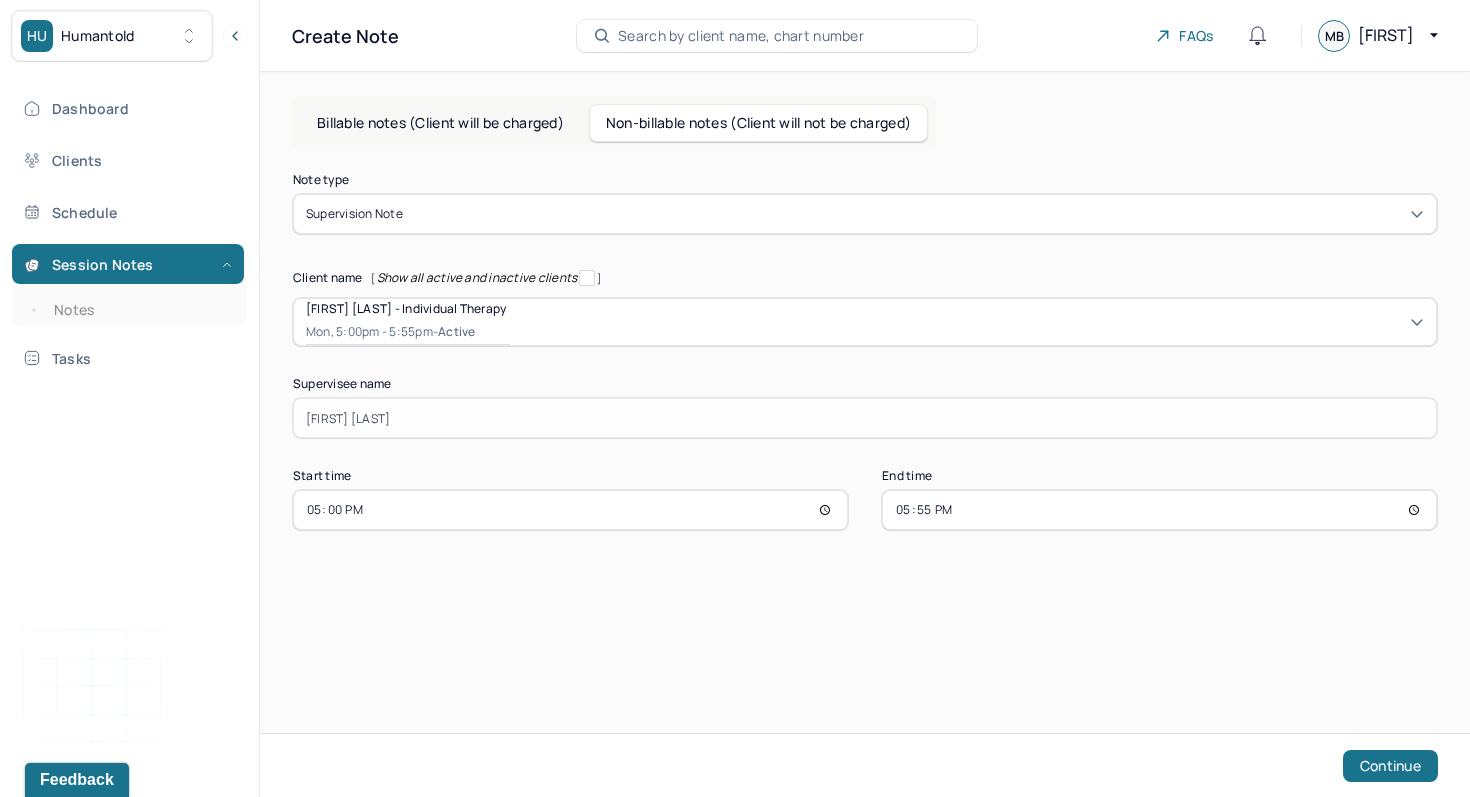 click on "17:00" at bounding box center (570, 510) 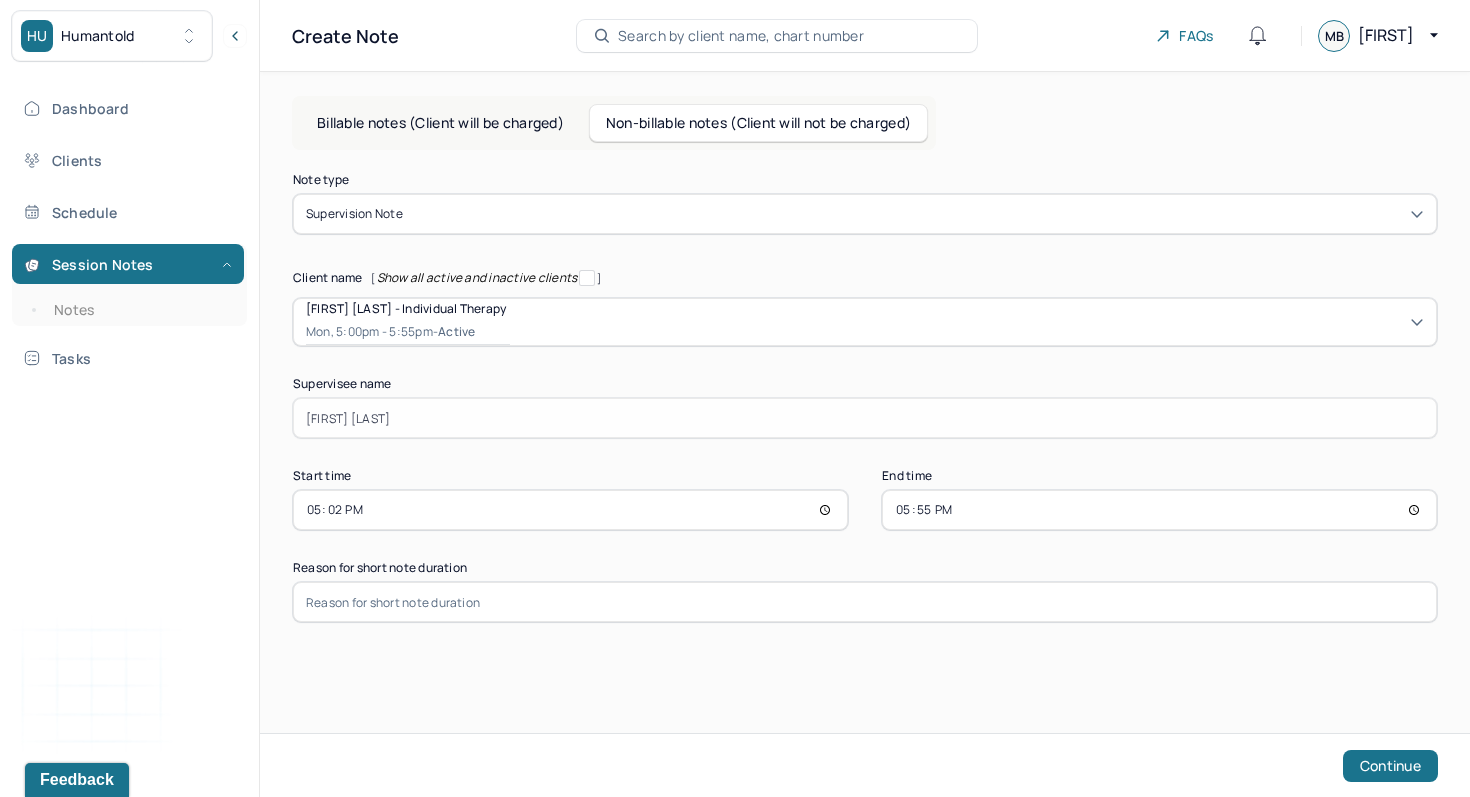 type on "[TIME]" 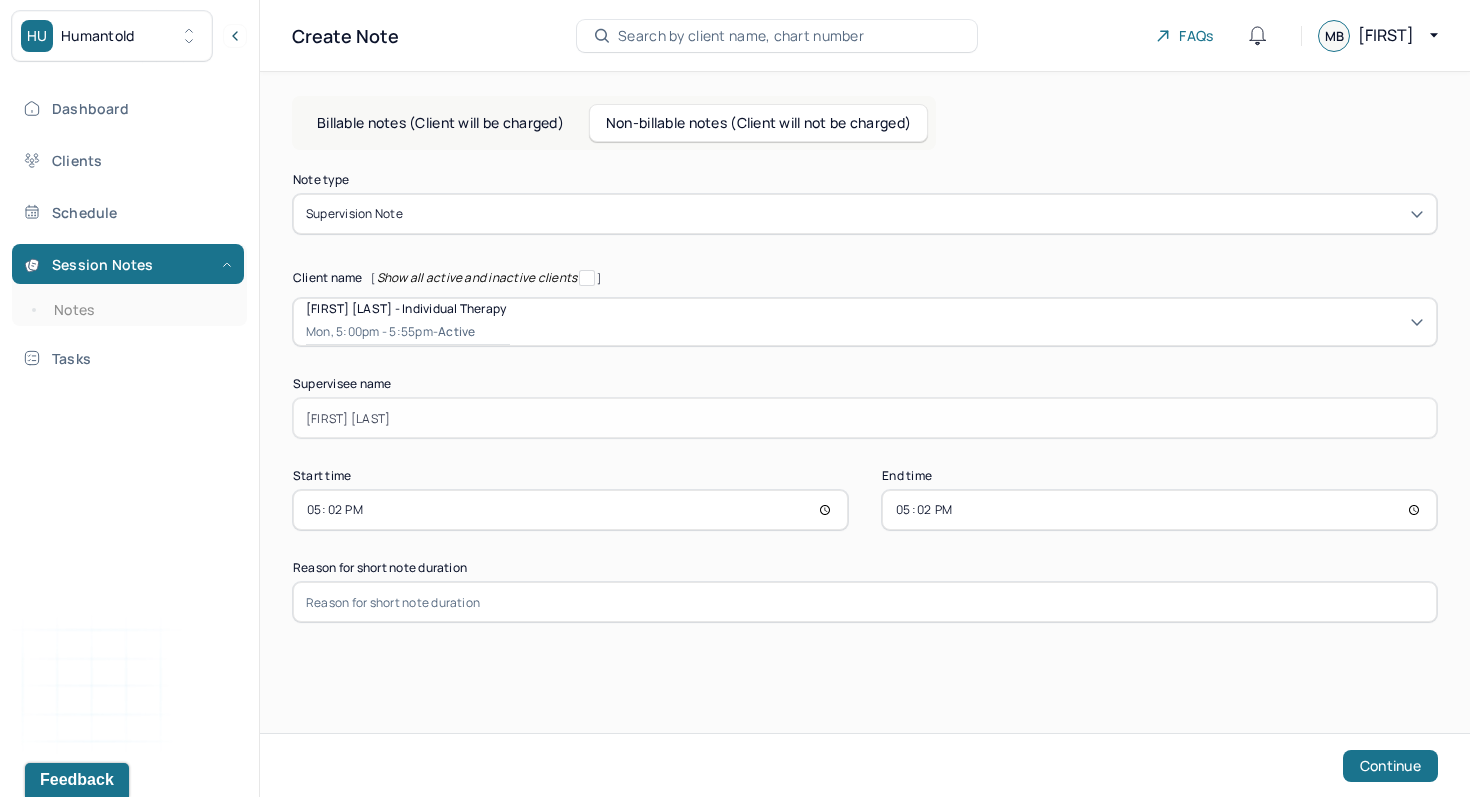 type on "17:25" 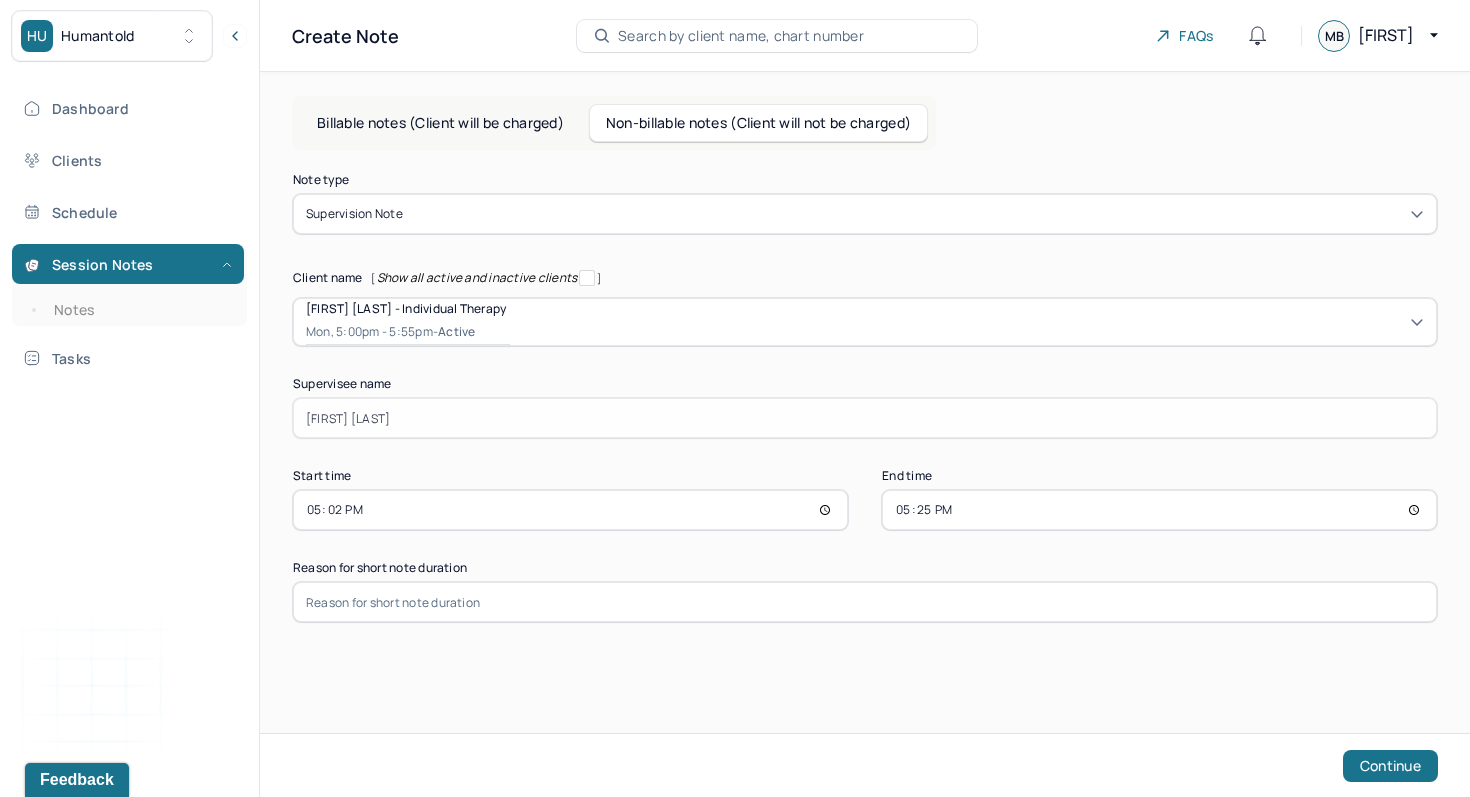click on "Billable notes (Client will be charged)     Non-billable notes (Client will not be charged)   Note type Supervision note Client name [Show all active and inactive clients] [FIRST] [LAST] - Individual therapy Mon, 5:00pm - 5:55pm  -  active Supervisee name [FIRST] [LAST] Appointment type individual therapy Start time 17:22 End time 17:25 Reason for short note duration   Continue" at bounding box center (865, 384) 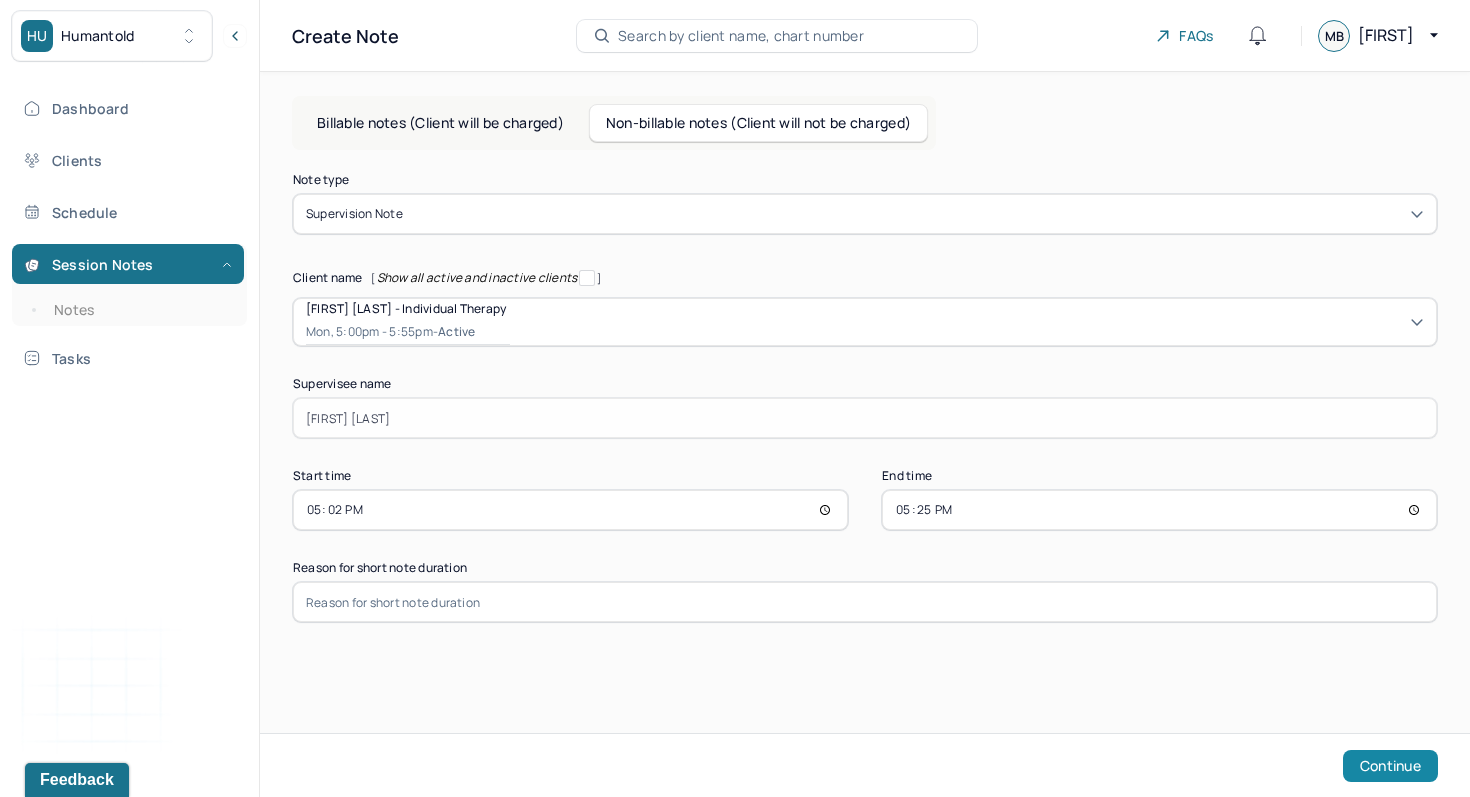 click on "Continue" at bounding box center (1390, 766) 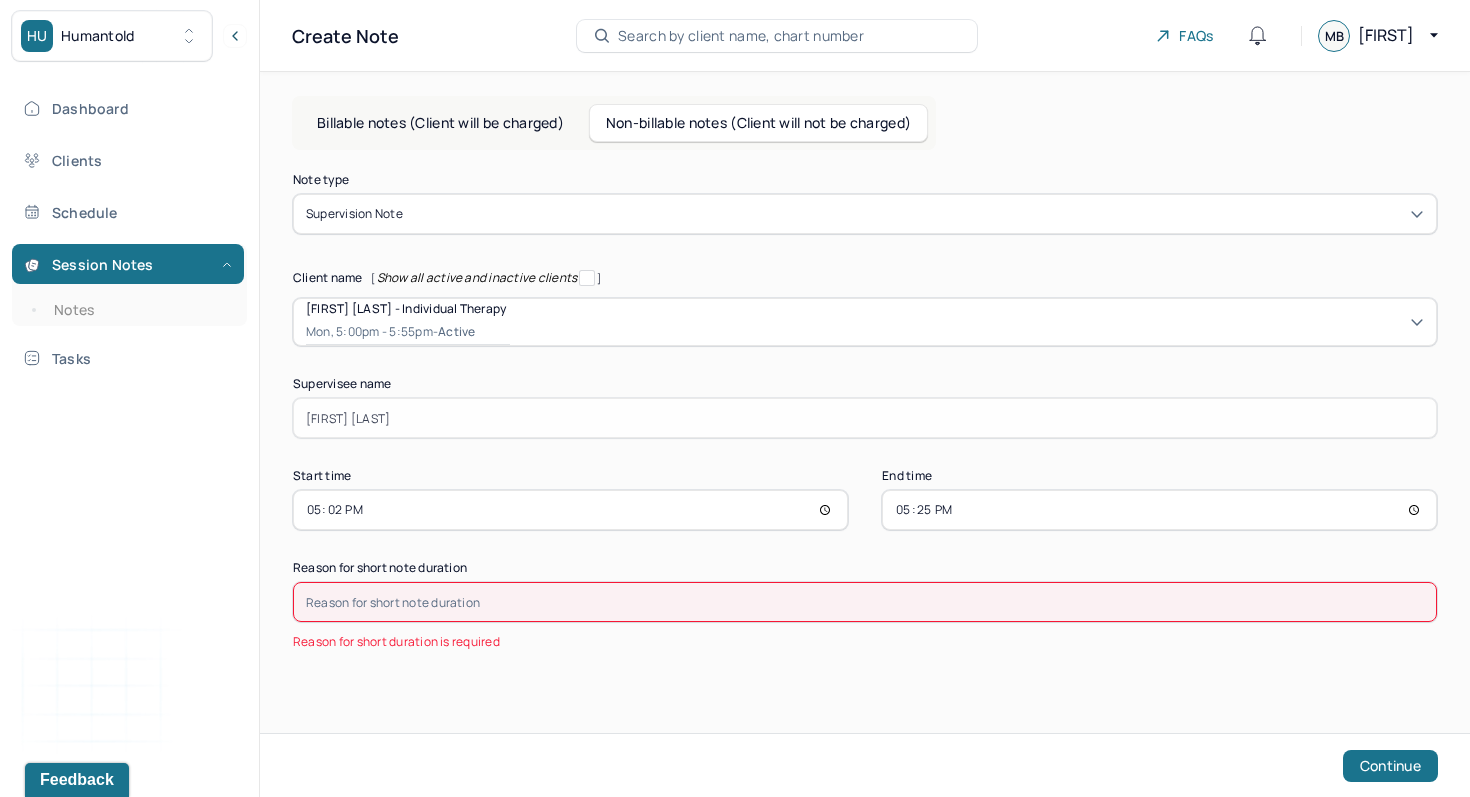 click on "[TIME]" at bounding box center [570, 510] 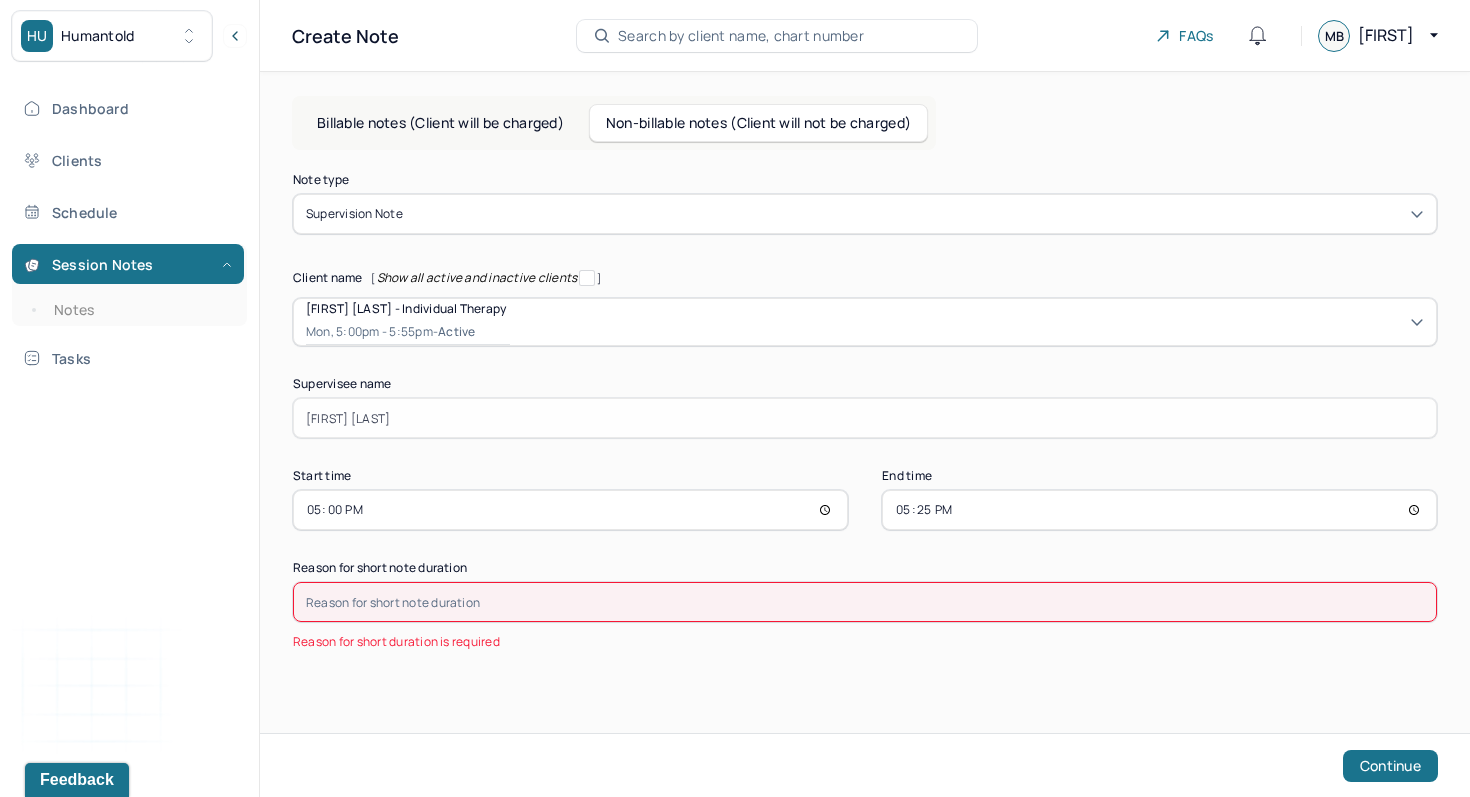 click on "17:25" at bounding box center [1159, 510] 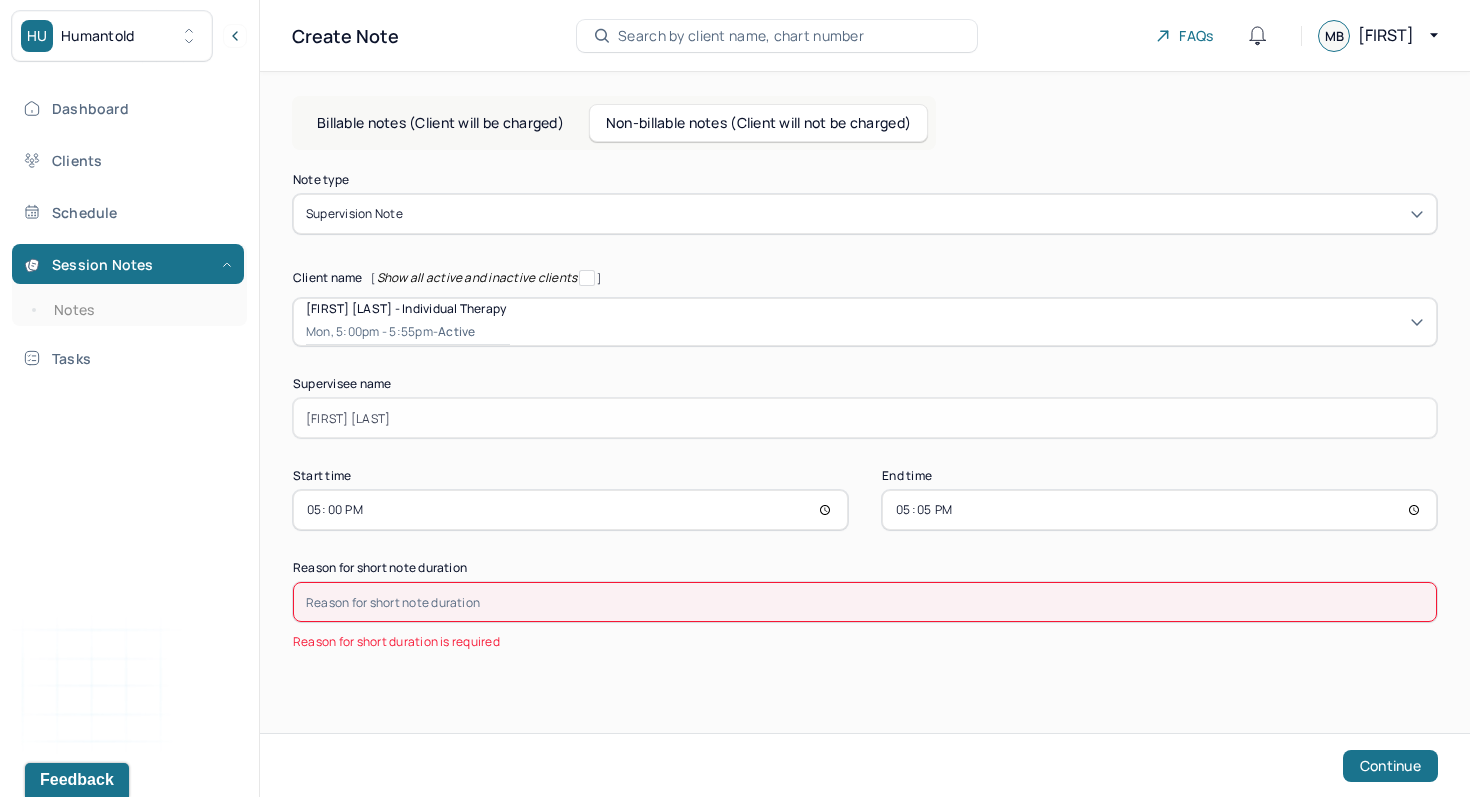 type on "17:55" 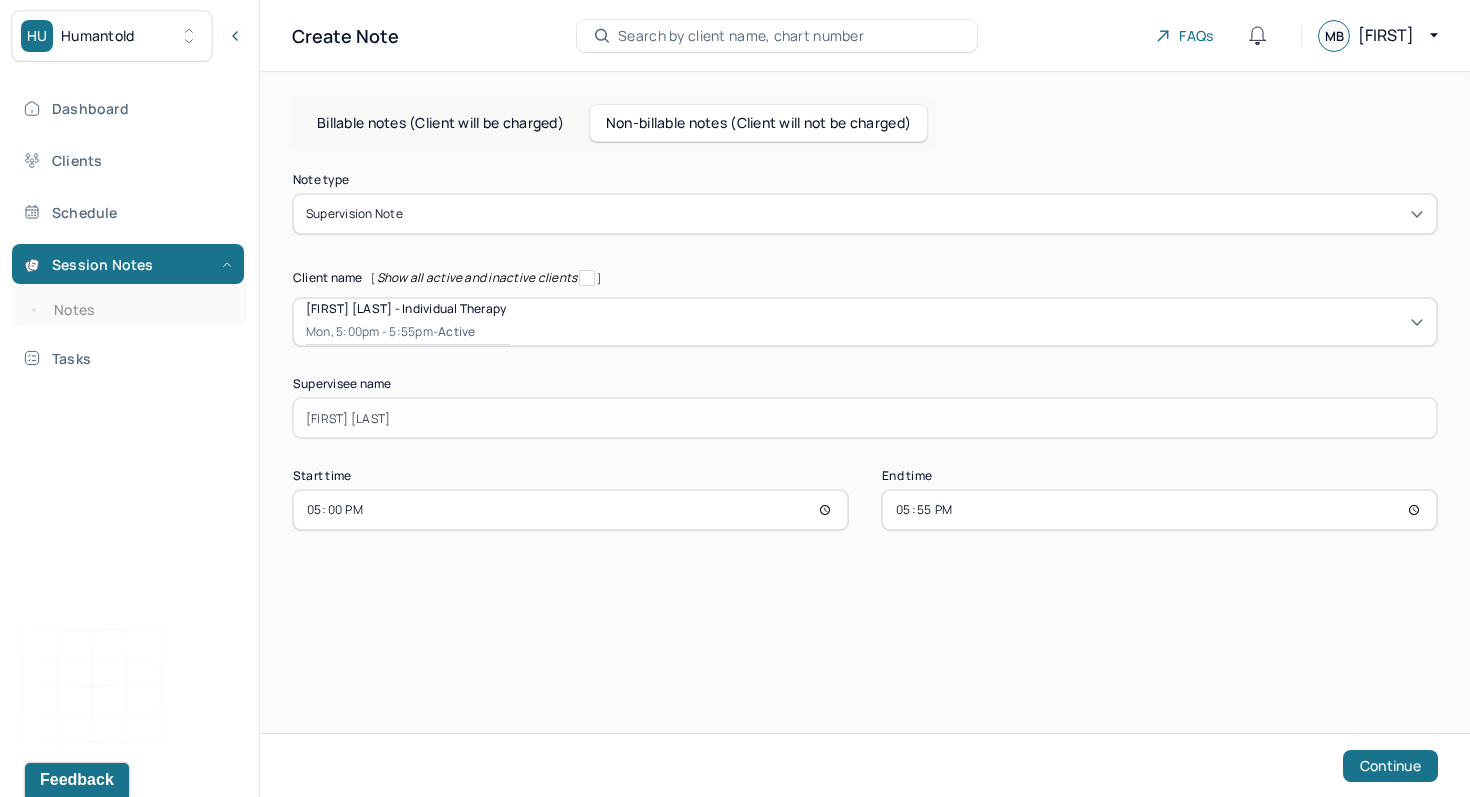 click on "Note type Supervision note Client name [ Show all active and inactive clients ] [NAME] [LAST] - Individual therapy Mon, 5:00pm - 5:55pm  -  active Supervisee name Michael Bohuski Appointment type individual therapy Start time 17:00 End time 17:55   Continue" at bounding box center (865, 393) 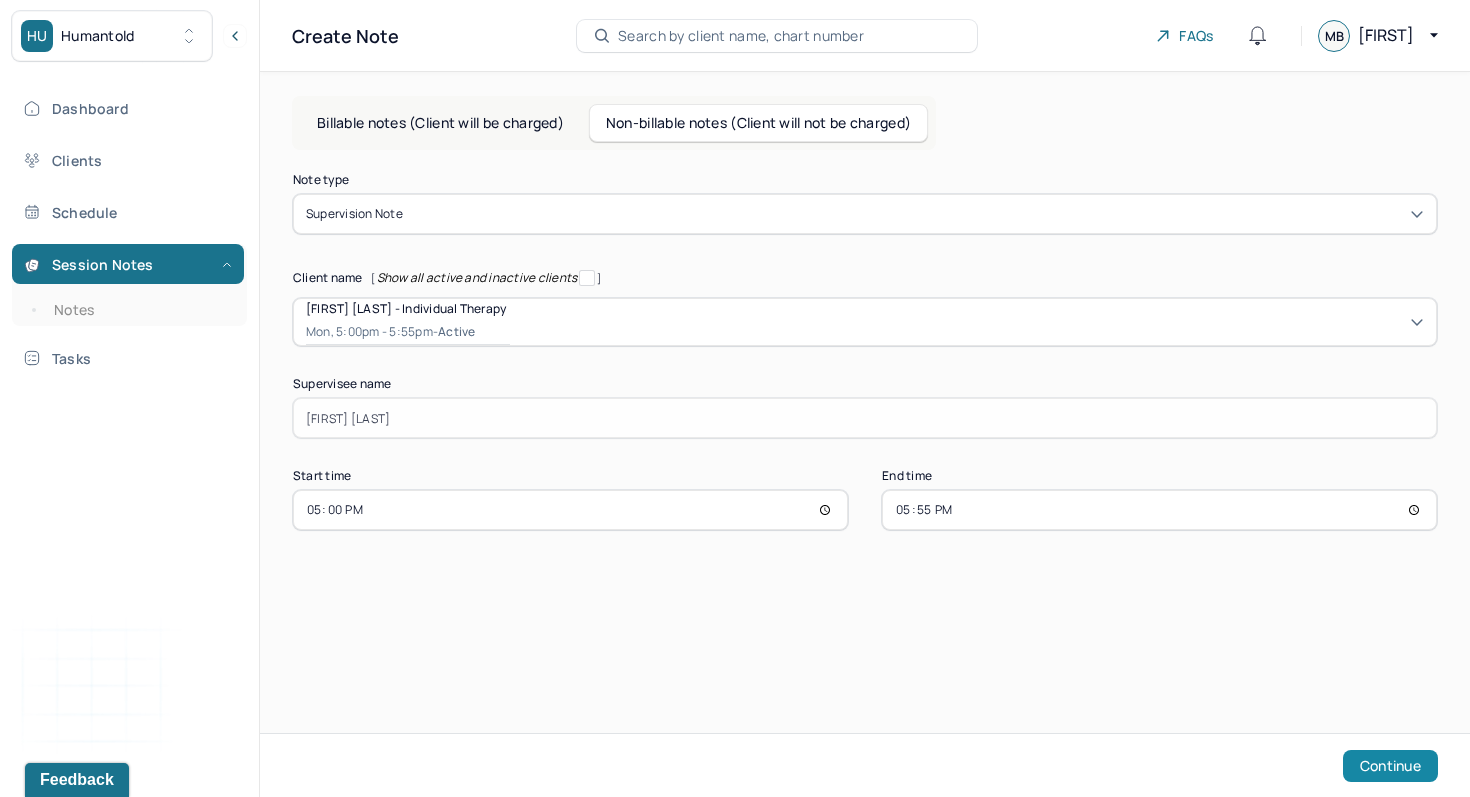 click on "Continue" at bounding box center (1390, 766) 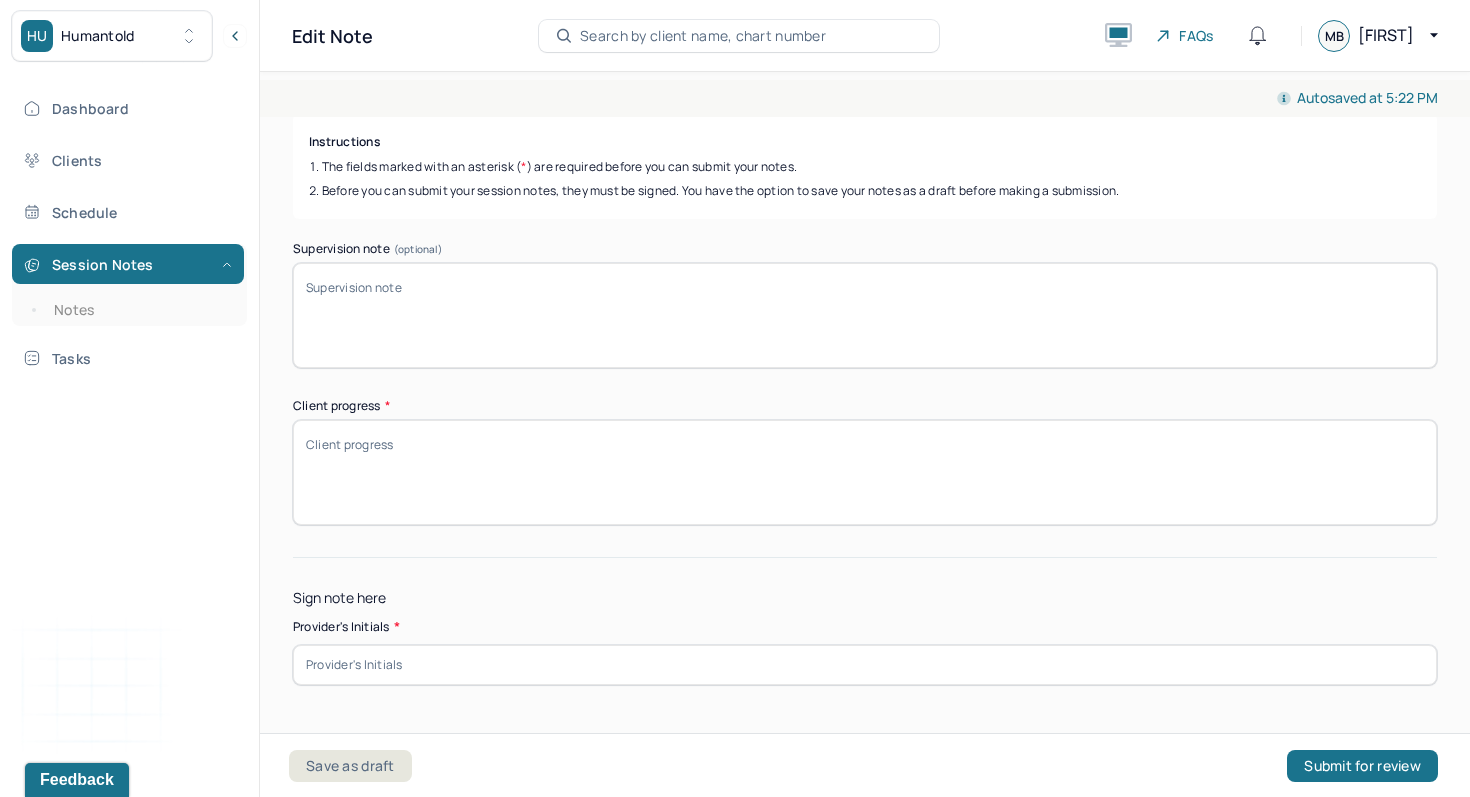 scroll, scrollTop: 416, scrollLeft: 0, axis: vertical 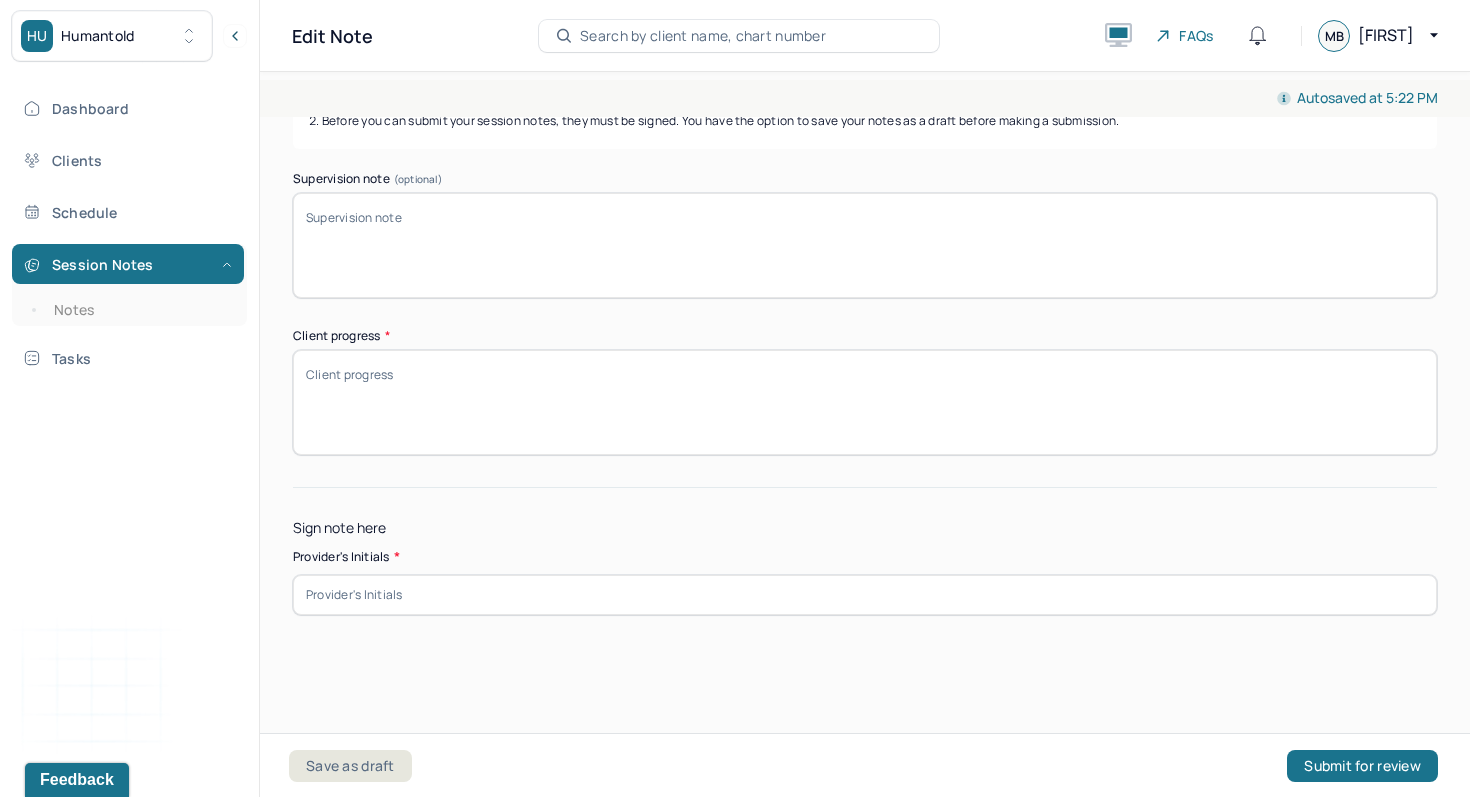 click on "Client progress *" at bounding box center [865, 402] 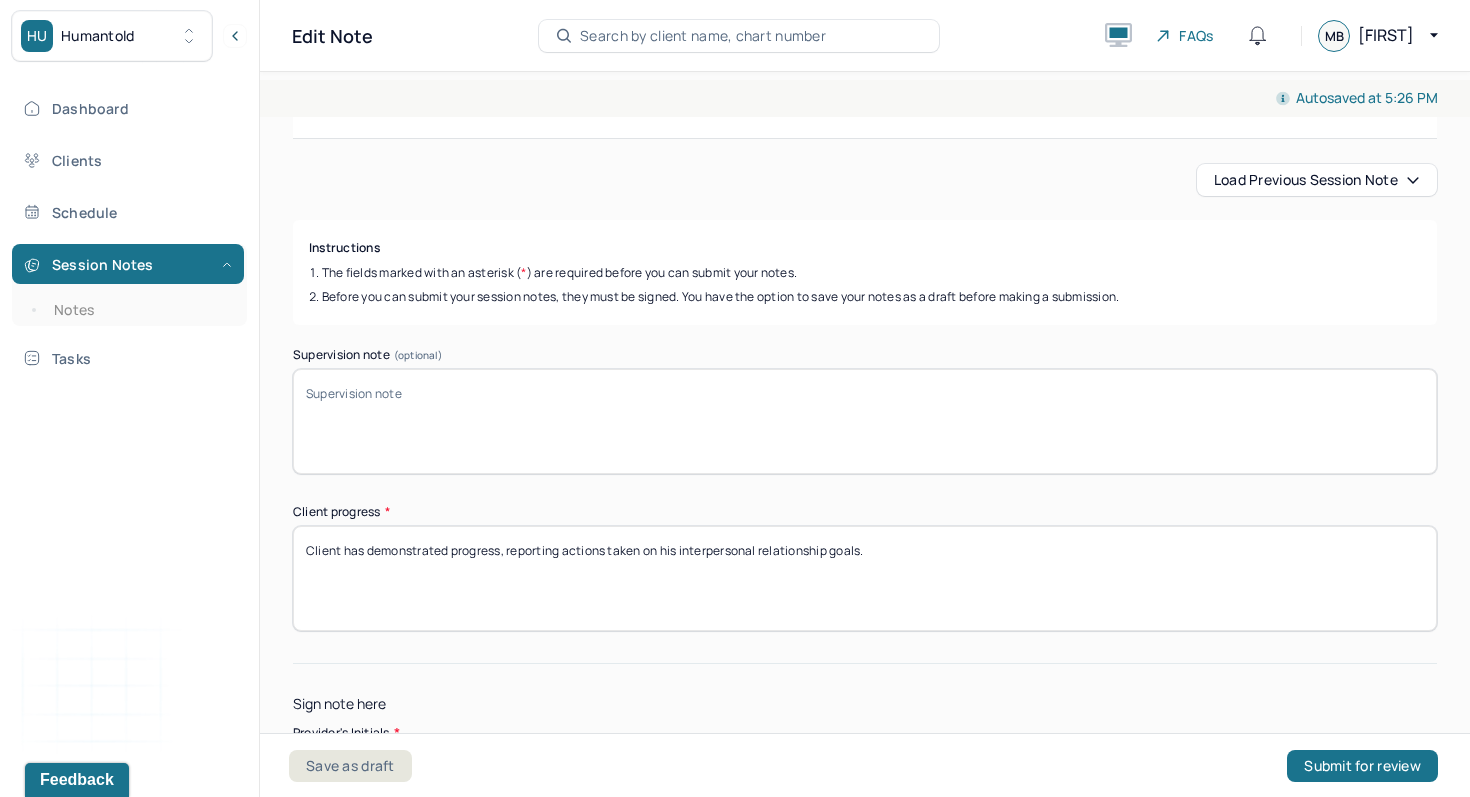 scroll, scrollTop: 243, scrollLeft: 0, axis: vertical 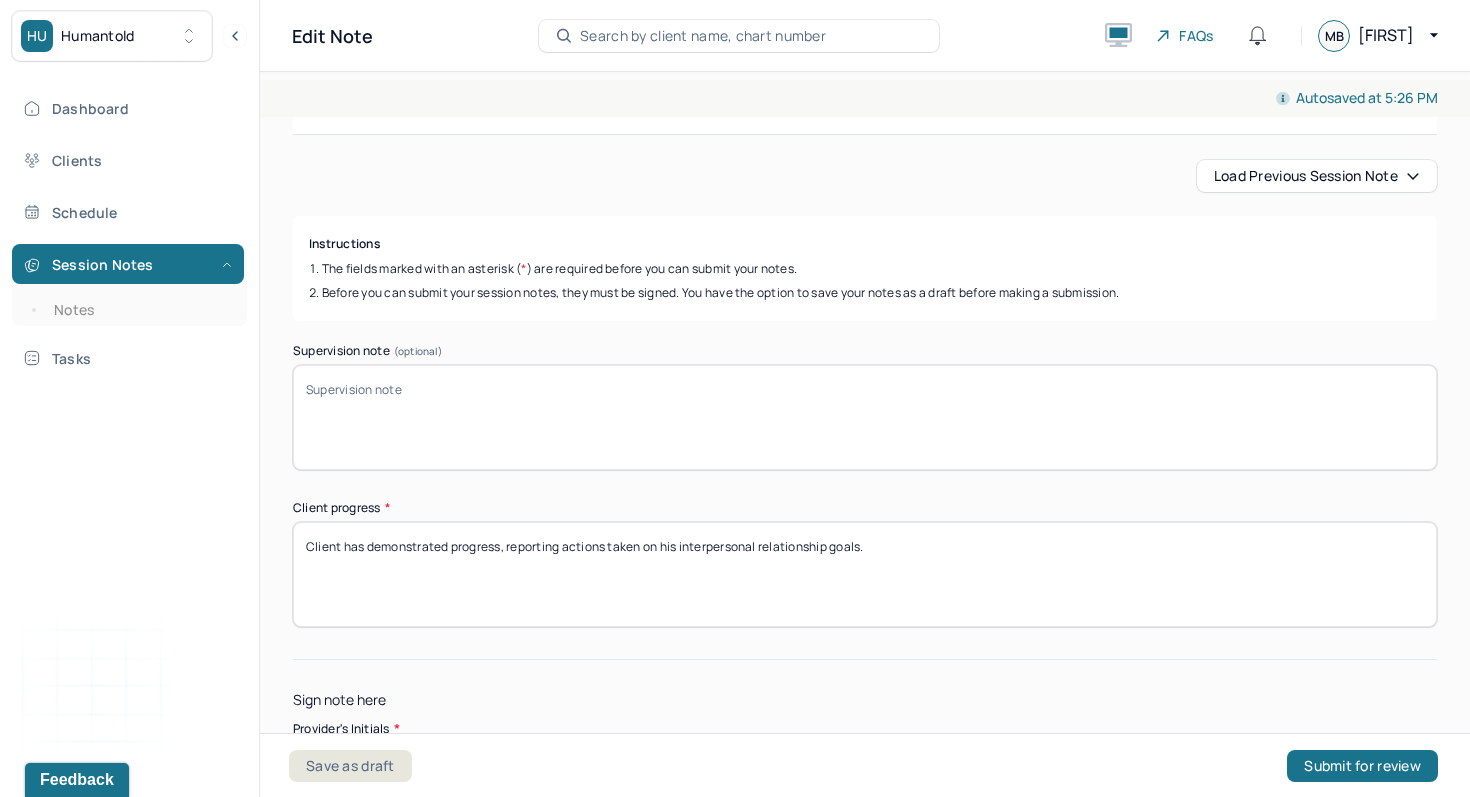 type on "Client has demonstrated progress, reporting actions taken on his interpersonal relationship goals." 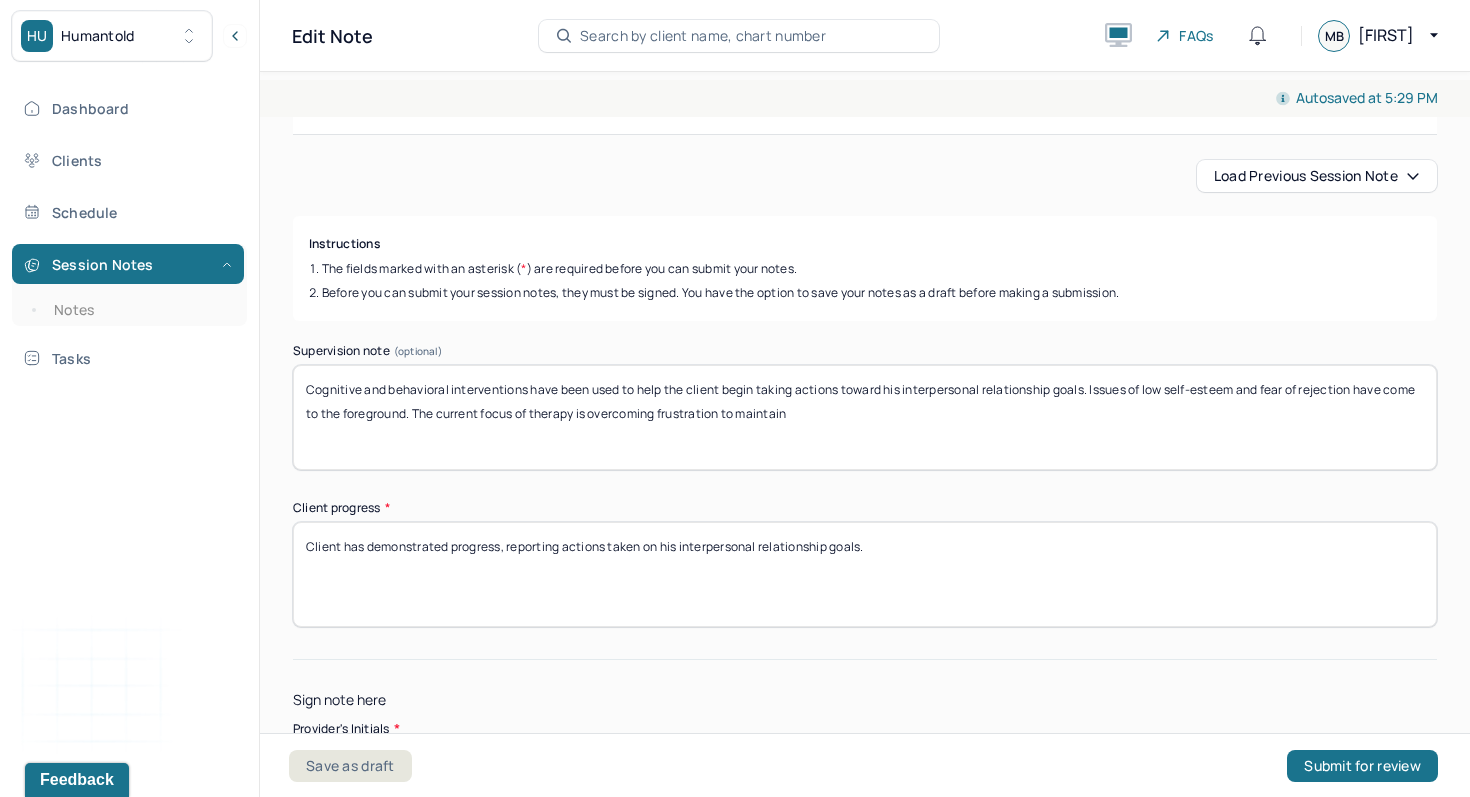 click on "Cognitive and behavioral interventions have been used to help the client begin taking actions toward his interpersonal relationship goals. Issues of low self-esteem and fear of rejection have come to the foreground. The current focus of therapy is overcoming frustration to maintain" at bounding box center (865, 417) 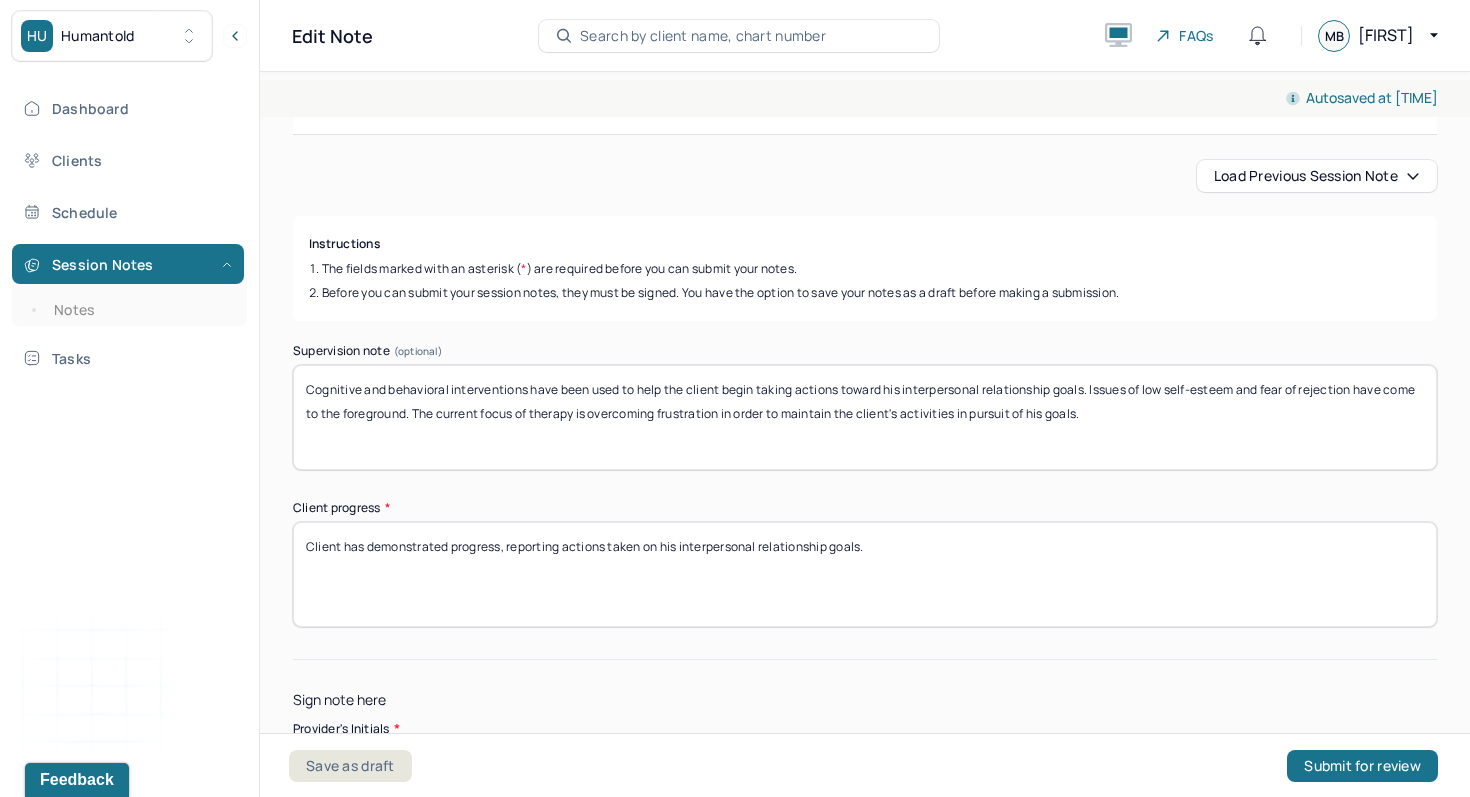 click on "Cognitive and behavioral interventions have been used to help the client begin taking actions toward his interpersonal relationship goals. Issues of low self-esteem and fear of rejection have come to the foreground. The current focus of therapy is overcoming frustration in order to maintain the client's activities in pursuit of his goals." at bounding box center (865, 417) 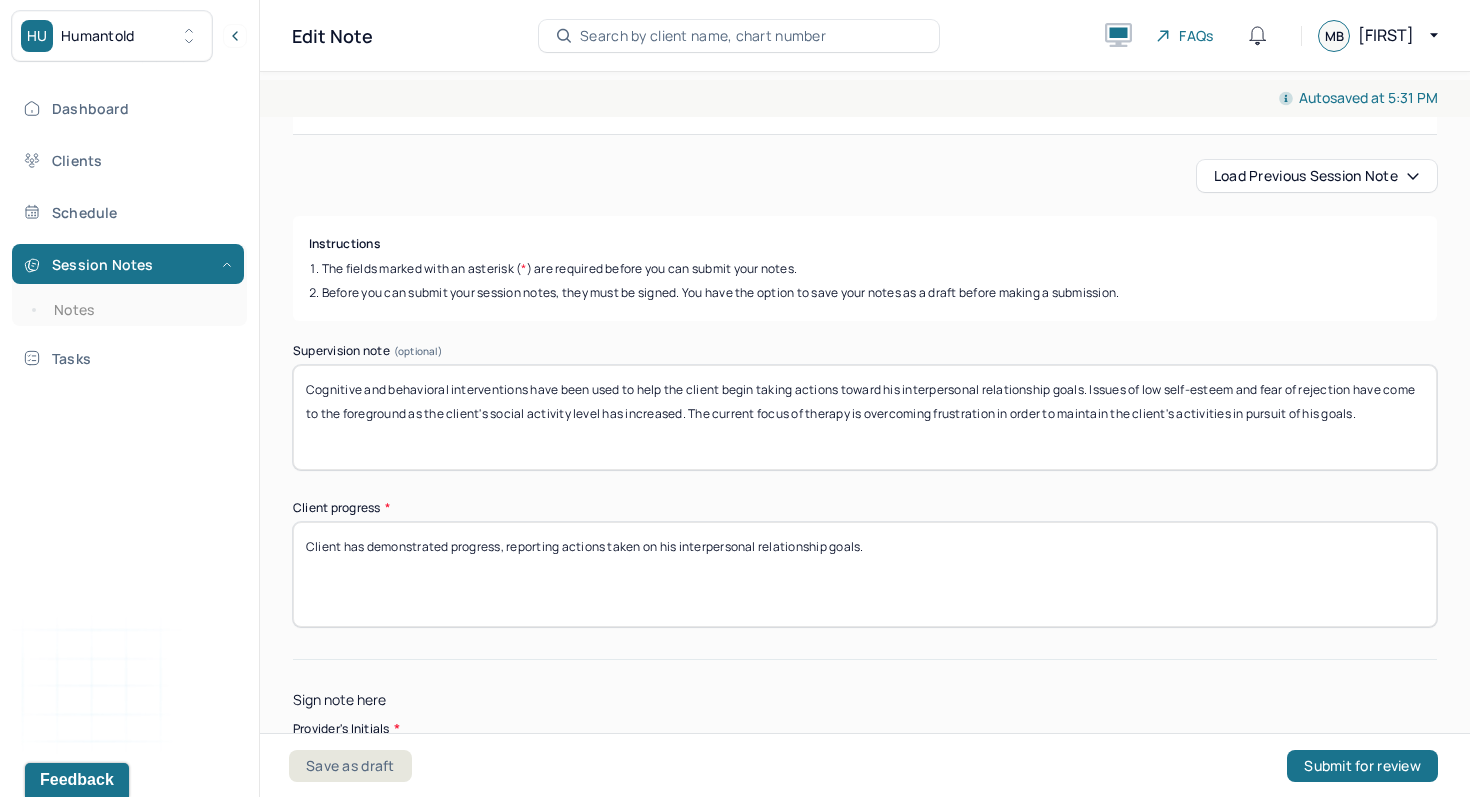 type on "Cognitive and behavioral interventions have been used to help the client begin taking actions toward his interpersonal relationship goals. Issues of low self-esteem and fear of rejection have come to the foreground as the client's social activity level has increased. The current focus of therapy is overcoming frustration in order to maintain the client's activities in pursuit of his goals." 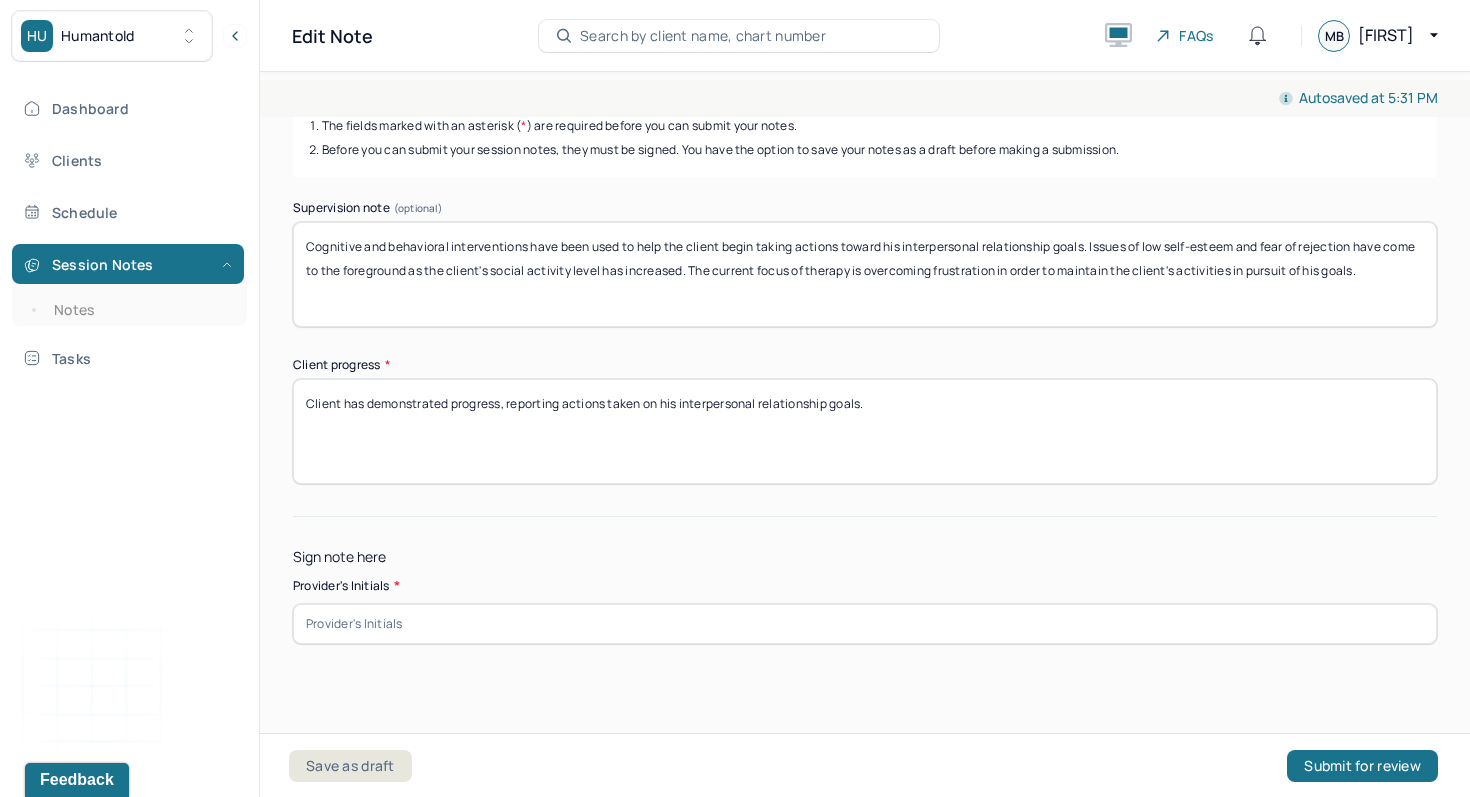 scroll, scrollTop: 416, scrollLeft: 0, axis: vertical 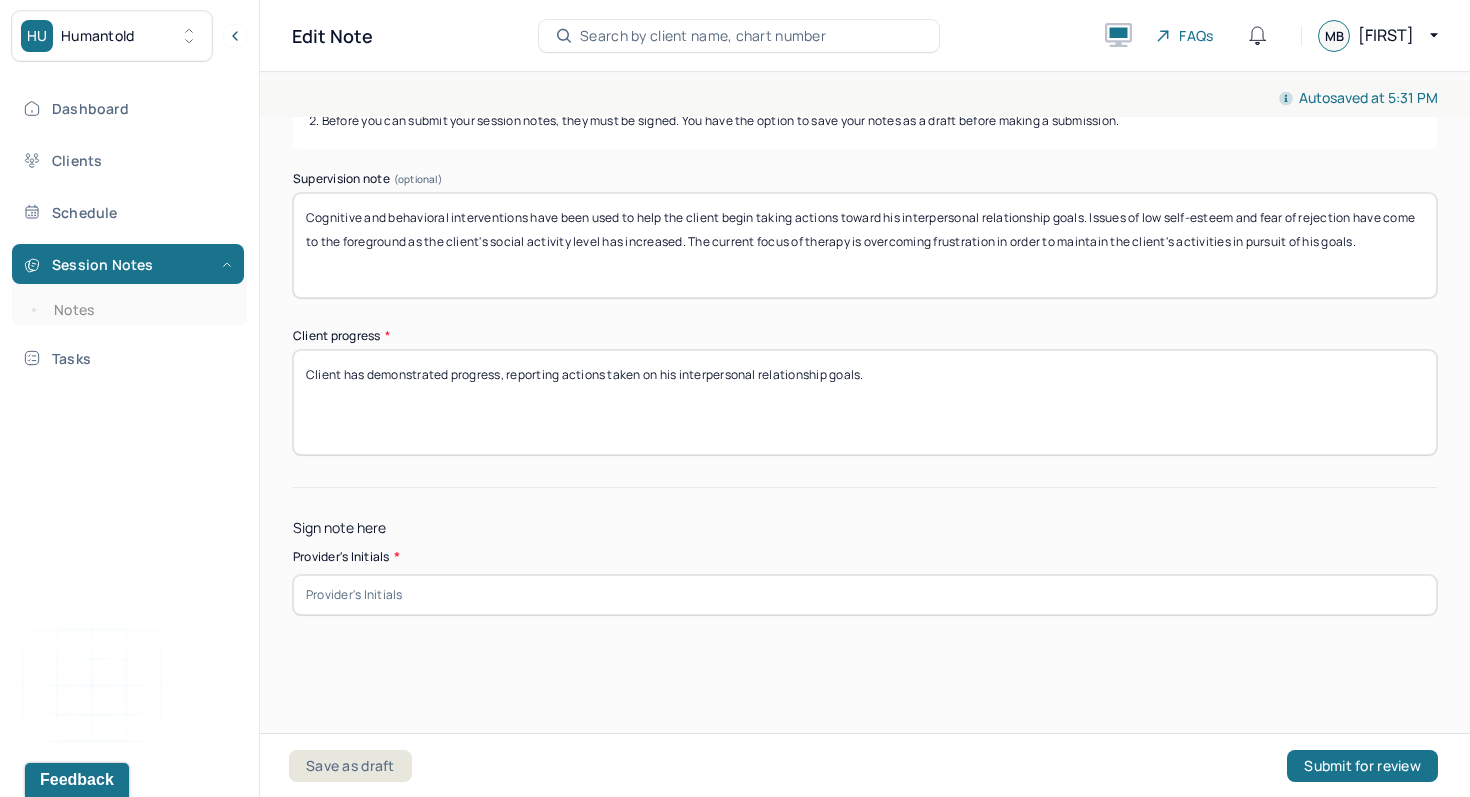 click at bounding box center (865, 595) 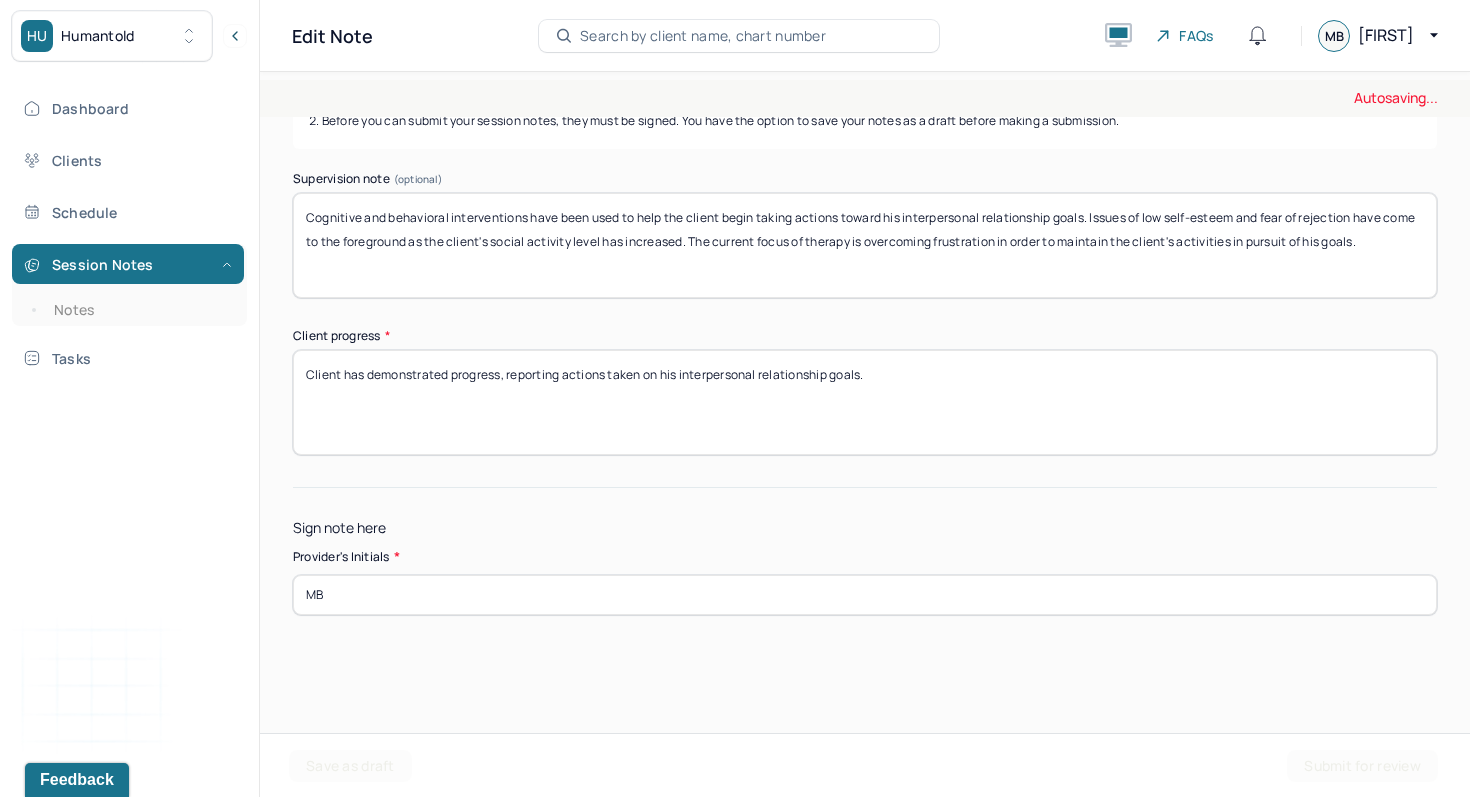 type on "MB" 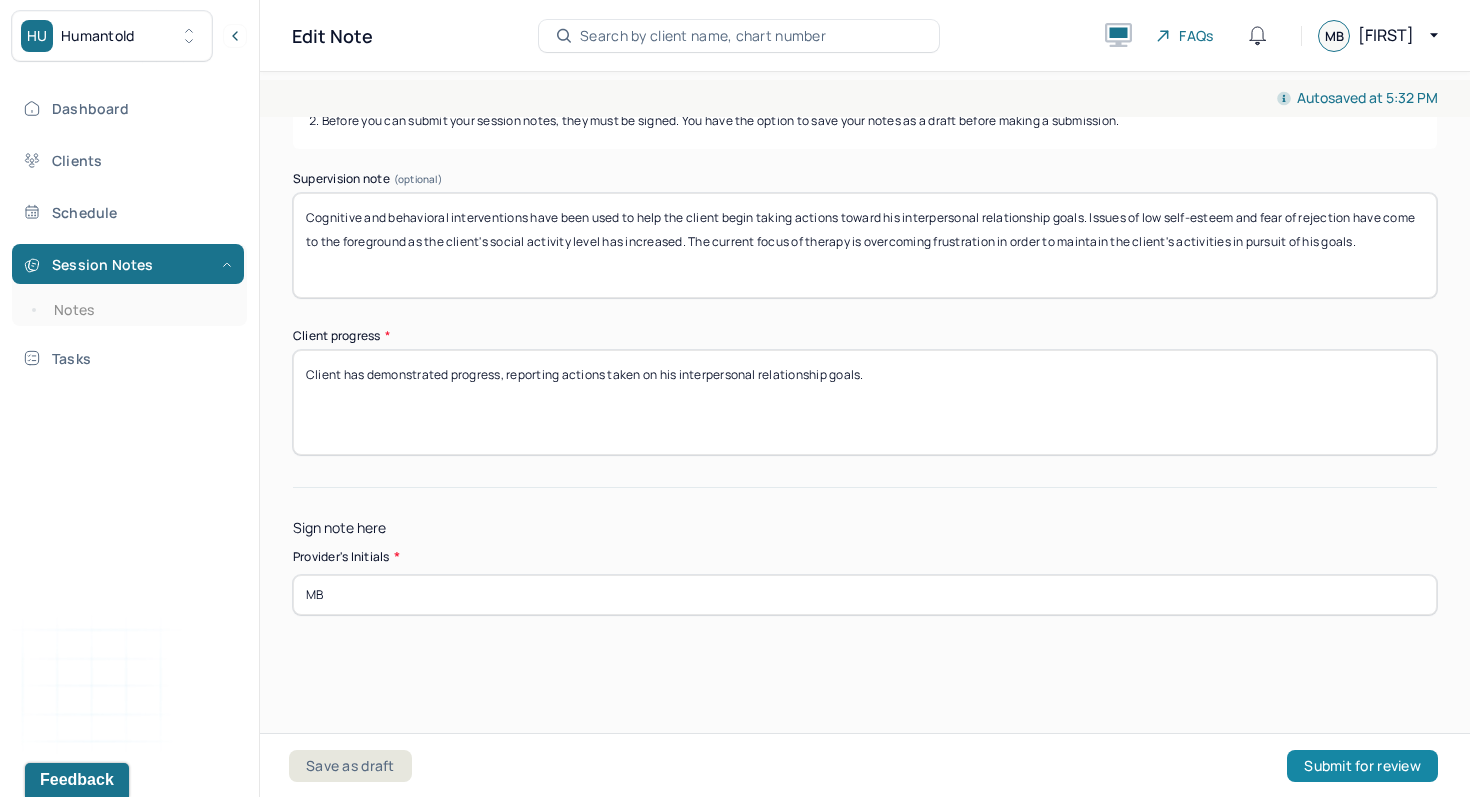 click on "Submit for review" at bounding box center (1362, 766) 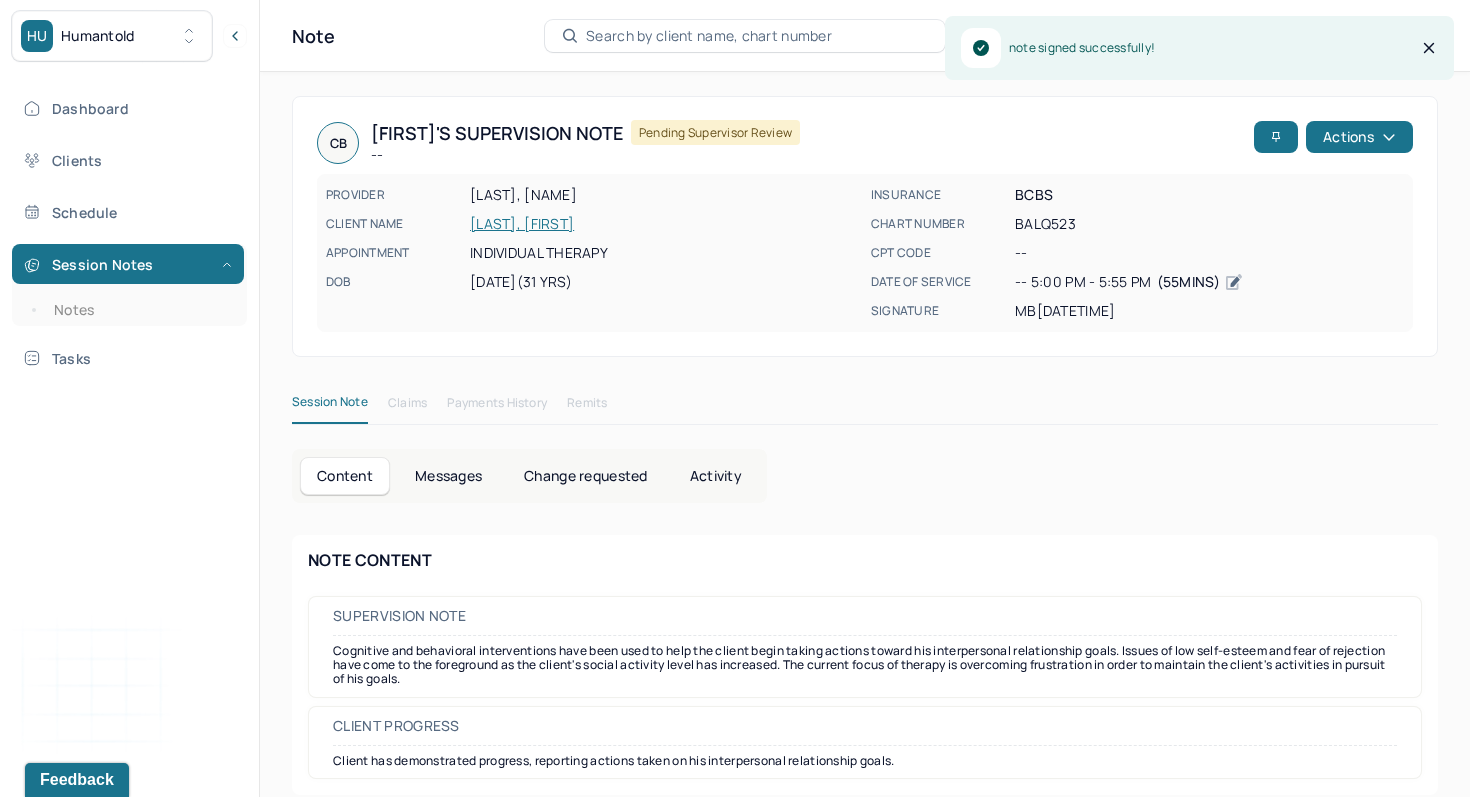 scroll, scrollTop: 24, scrollLeft: 0, axis: vertical 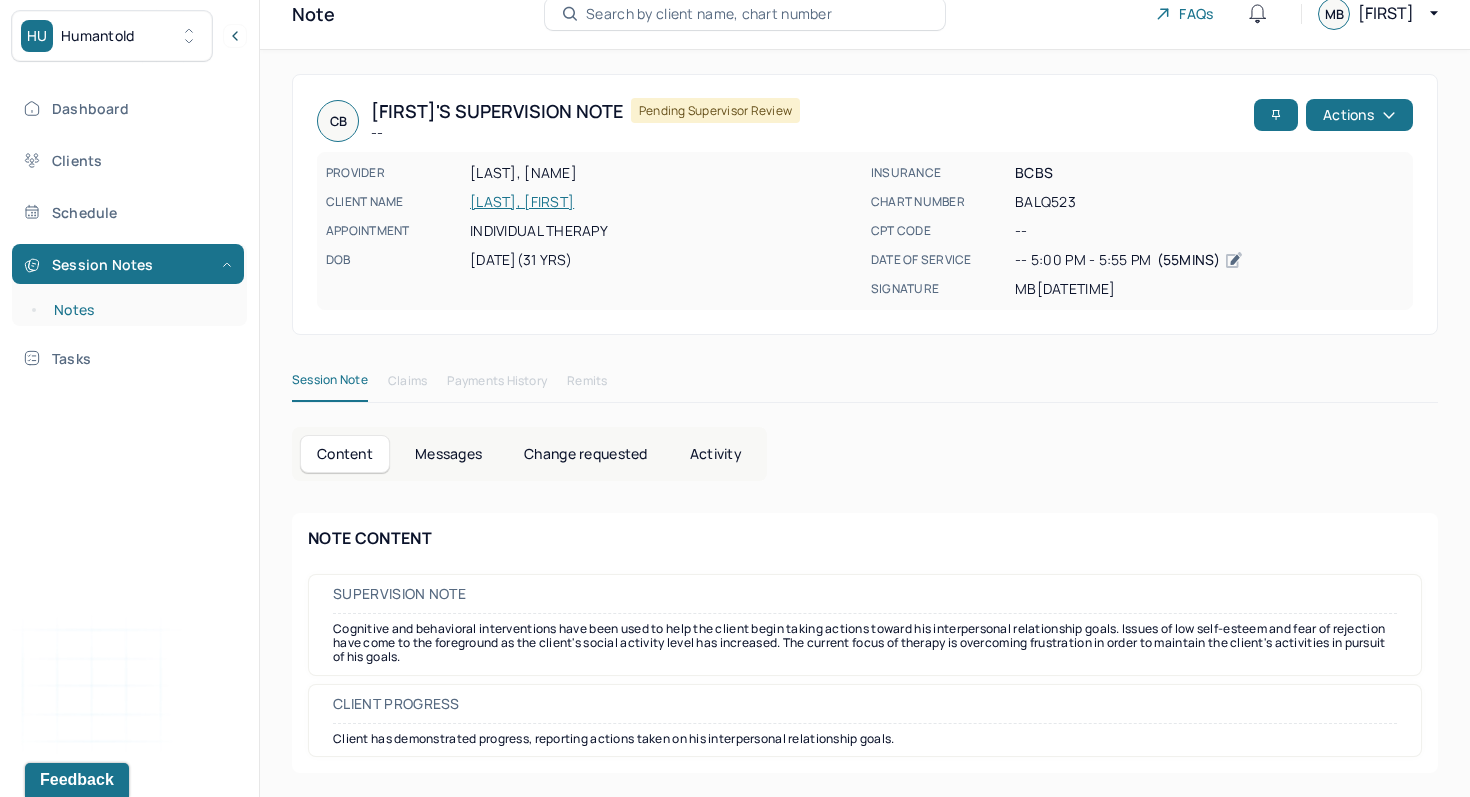 click on "Notes" at bounding box center (139, 310) 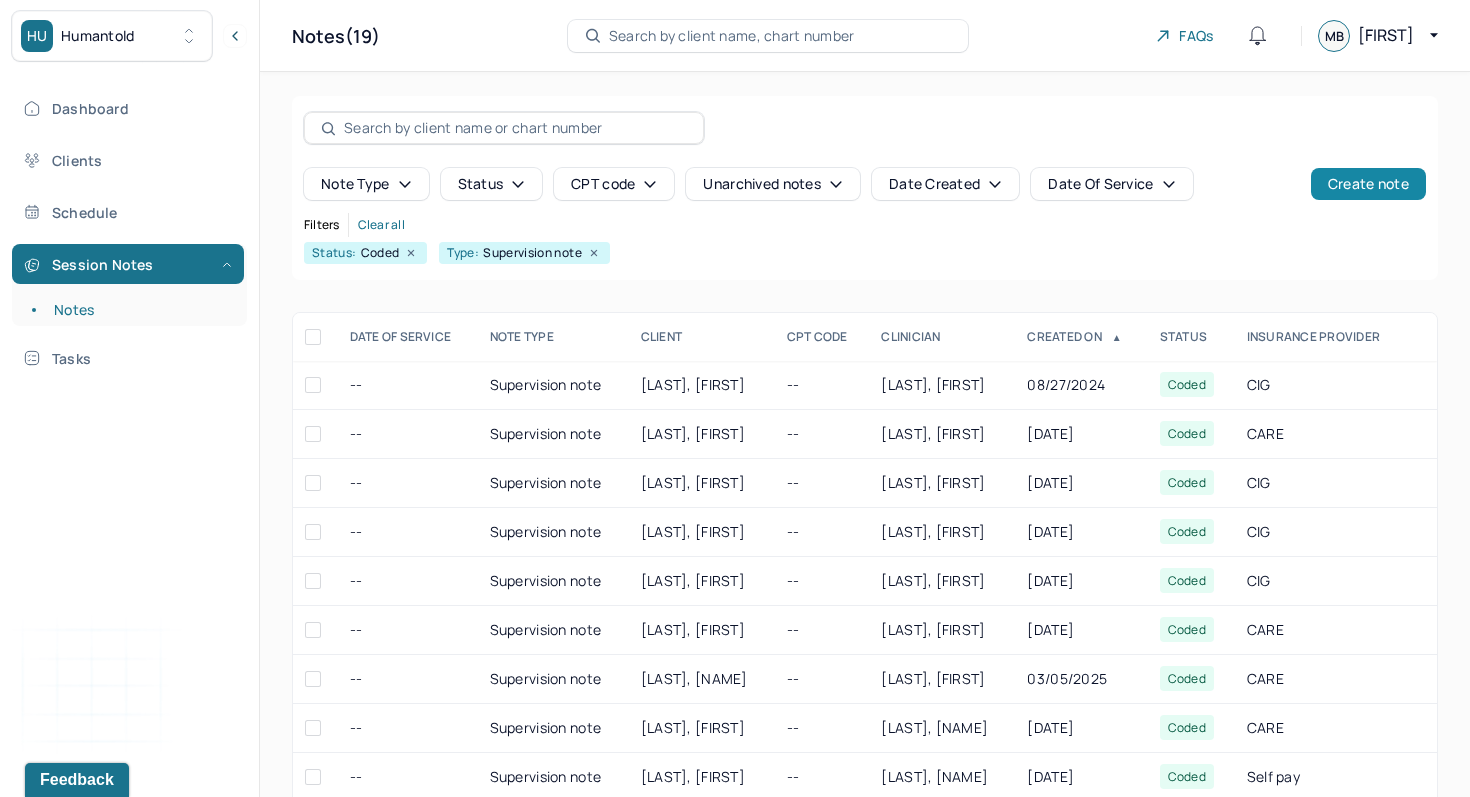 click on "Create note" at bounding box center [1368, 184] 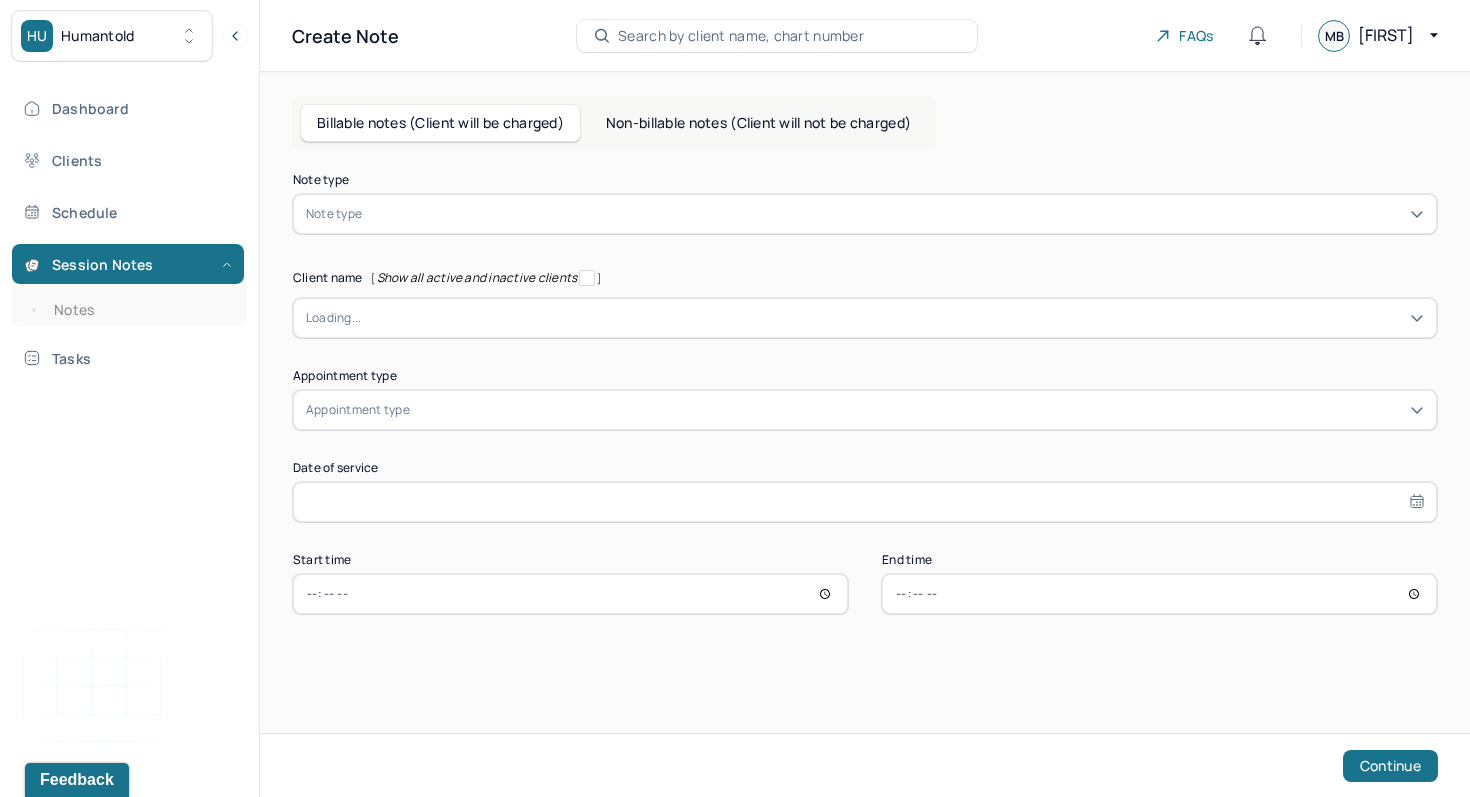 click on "Non-billable notes (Client will not be charged)" at bounding box center (758, 123) 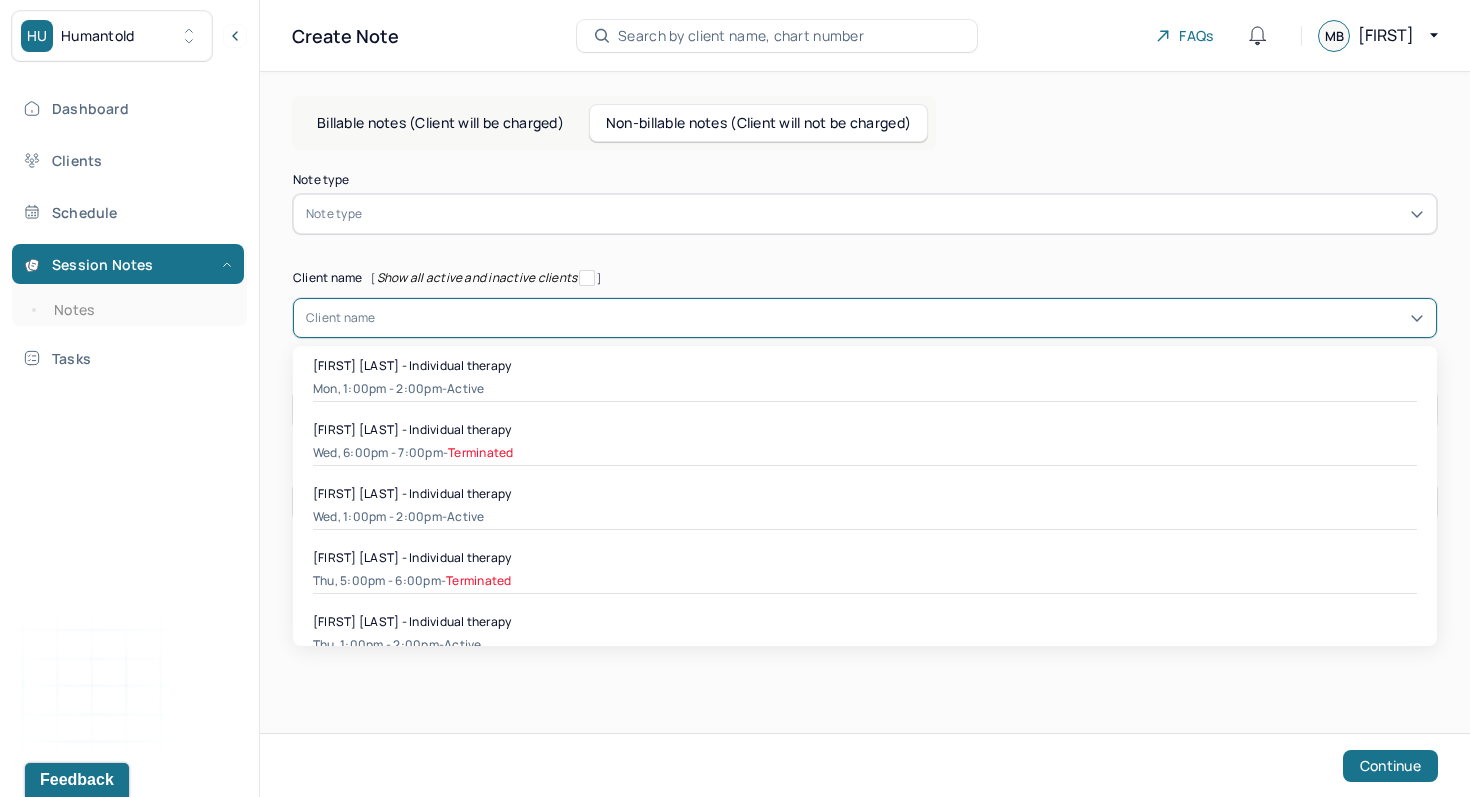 click at bounding box center (900, 318) 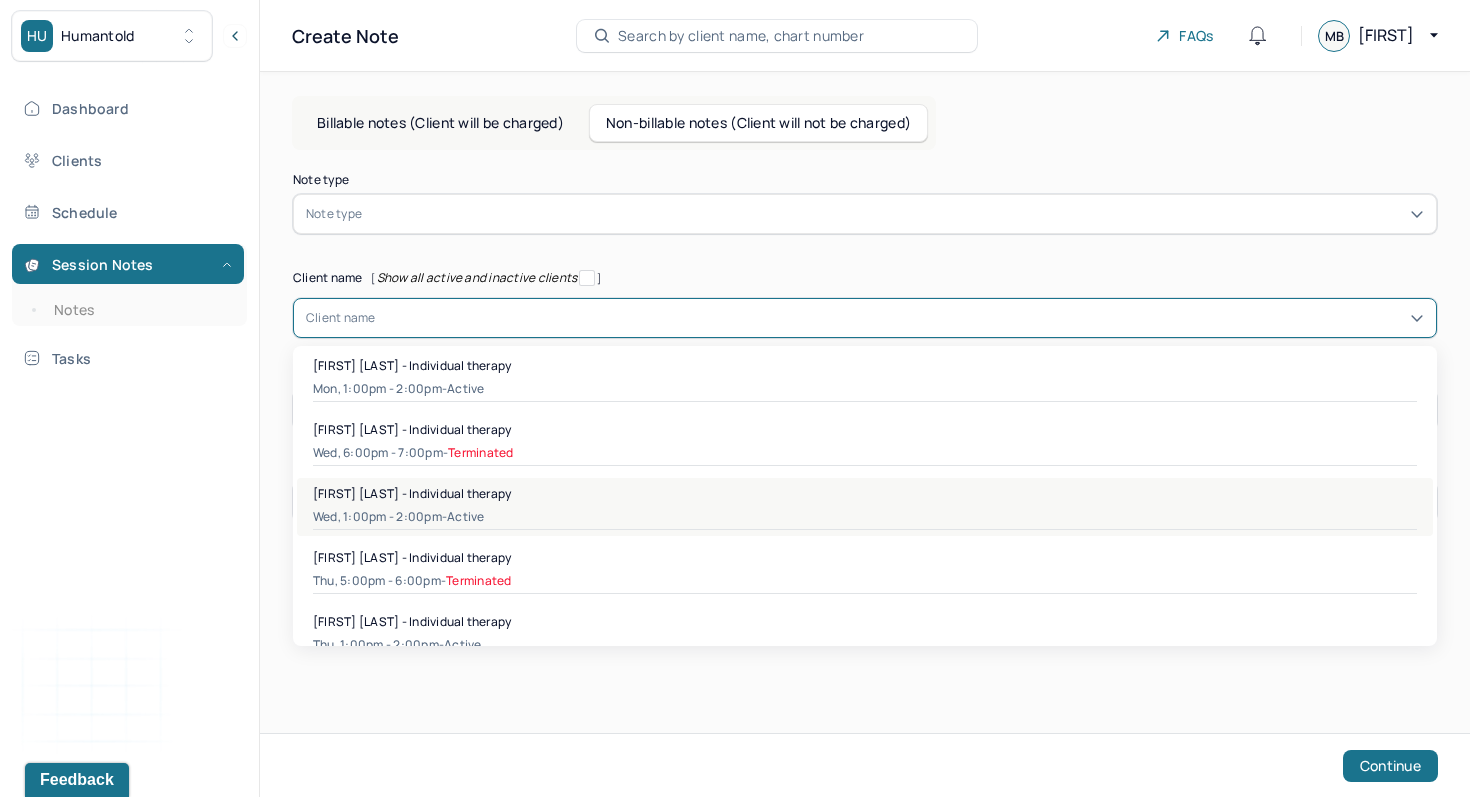 click on "[DAY], [TIME] - active" at bounding box center (865, 517) 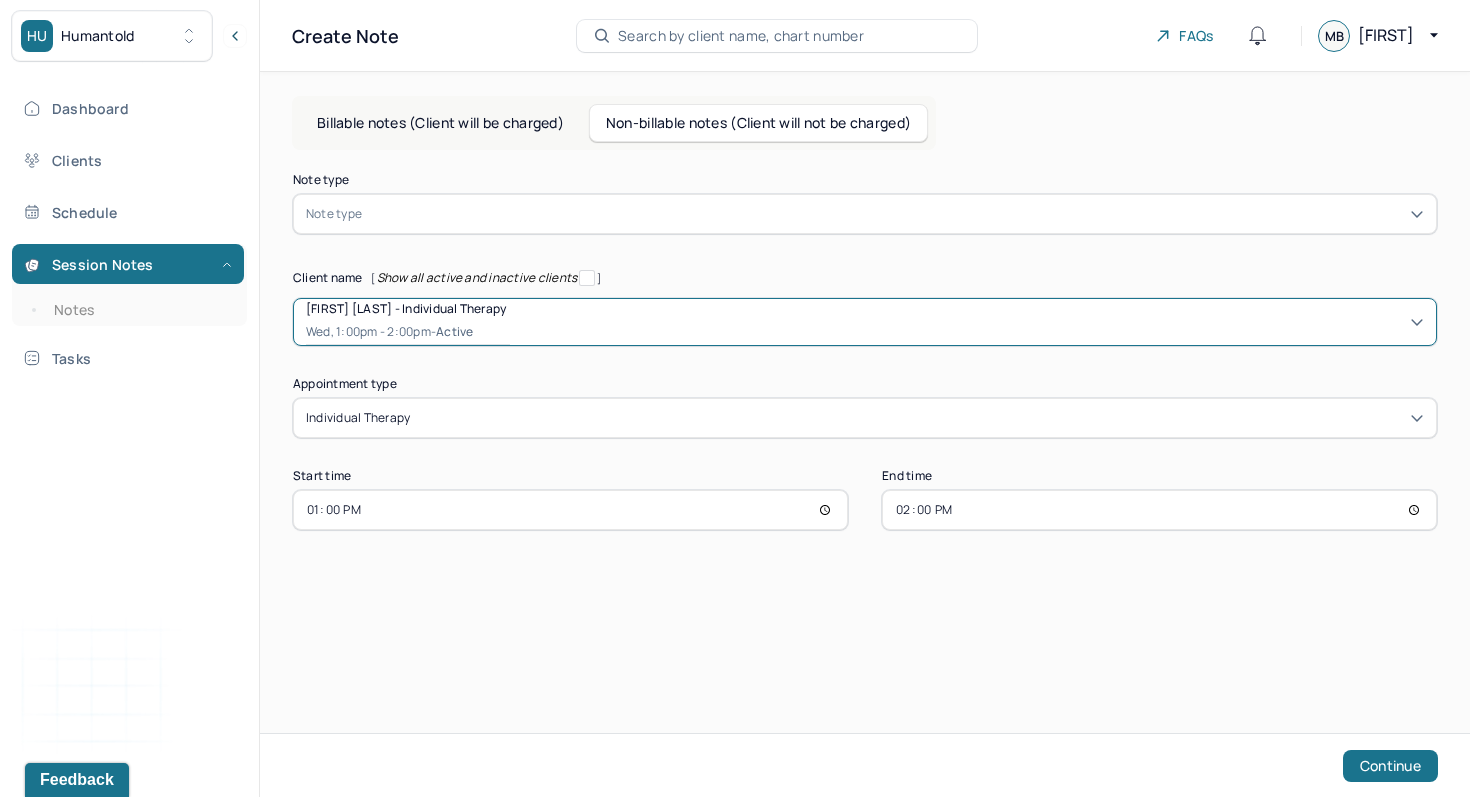 click at bounding box center [895, 214] 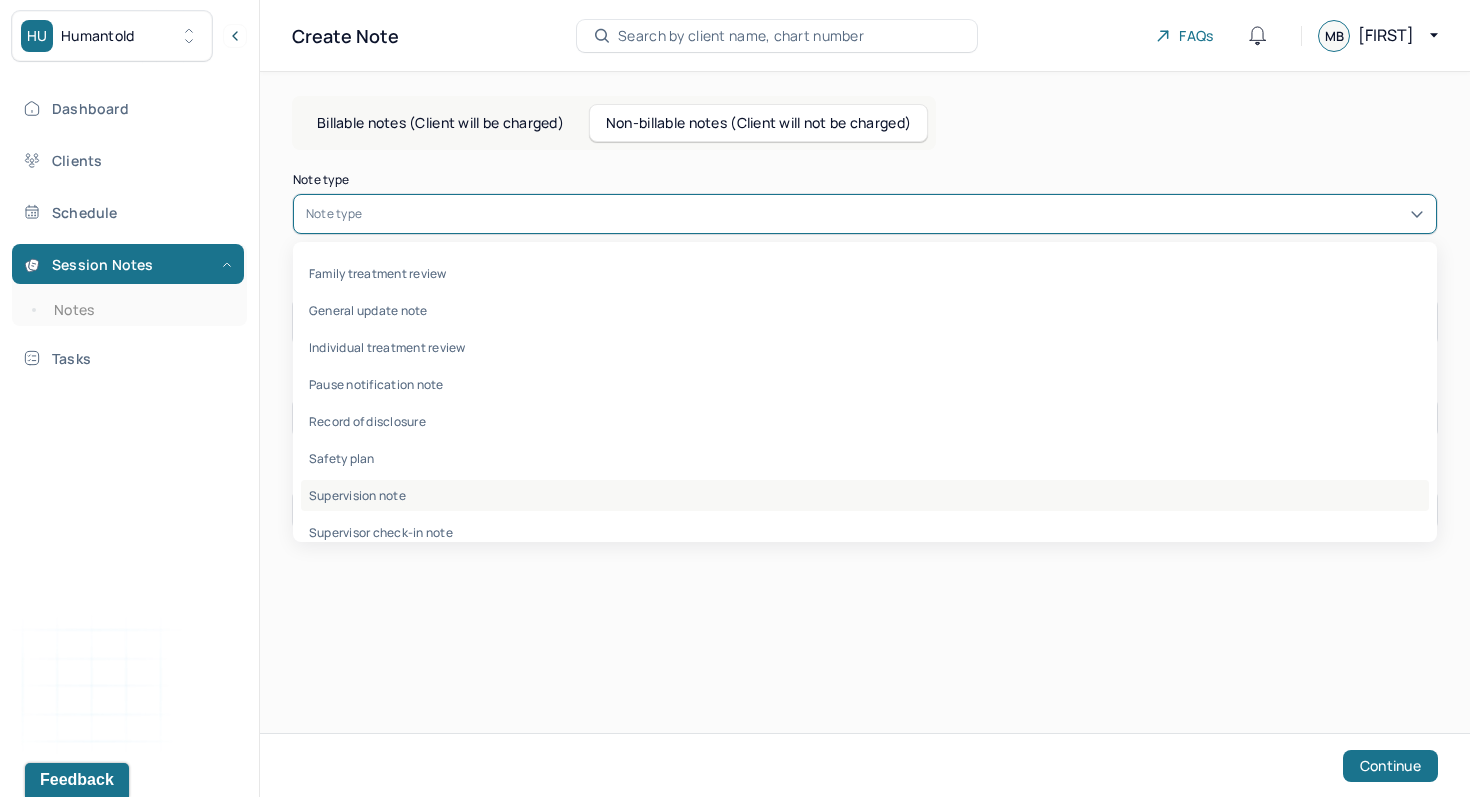 click on "Supervision note" at bounding box center (865, 495) 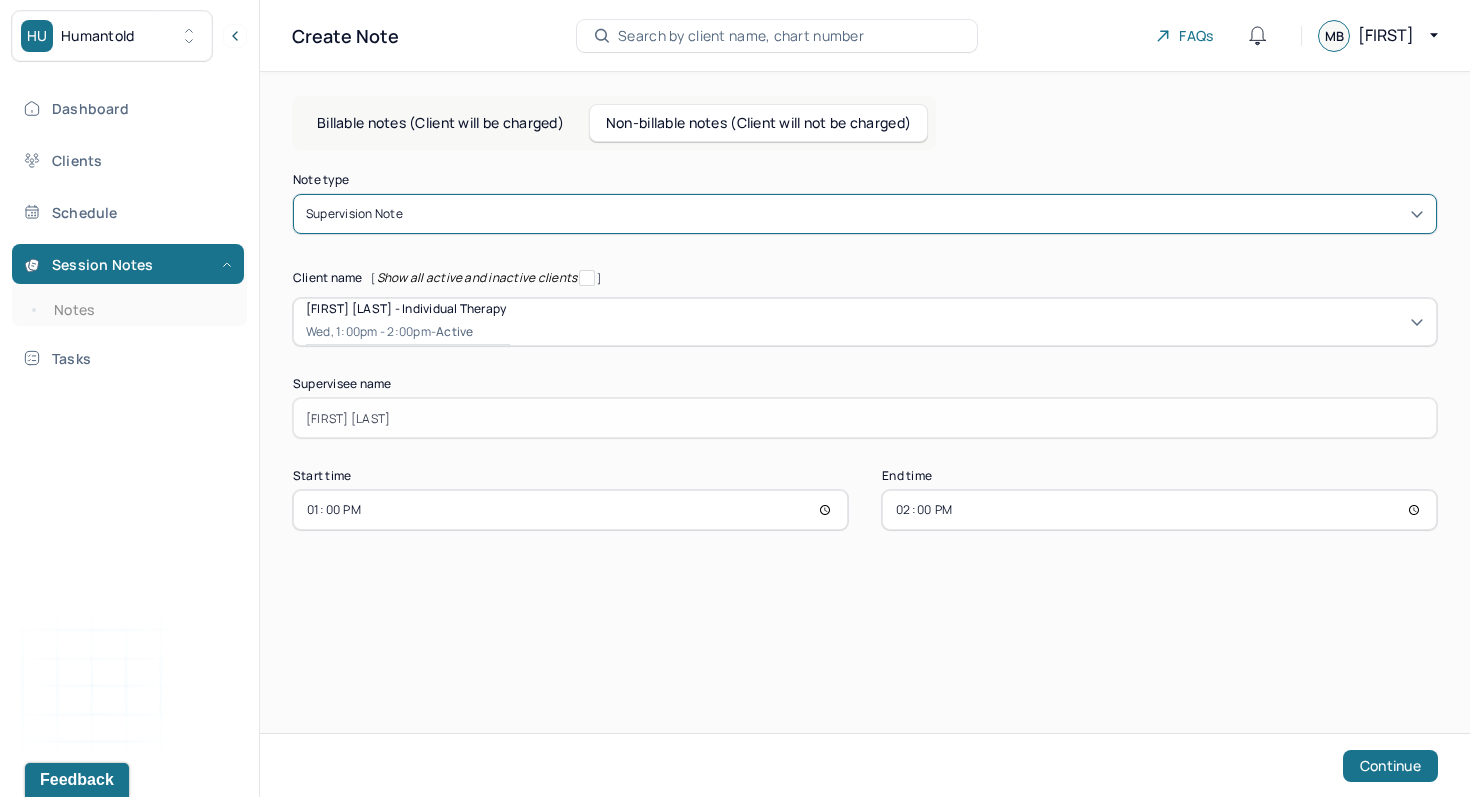 click on "14:00" at bounding box center (1159, 510) 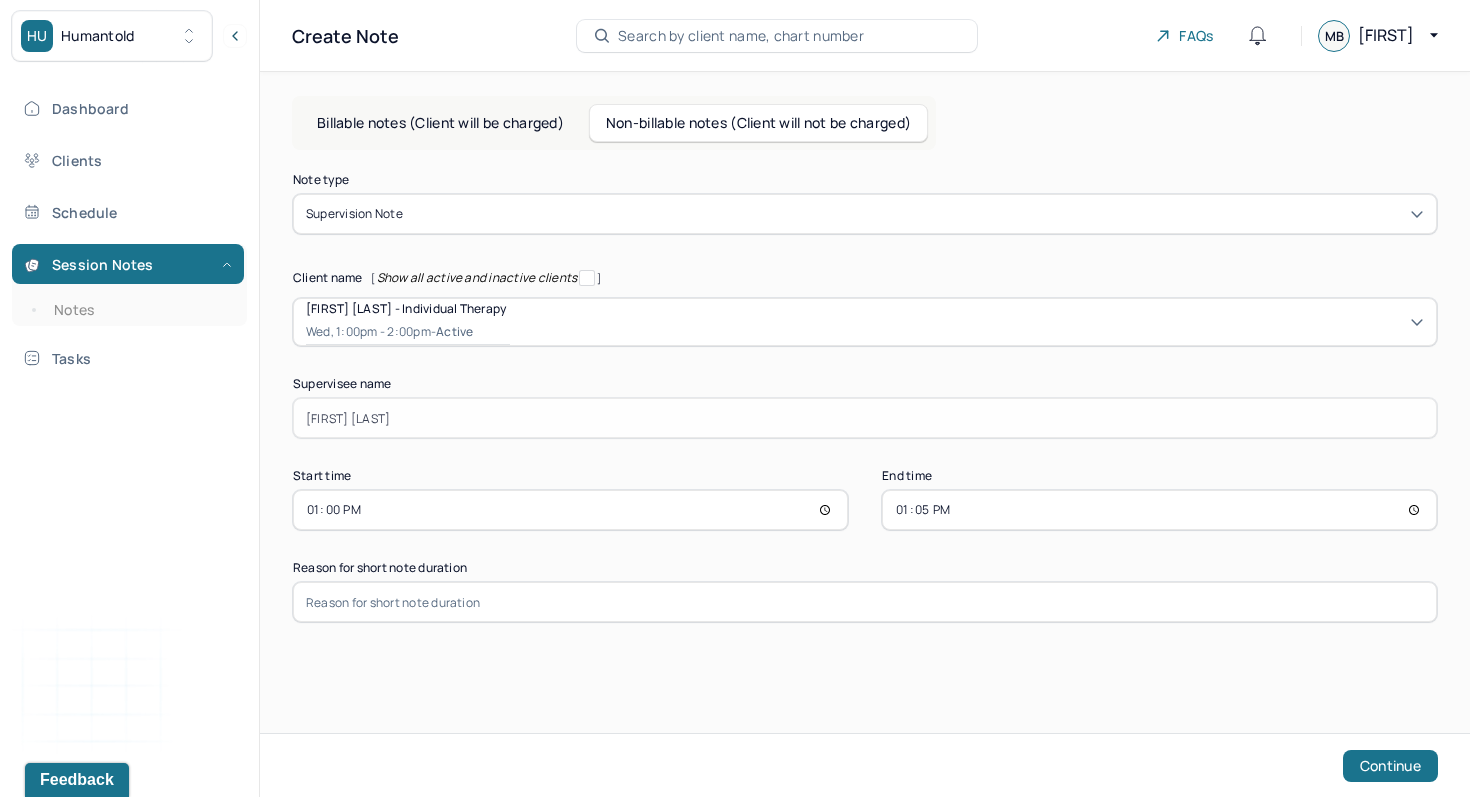 type on "13:55" 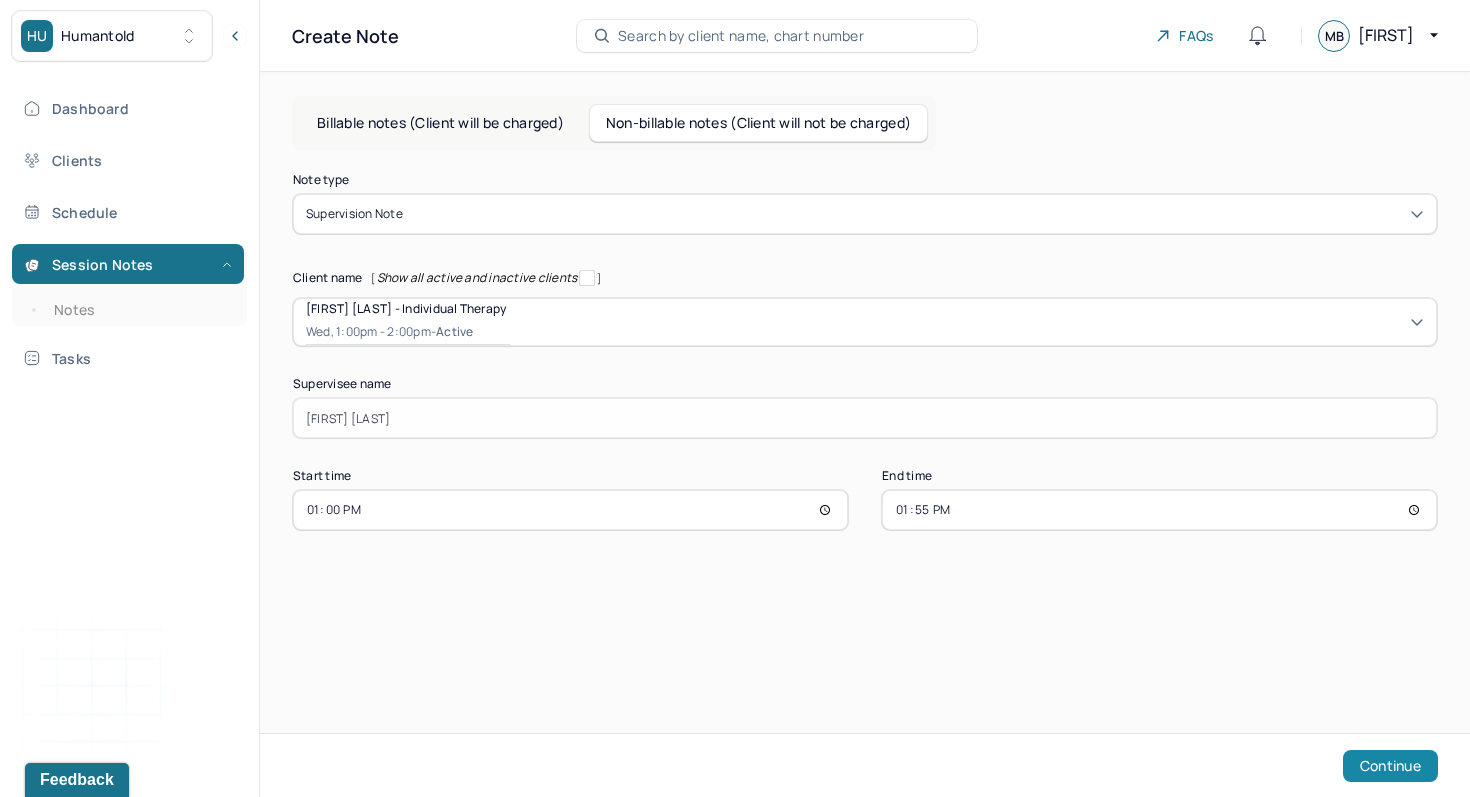 click on "Continue" at bounding box center (1390, 766) 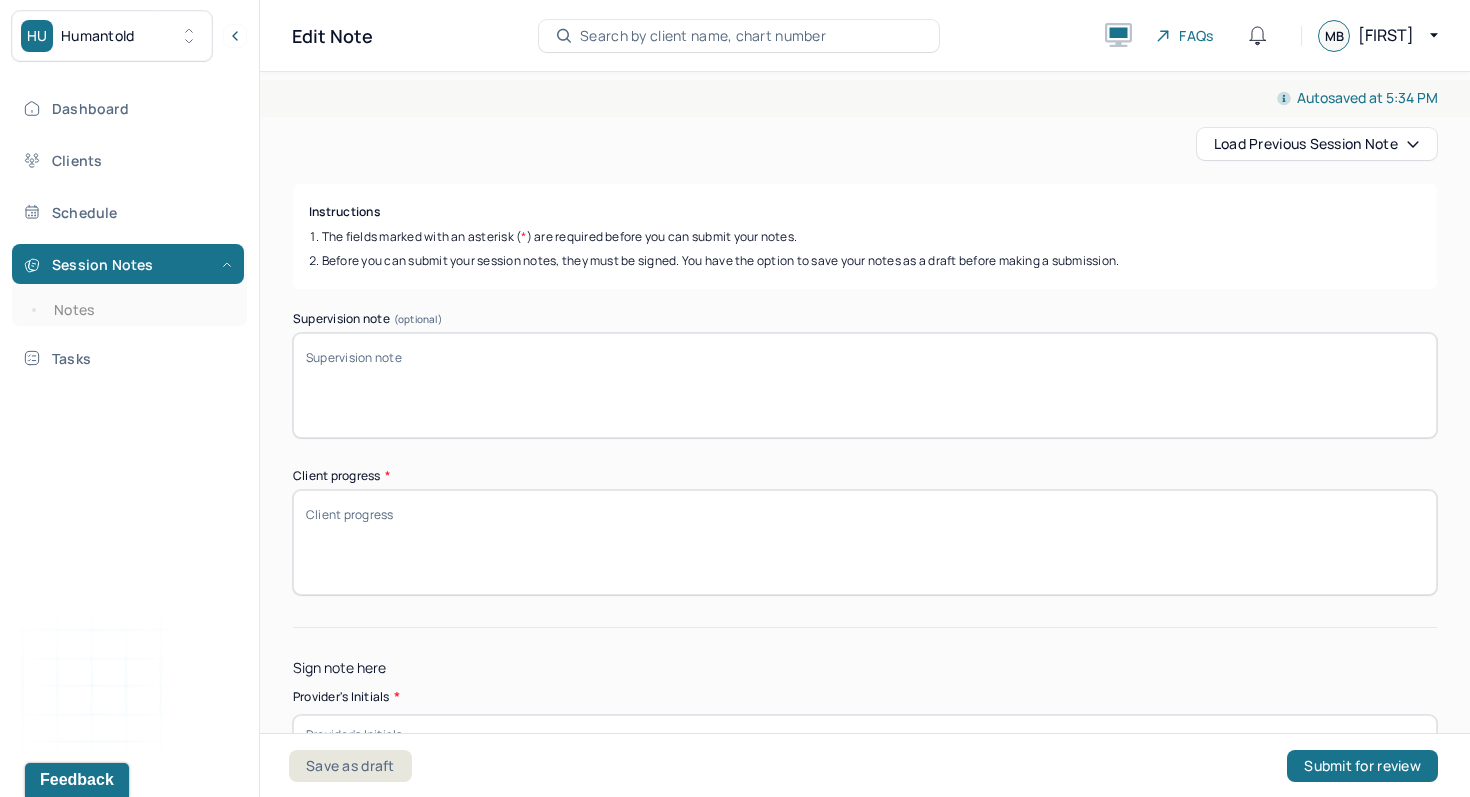 scroll, scrollTop: 273, scrollLeft: 0, axis: vertical 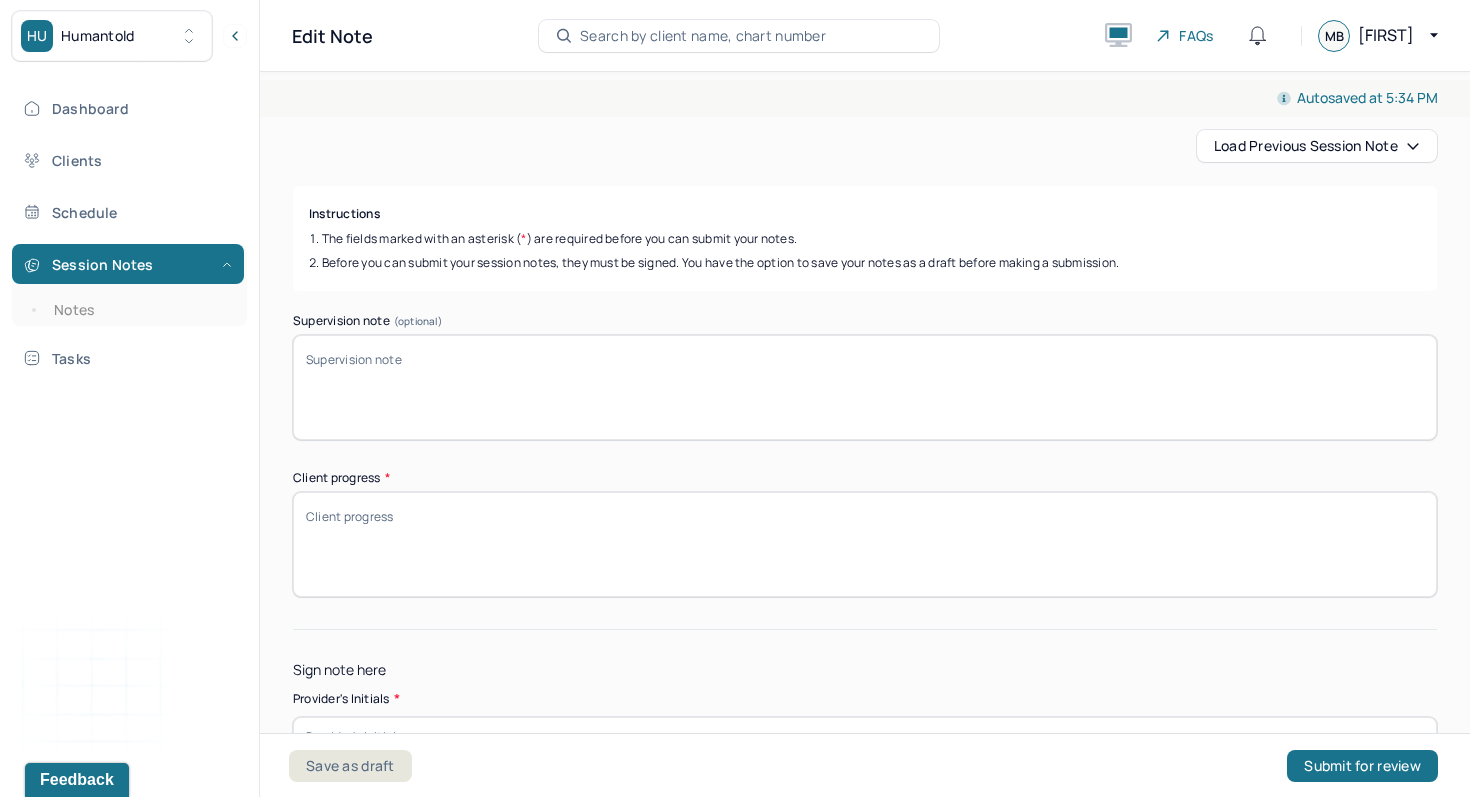 click on "Supervision note (optional)" at bounding box center [865, 387] 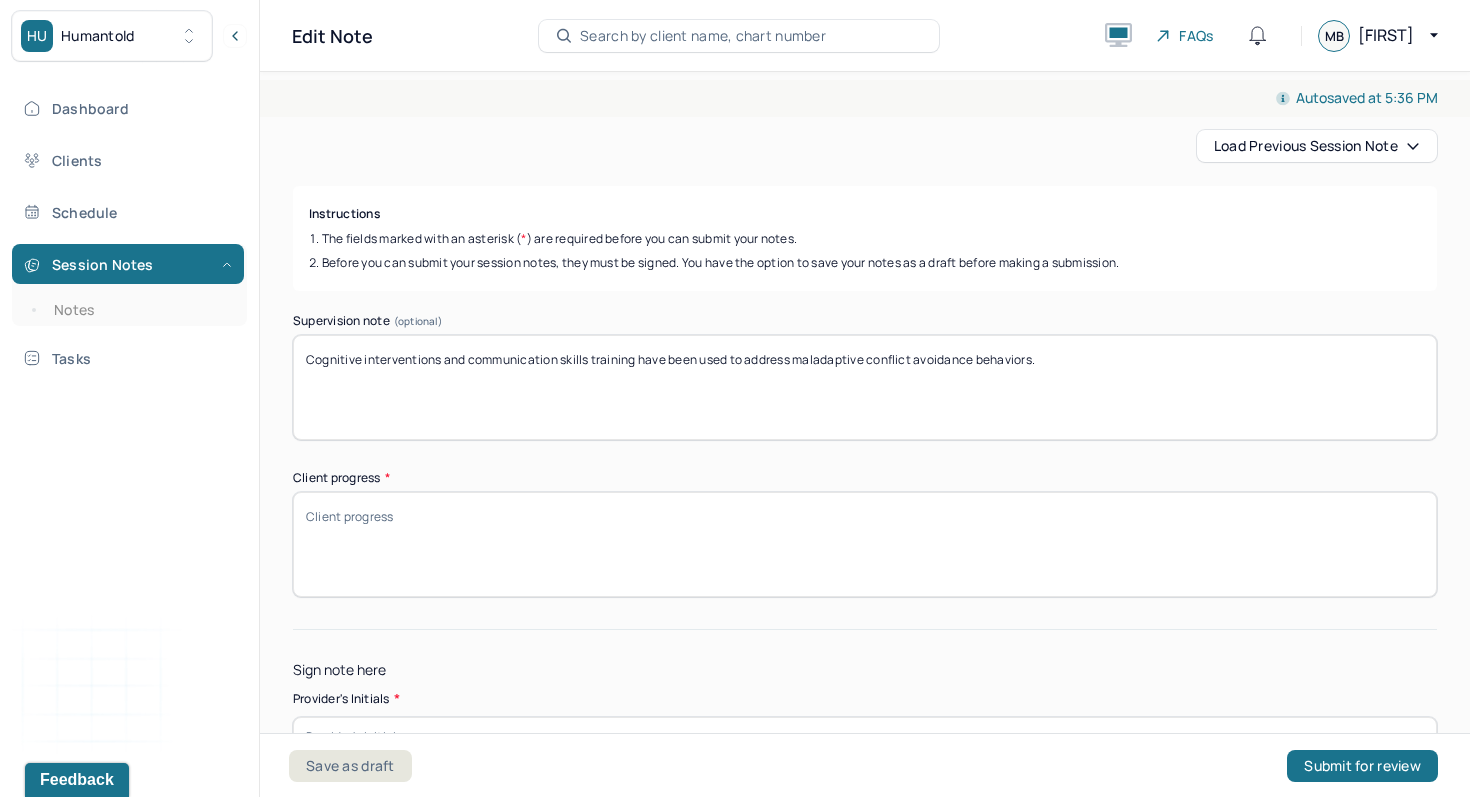 type on "Cognitive interventions and communication skills training have been used to address maladaptive conflict avoidance behaviors." 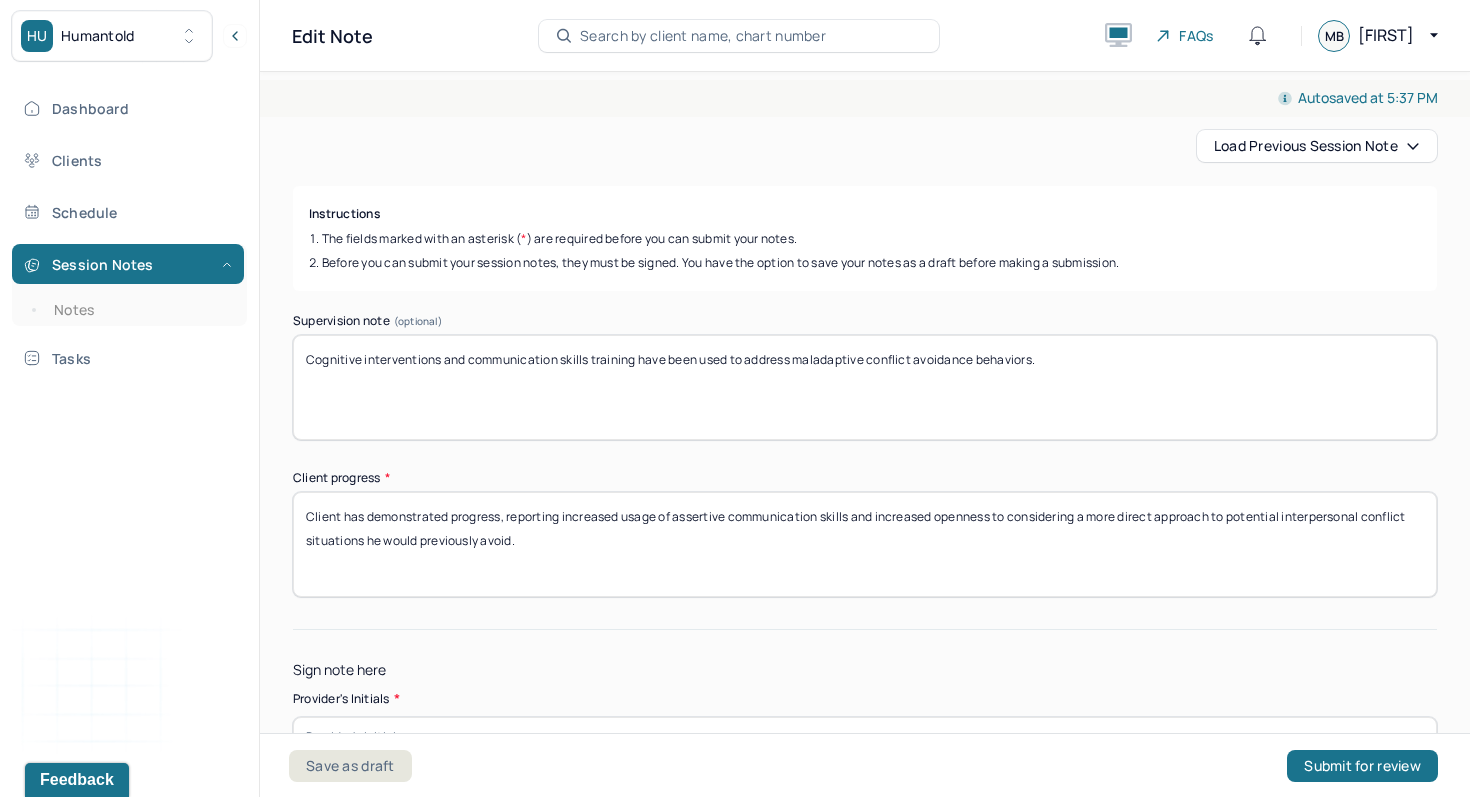 type on "Client has demonstrated progress, reporting increased usage of assertive communication skills and increased openness to considering a more direct approach to potential interpersonal conflict situations he would previously avoid." 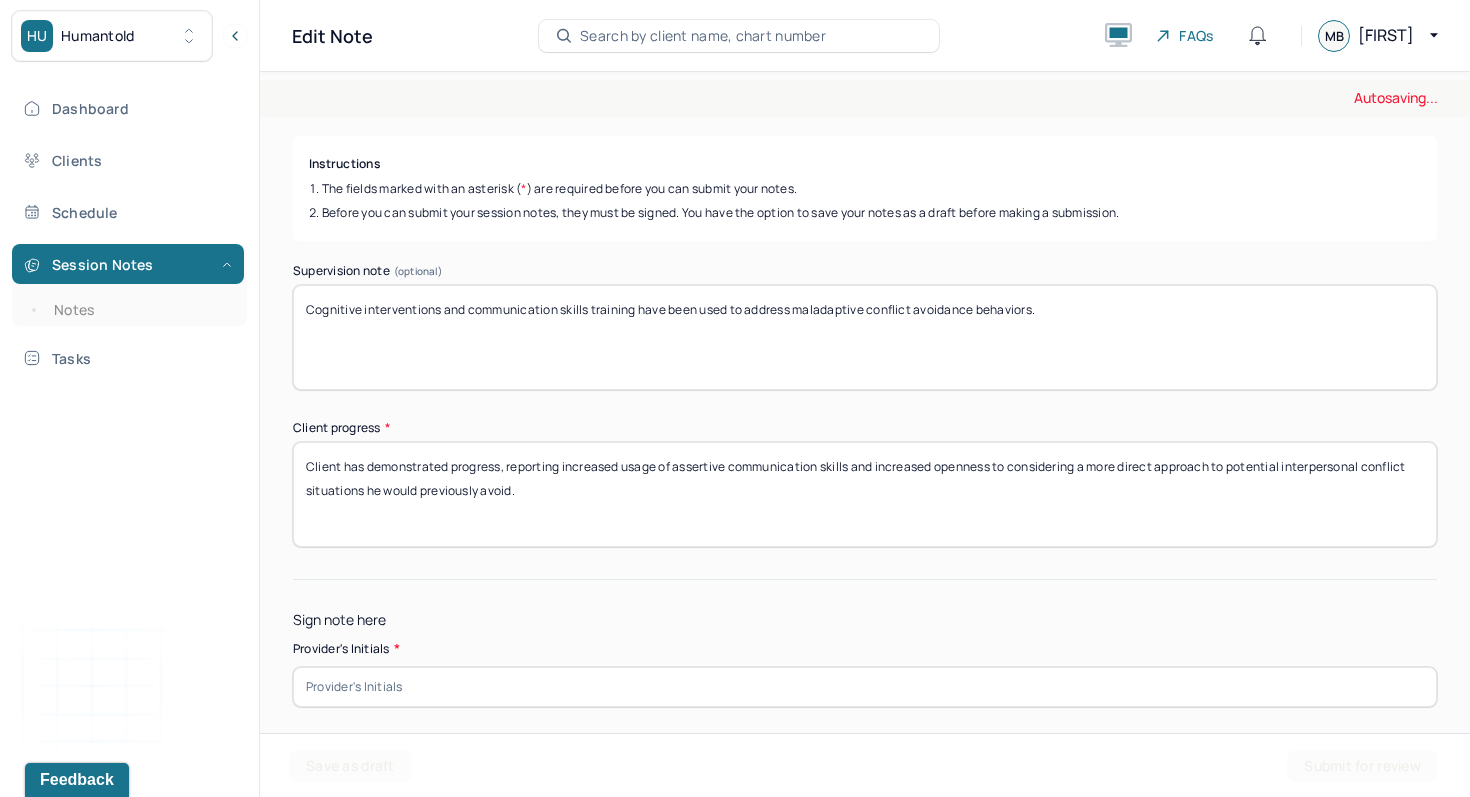 scroll, scrollTop: 343, scrollLeft: 0, axis: vertical 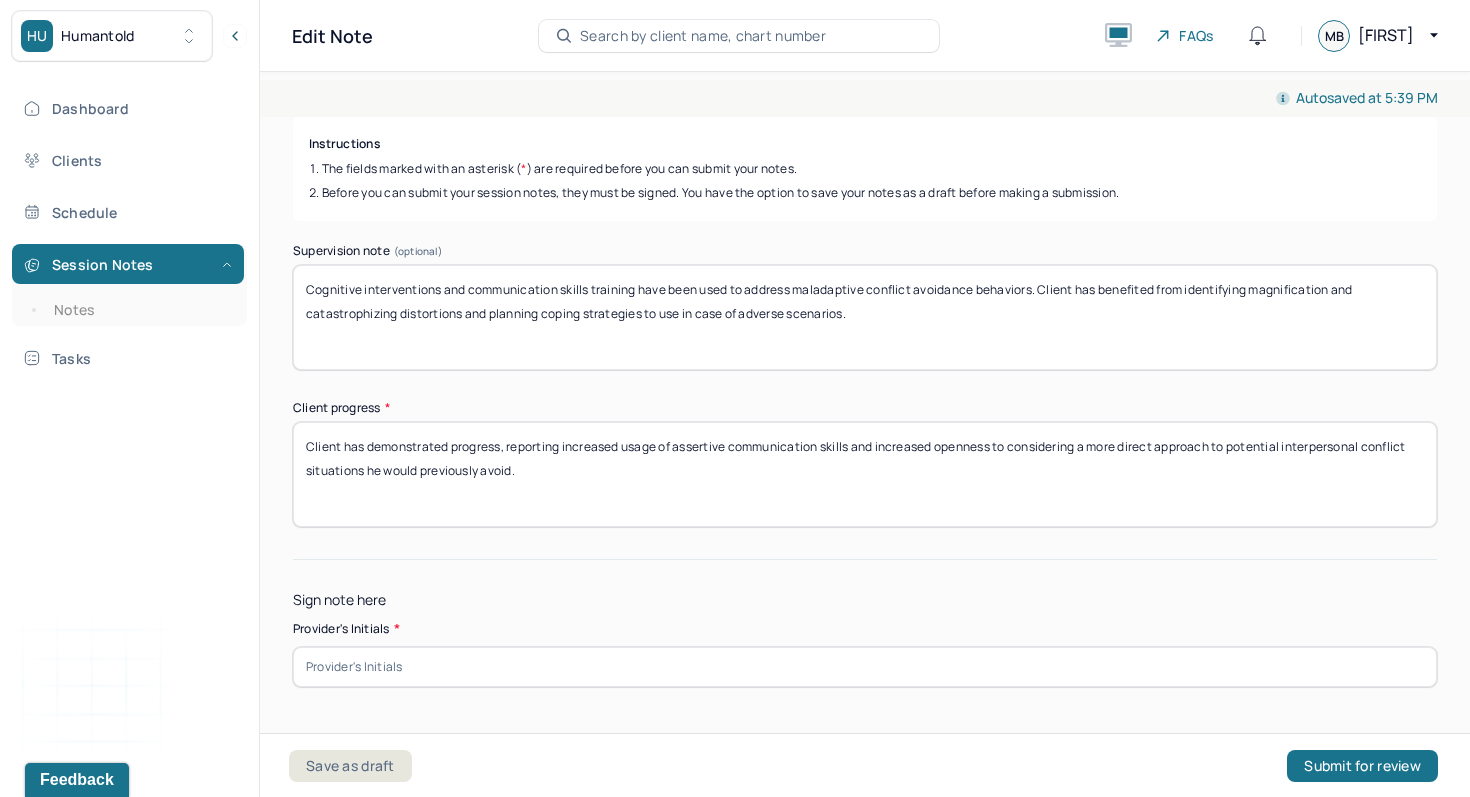 click on "Cognitive interventions and communication skills training have been used to address maladaptive conflict avoidance behaviors. Client has benefited from identifying magnification and catastrophizing distortions and planning coping strategies to use in case of adverse scenarios." at bounding box center [865, 317] 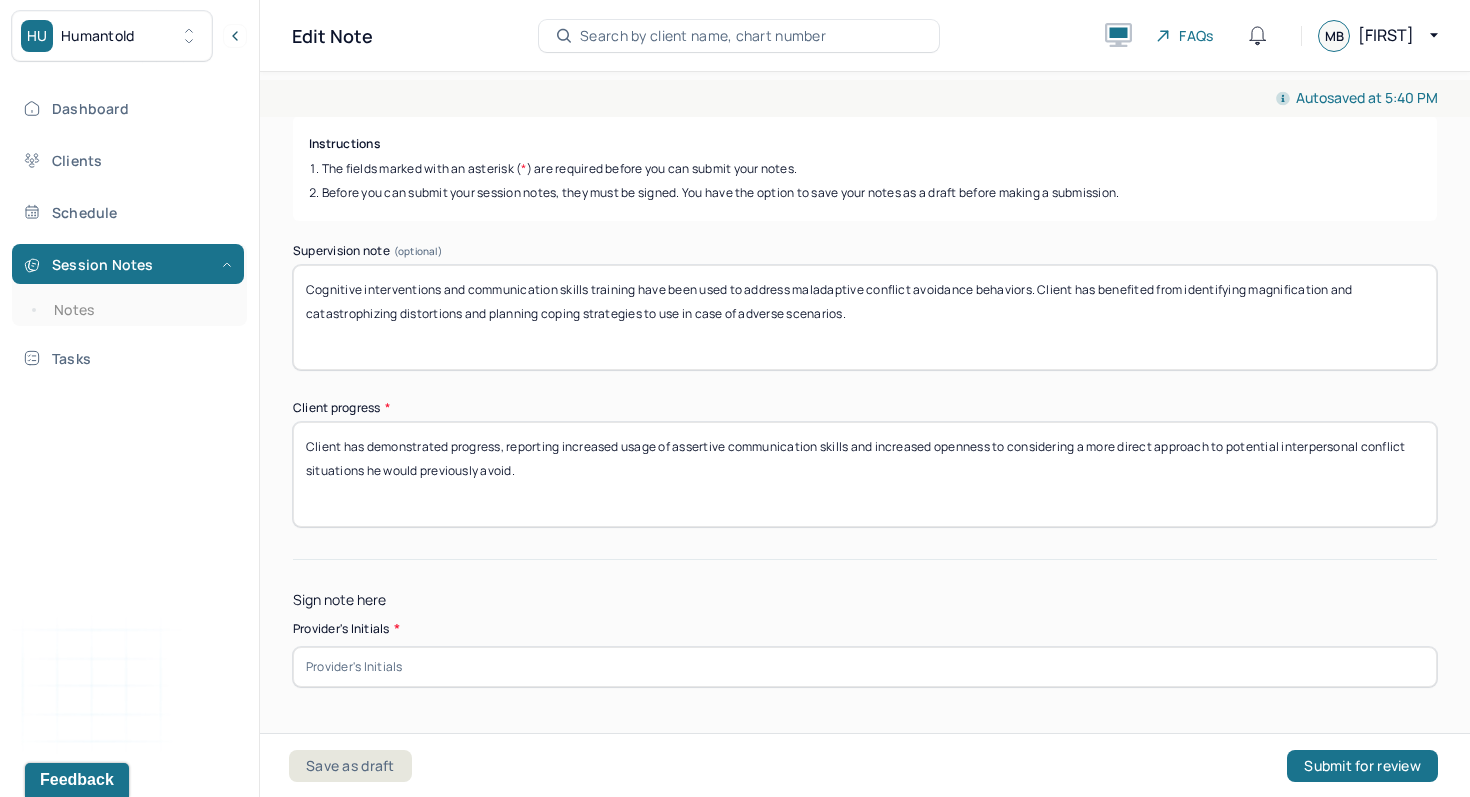click on "Cognitive interventions and communication skills training have been used to address maladaptive conflict avoidance behaviors. Client has benefited from identifying magnification and catastrophizing distortions and planning coping strategies to use in case of adverse scenarios." at bounding box center (865, 317) 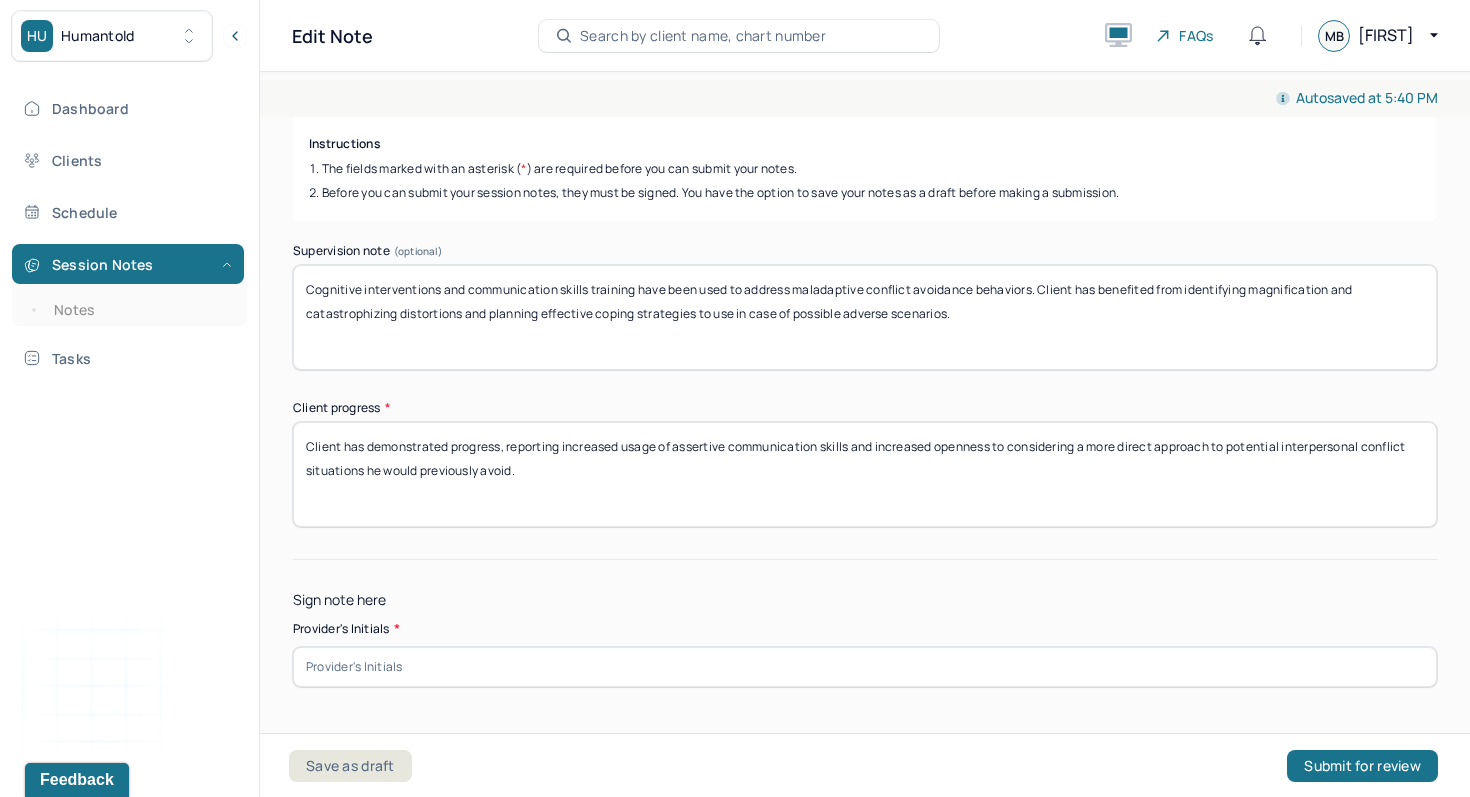 click on "Cognitive interventions and communication skills training have been used to address maladaptive conflict avoidance behaviors. Client has benefited from identifying magnification and catastrophizing distortions and planning effective coping strategies to use in case of possible adverse scenarios." at bounding box center (865, 317) 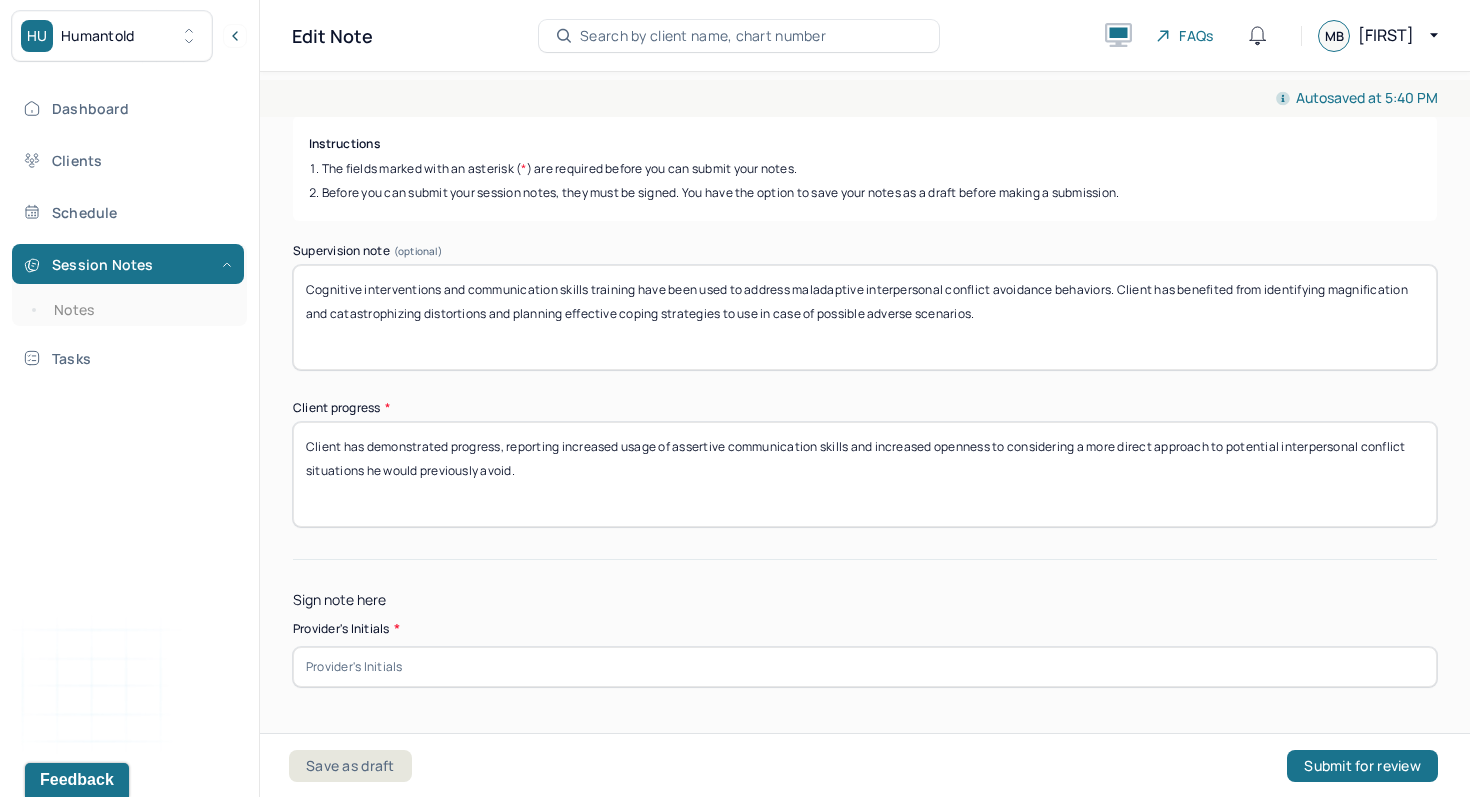 click on "Cognitive interventions and communication skills training have been used to address maladaptive interpersonal conflict avoidance behaviors. Client has benefited from identifying magnification and catastrophizing distortions and planning effective coping strategies to use in case of possible adverse scenarios." at bounding box center (865, 317) 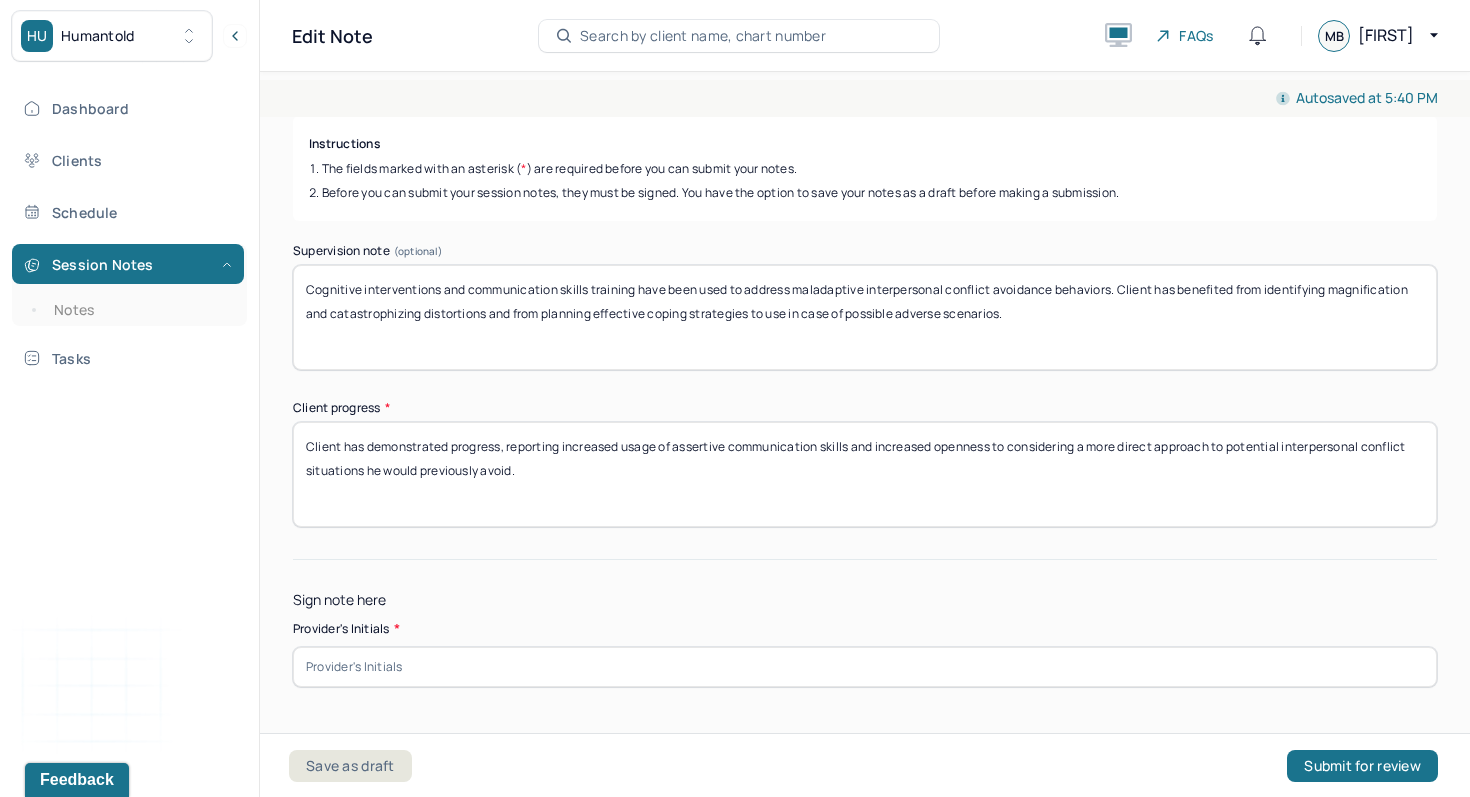 type on "Cognitive interventions and communication skills training have been used to address maladaptive interpersonal conflict avoidance behaviors. Client has benefited from identifying magnification and catastrophizing distortions and from planning effective coping strategies to use in case of possible adverse scenarios." 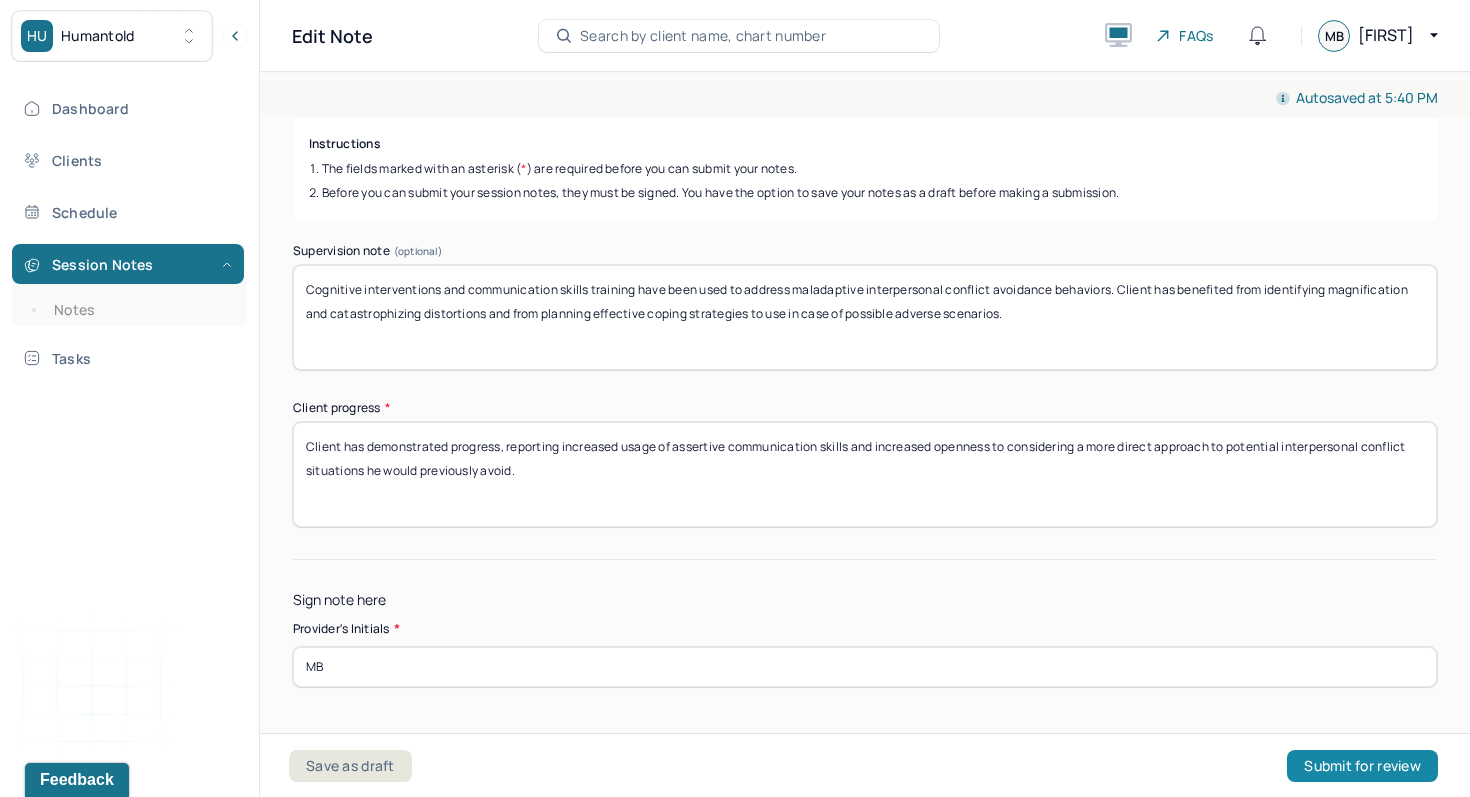 type on "MB" 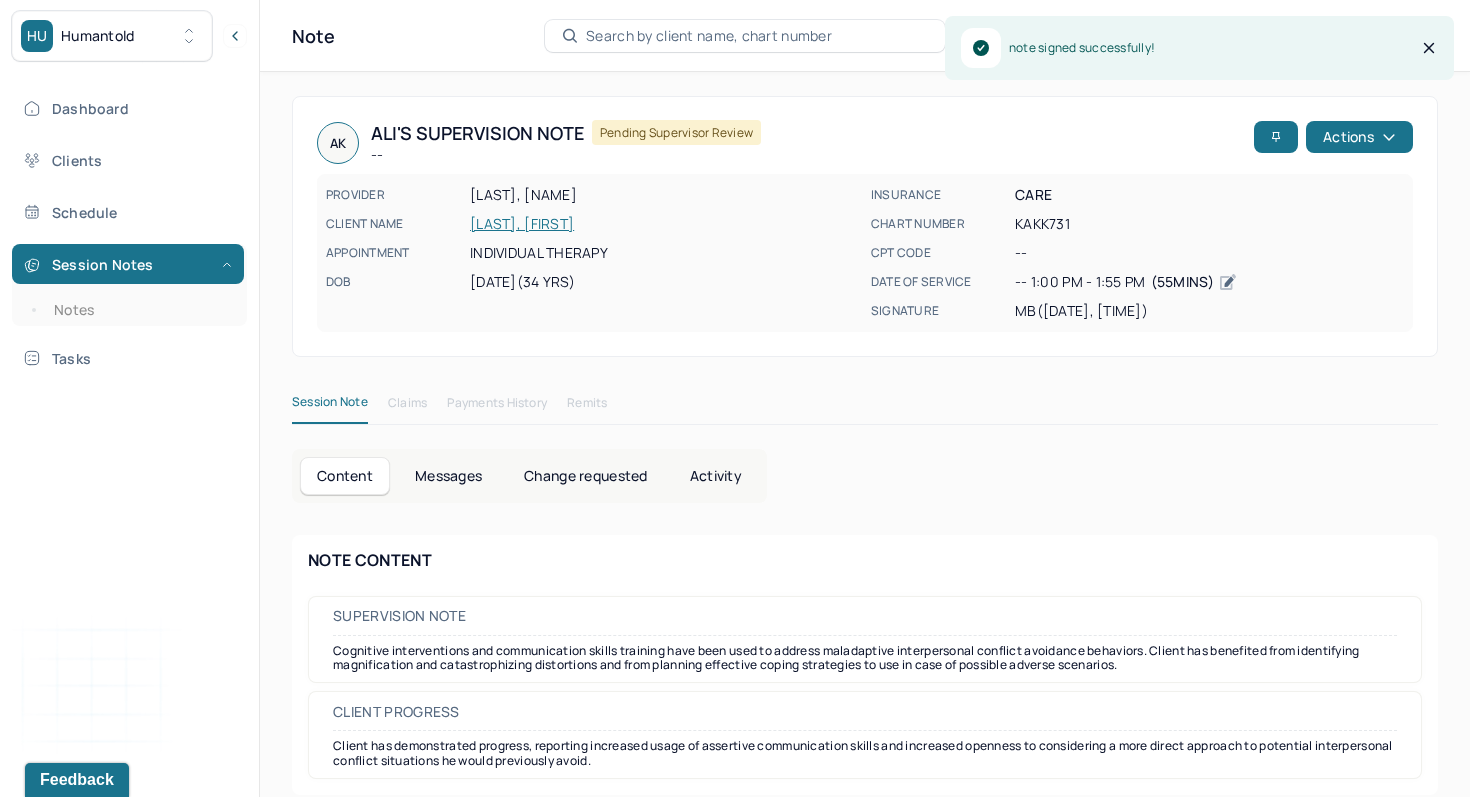 scroll, scrollTop: 24, scrollLeft: 0, axis: vertical 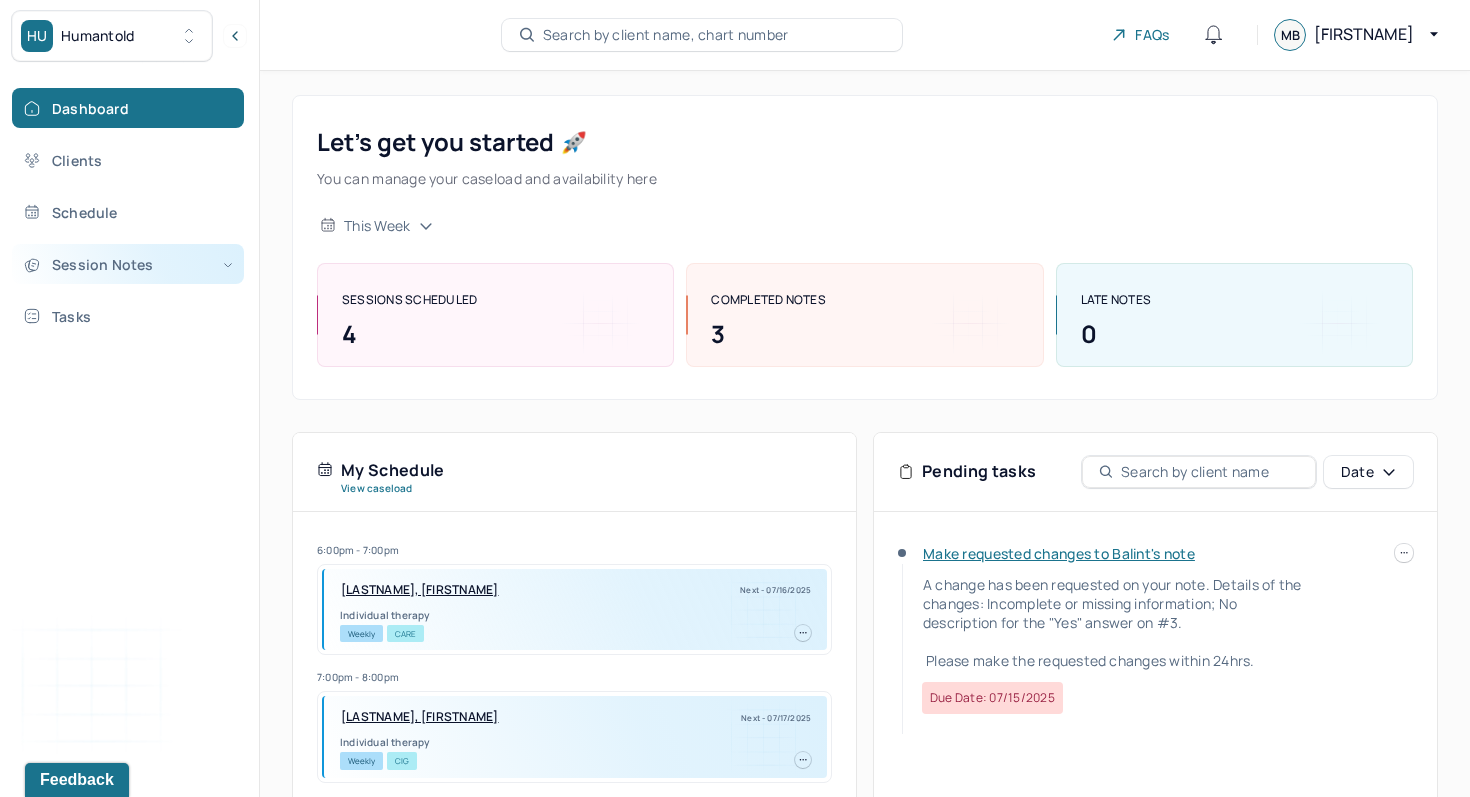 click on "Session Notes" at bounding box center (128, 264) 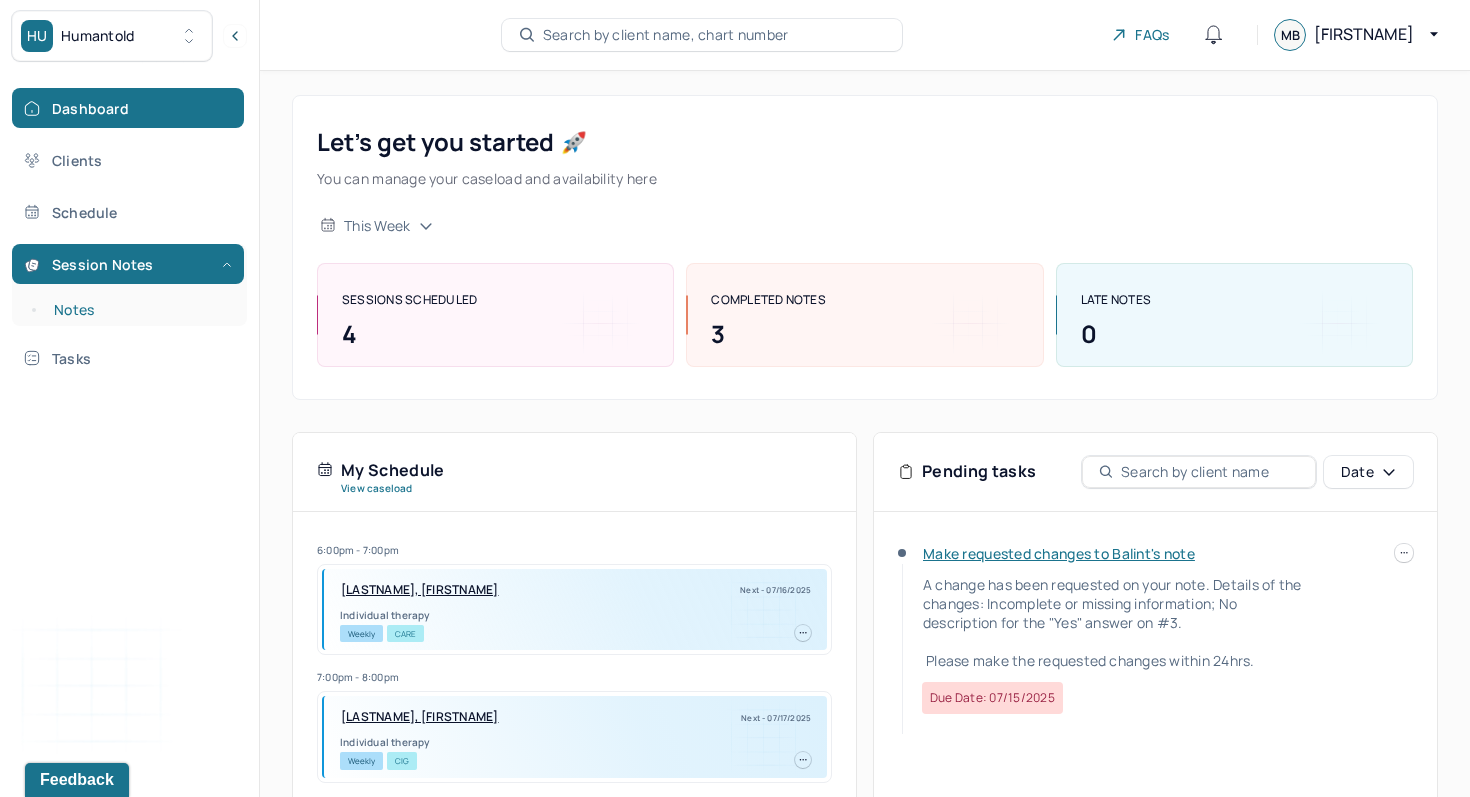 click on "Notes" at bounding box center [139, 310] 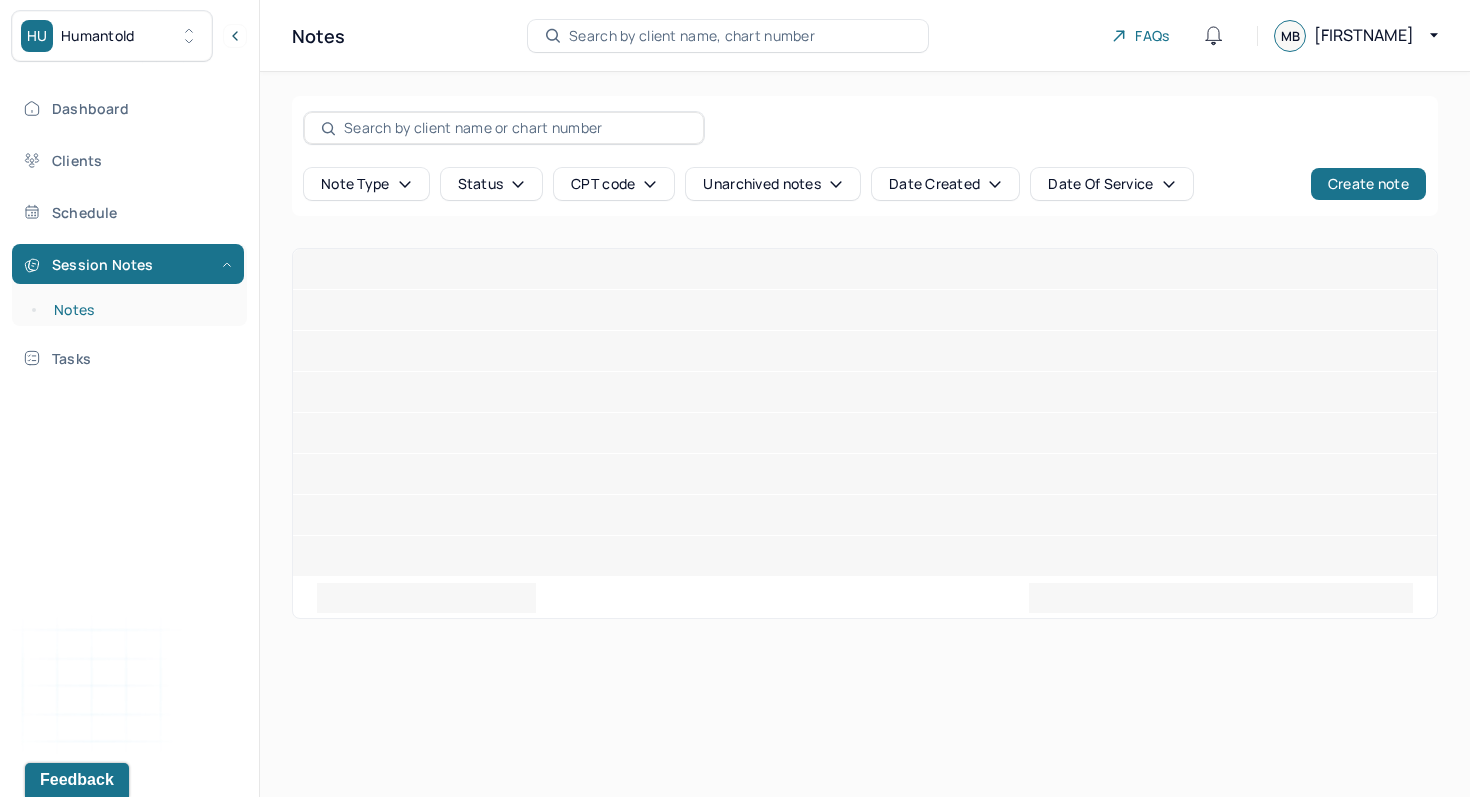 scroll, scrollTop: 0, scrollLeft: 0, axis: both 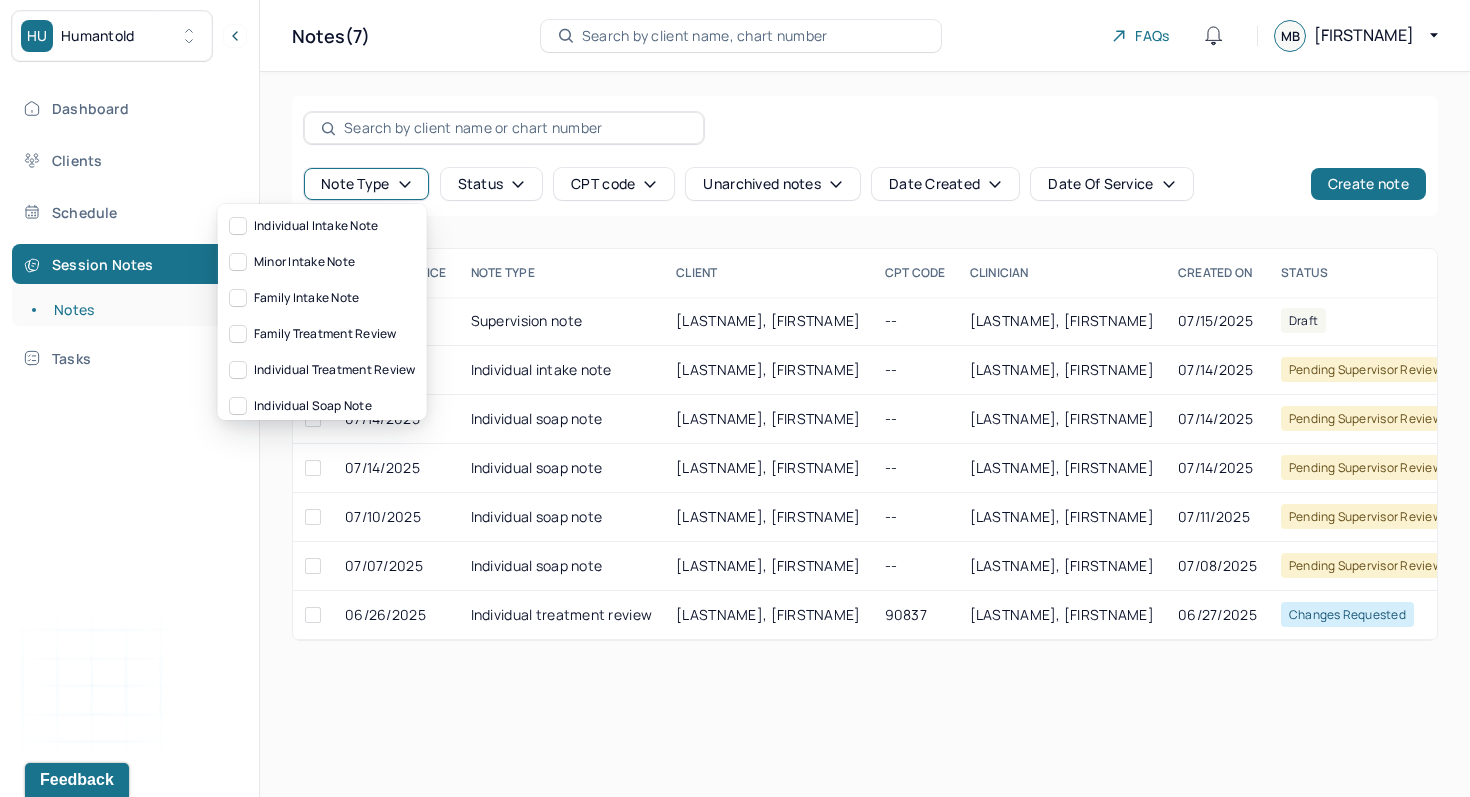click on "Note type" at bounding box center [366, 184] 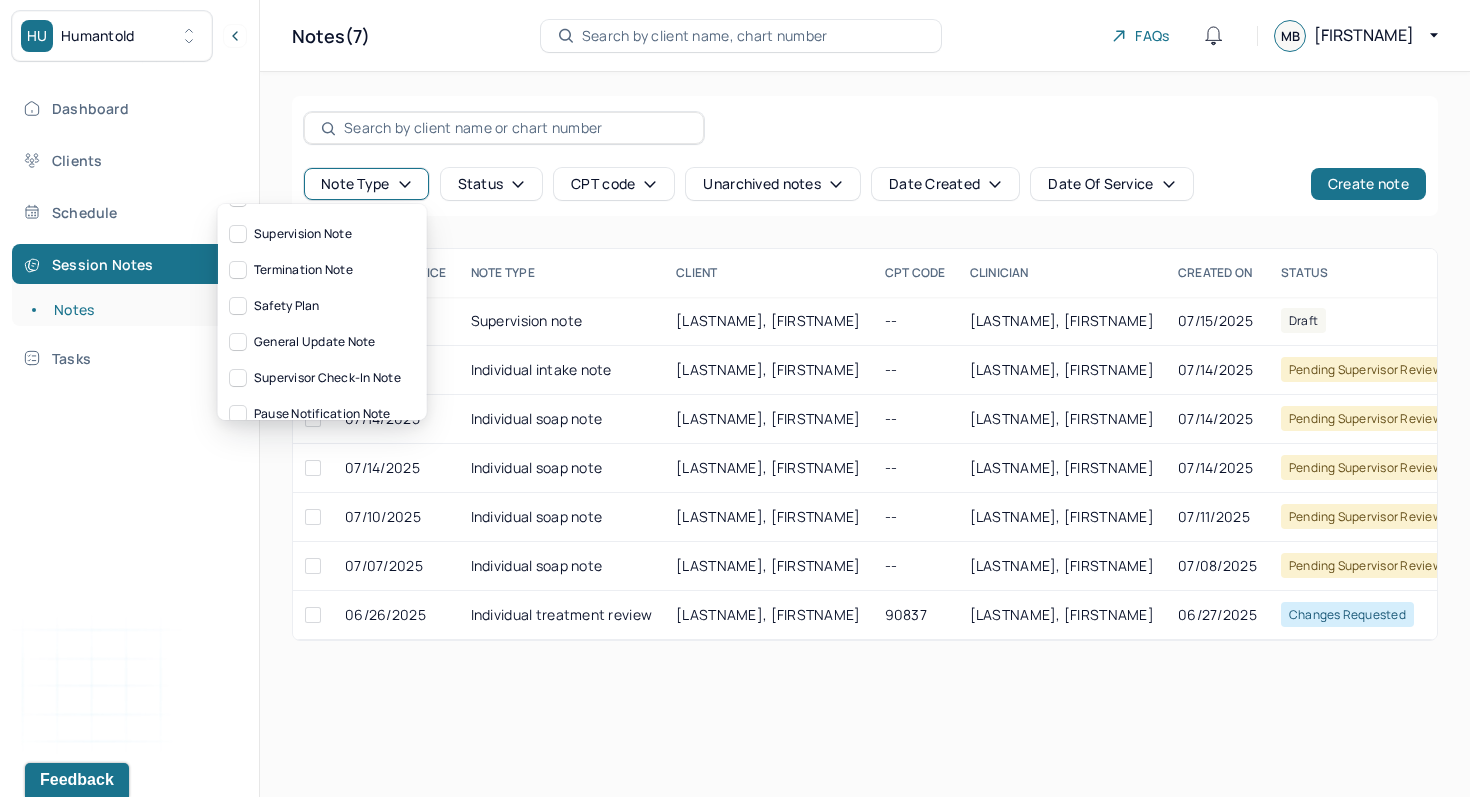 scroll, scrollTop: 332, scrollLeft: 0, axis: vertical 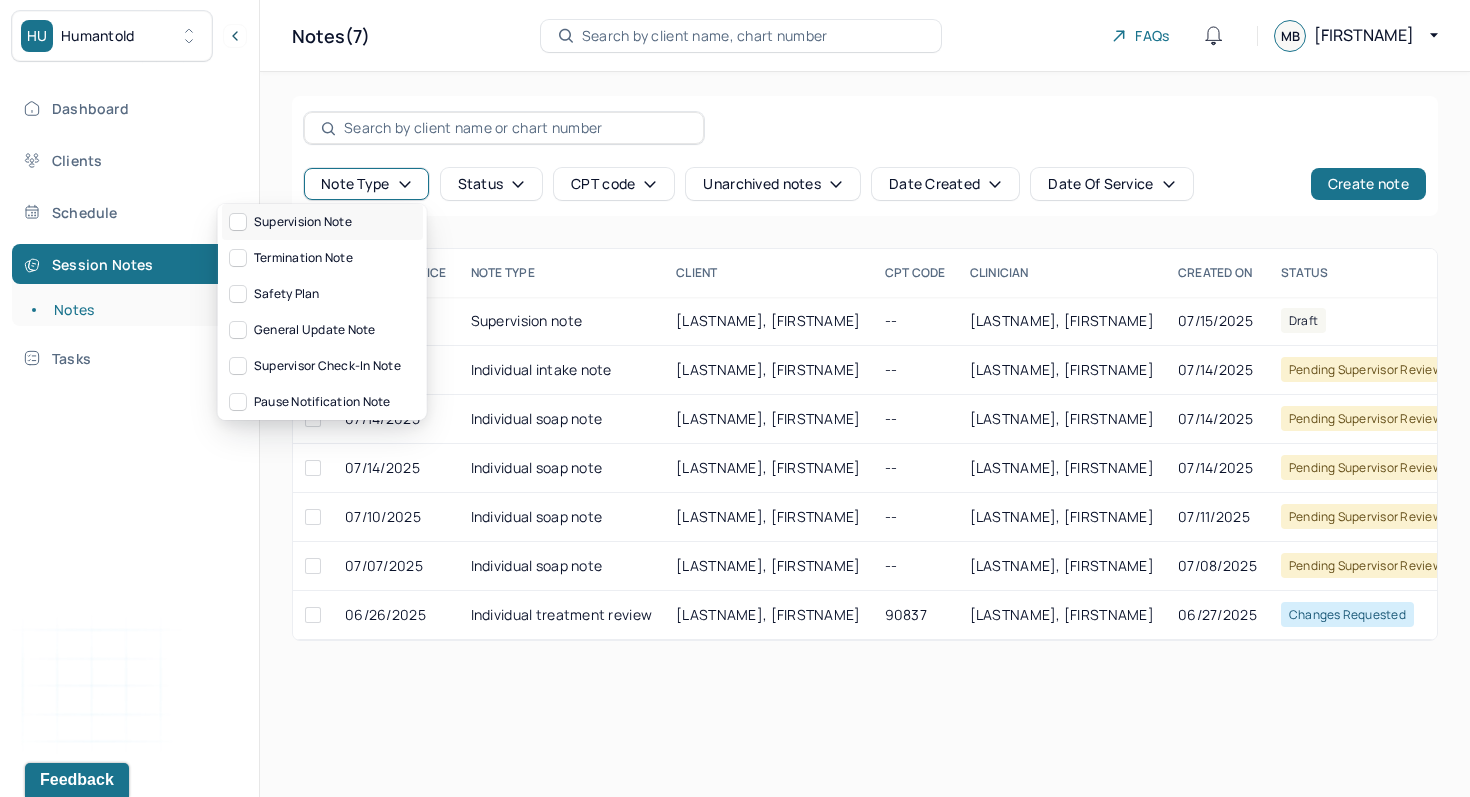 click on "Supervision note" at bounding box center [322, 222] 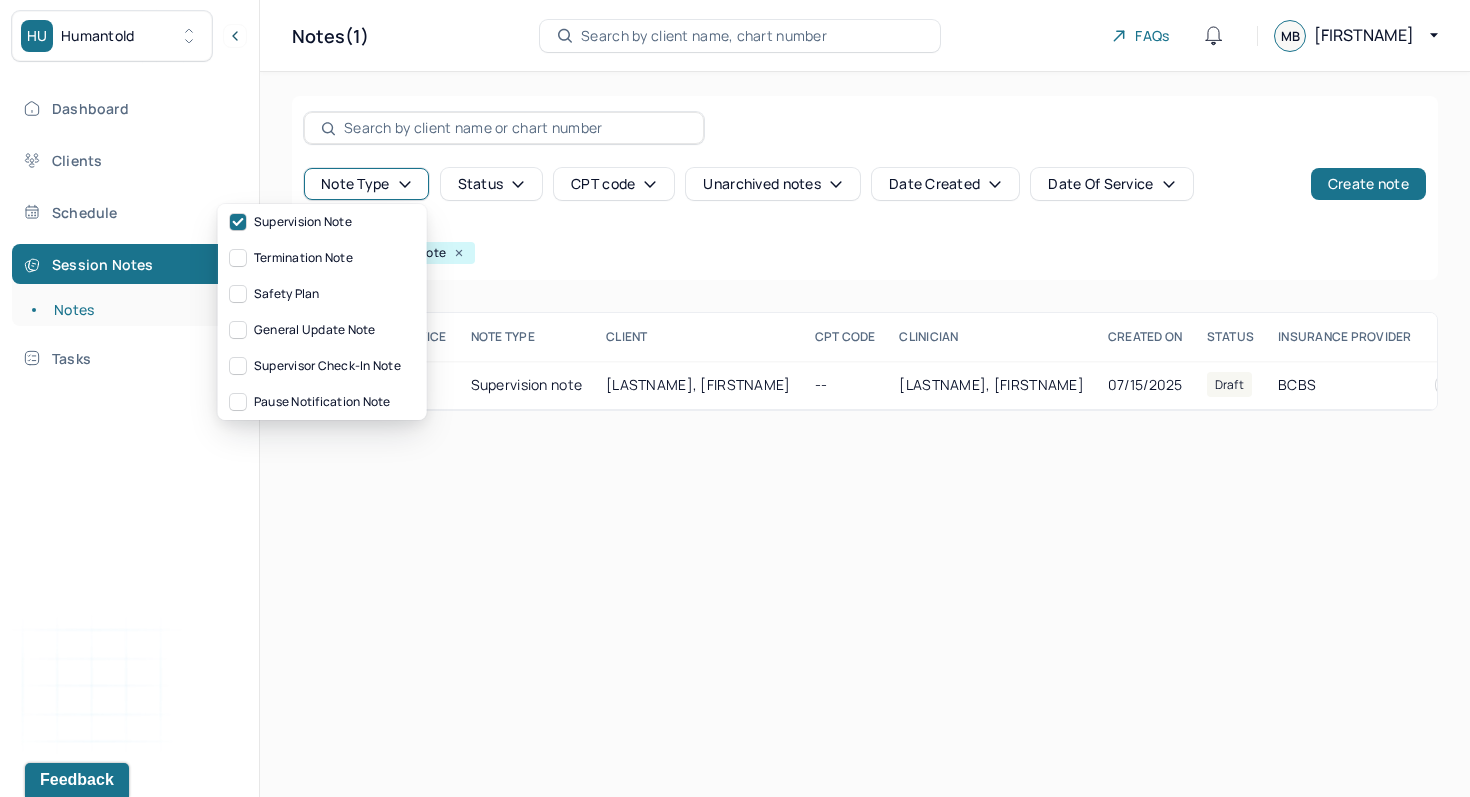 click 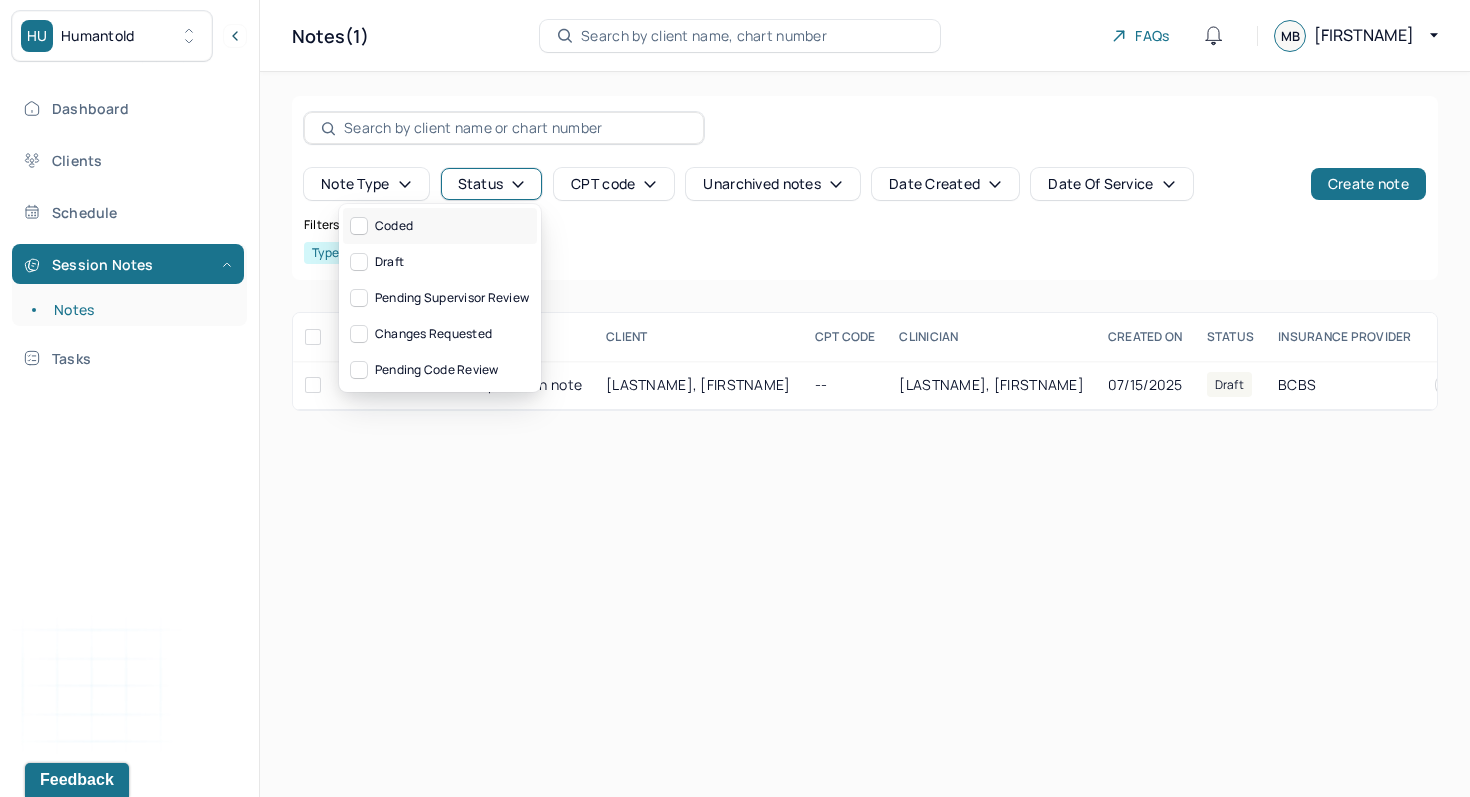 click on "Coded" at bounding box center [440, 226] 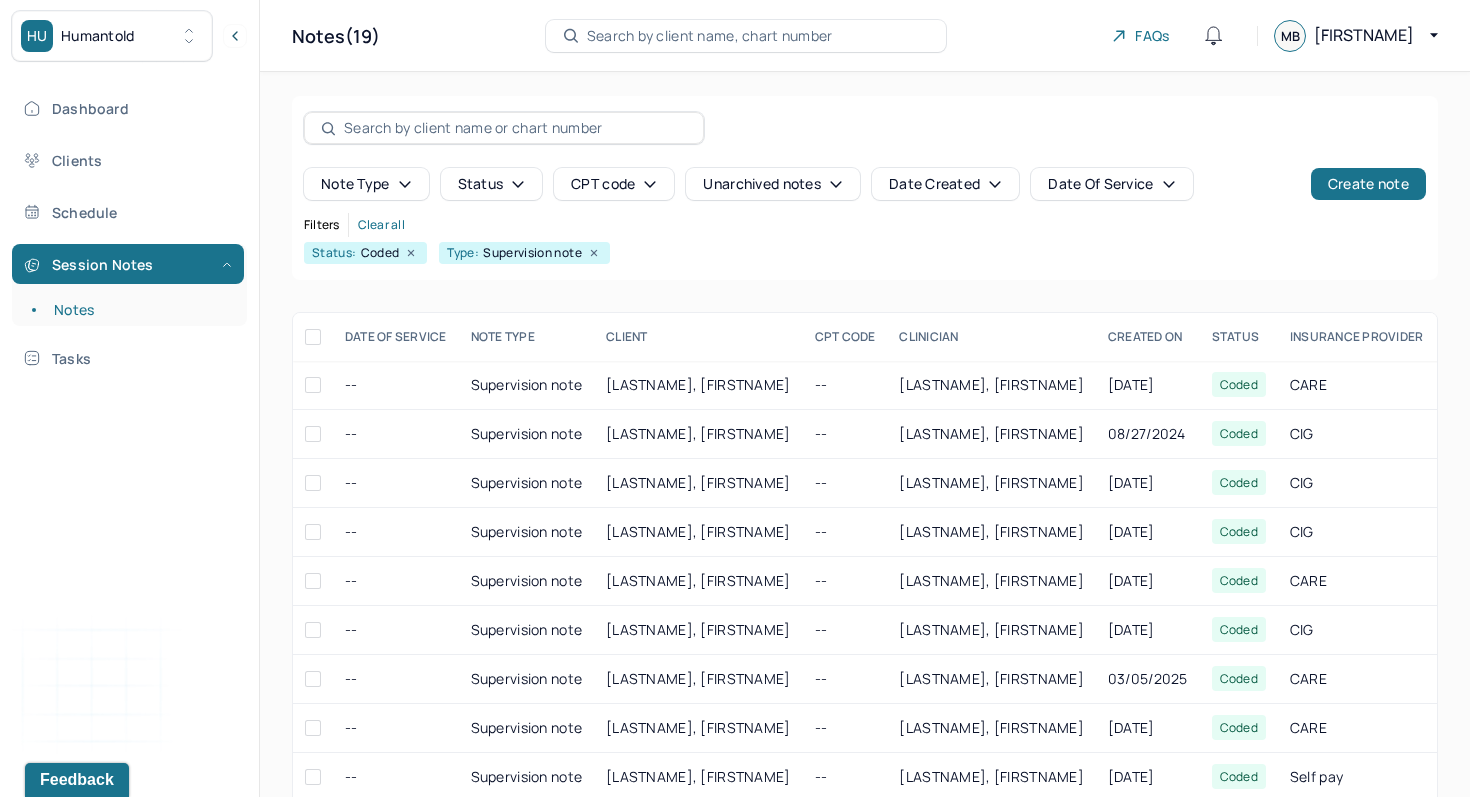 click on "Status: Coded     Type: Supervision note" at bounding box center [865, 253] 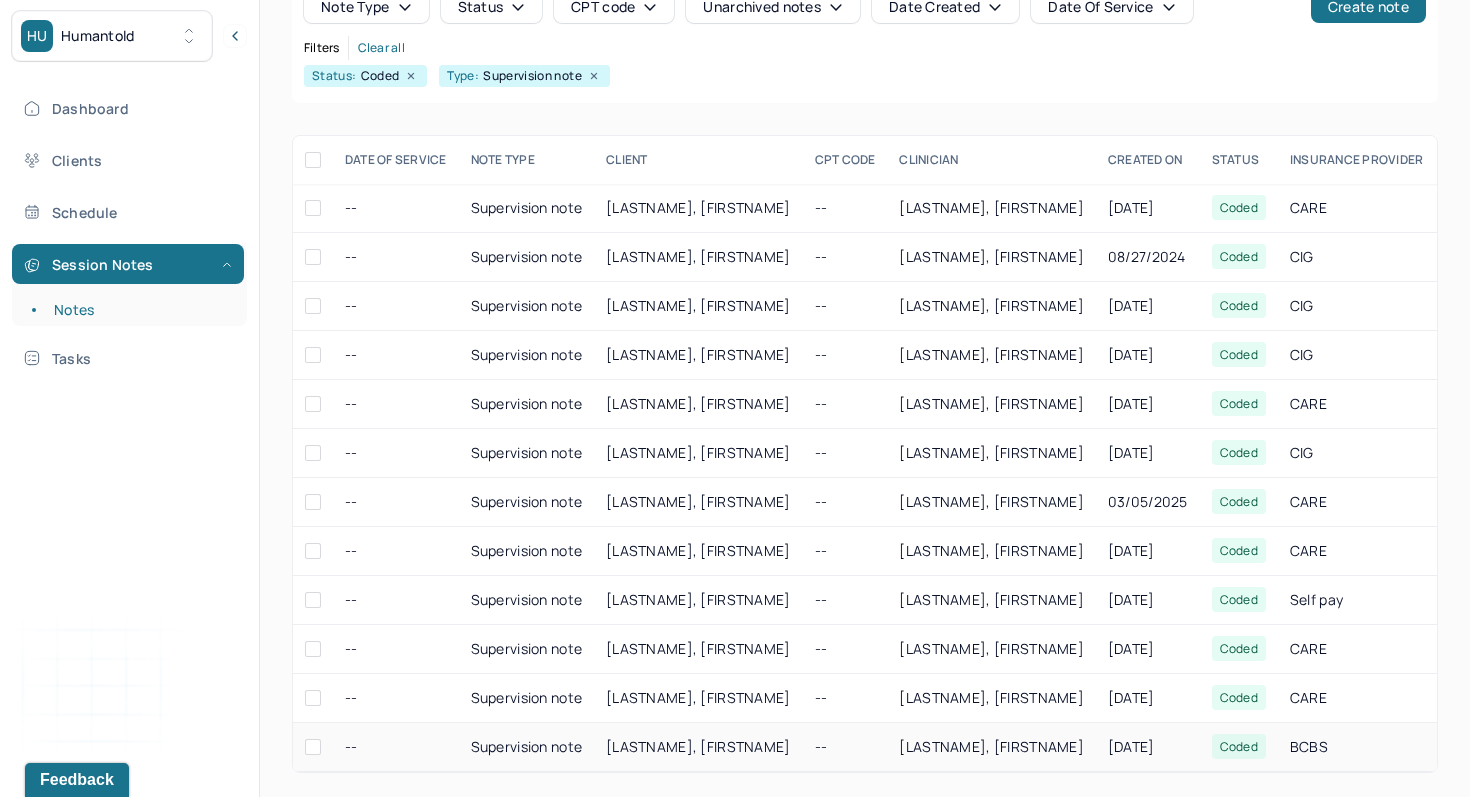 click on "[LASTNAME], [FIRSTNAME]" at bounding box center (698, 747) 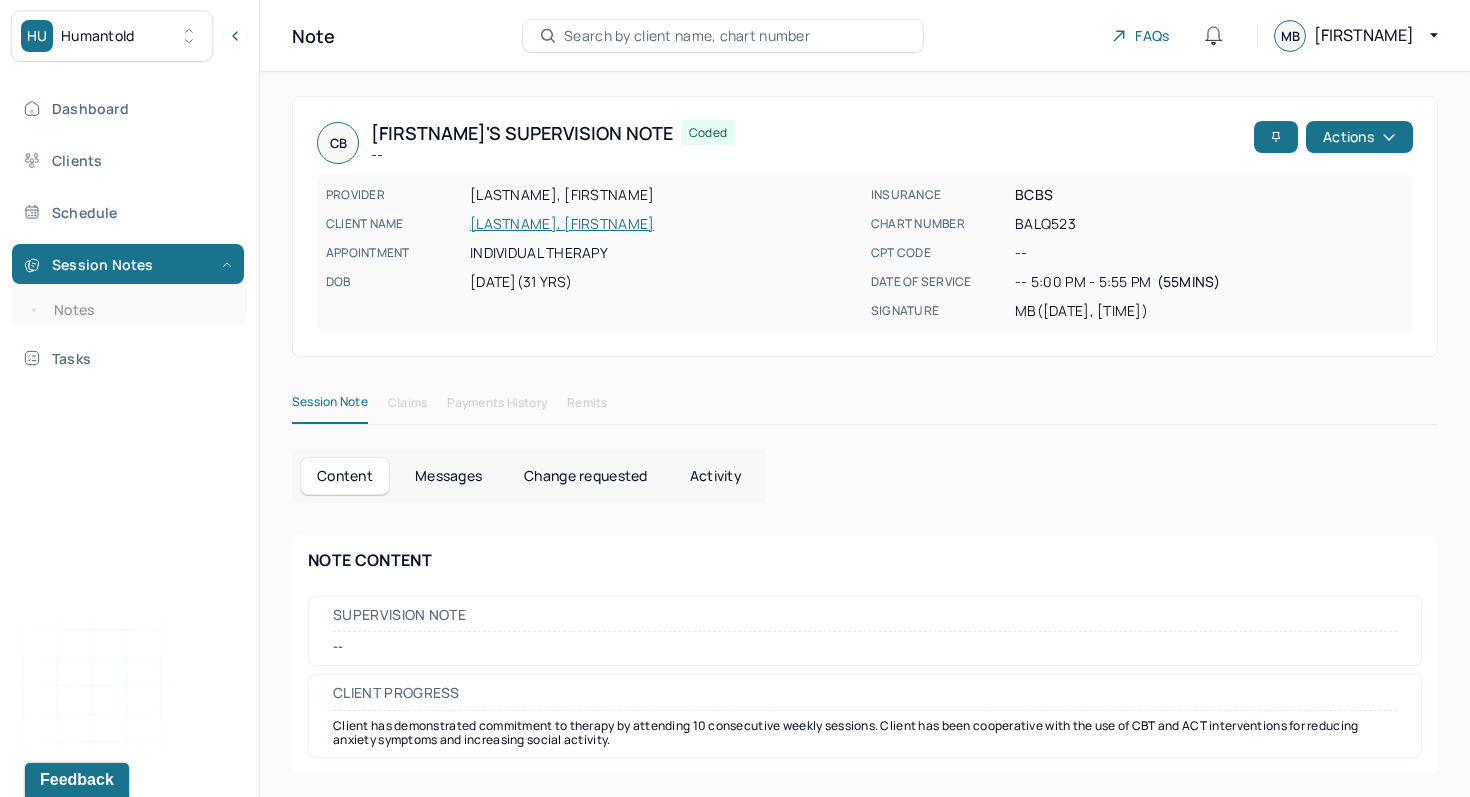 scroll, scrollTop: 3, scrollLeft: 0, axis: vertical 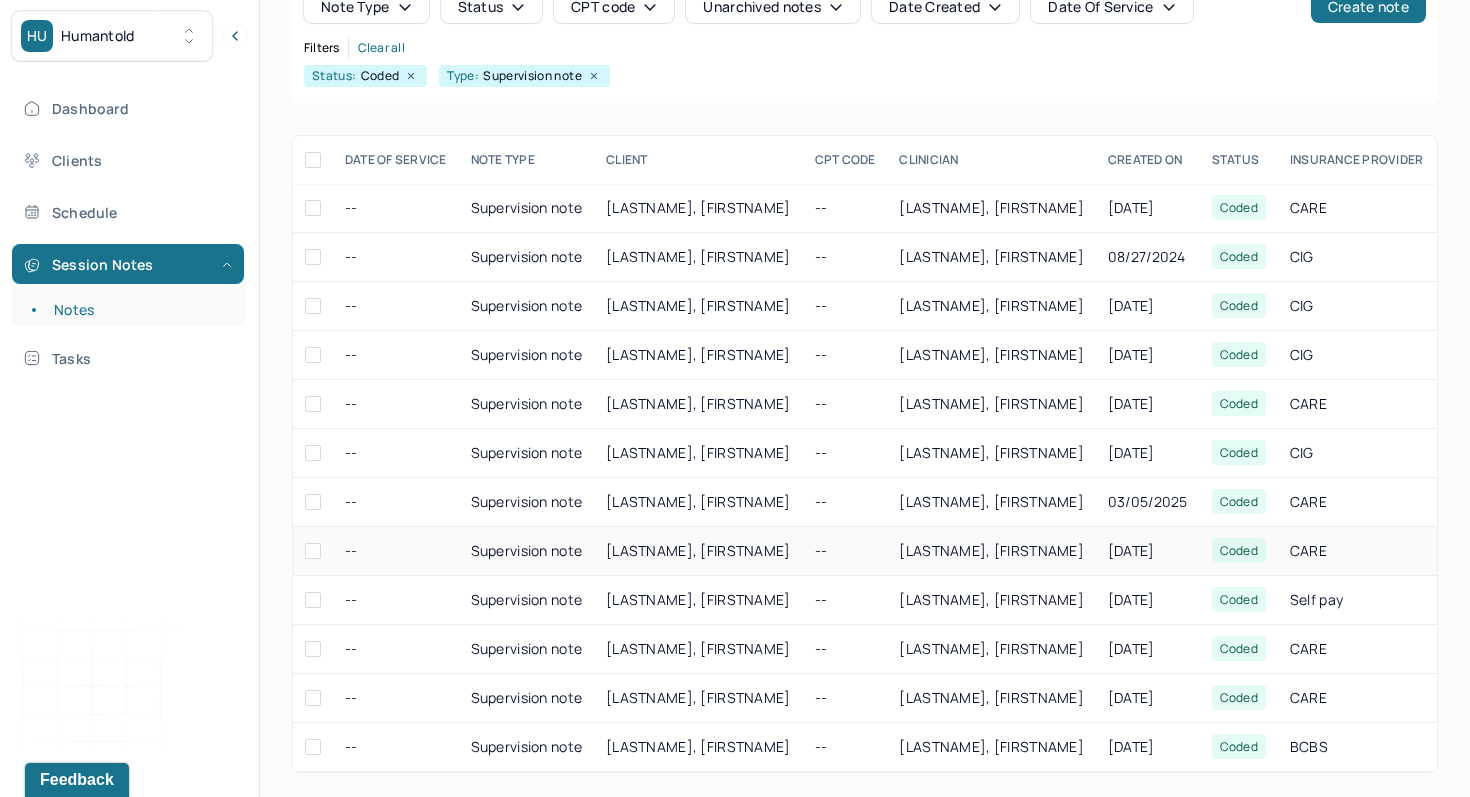 click on "[LASTNAME], [FIRSTNAME]" at bounding box center [698, 551] 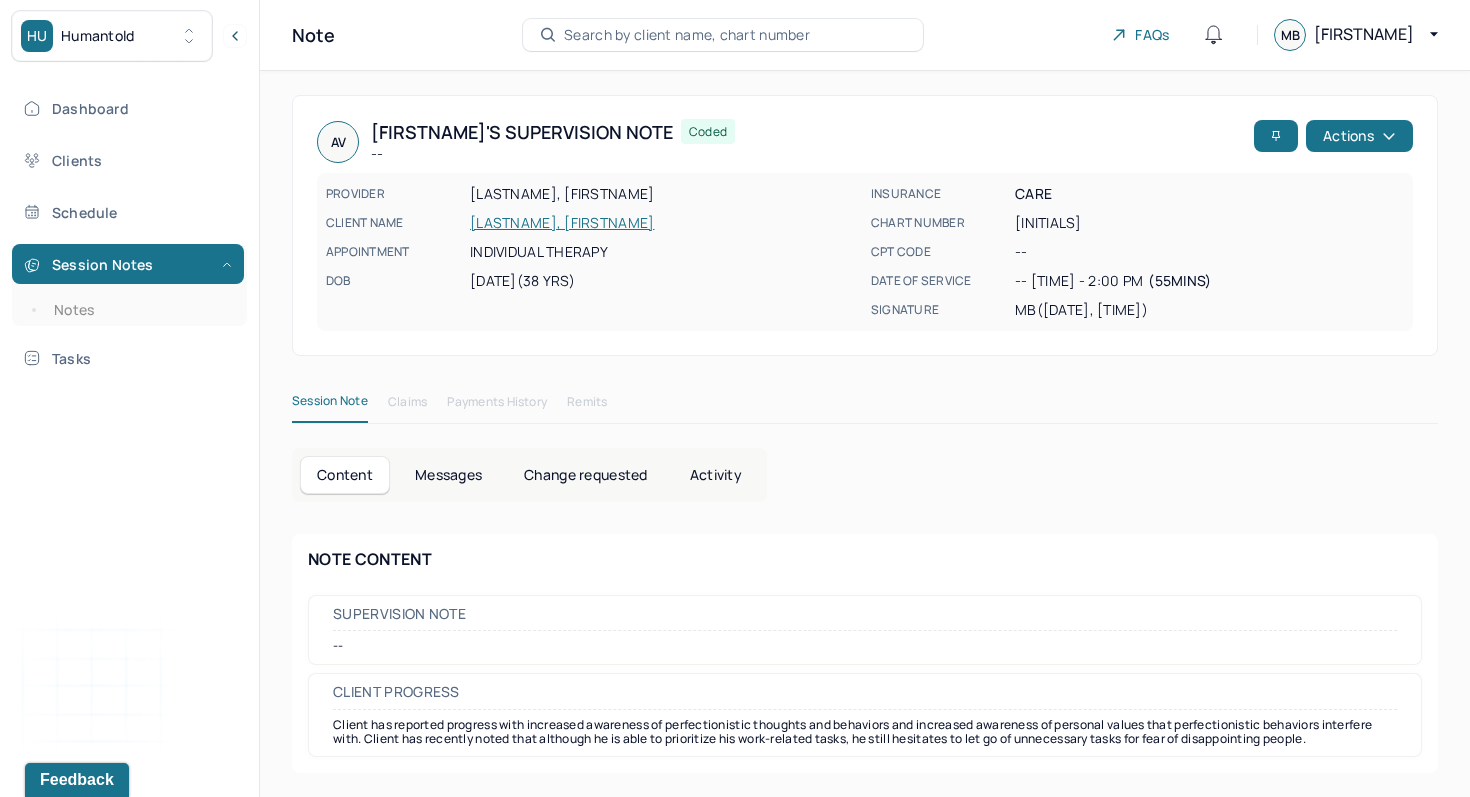 scroll, scrollTop: 3, scrollLeft: 0, axis: vertical 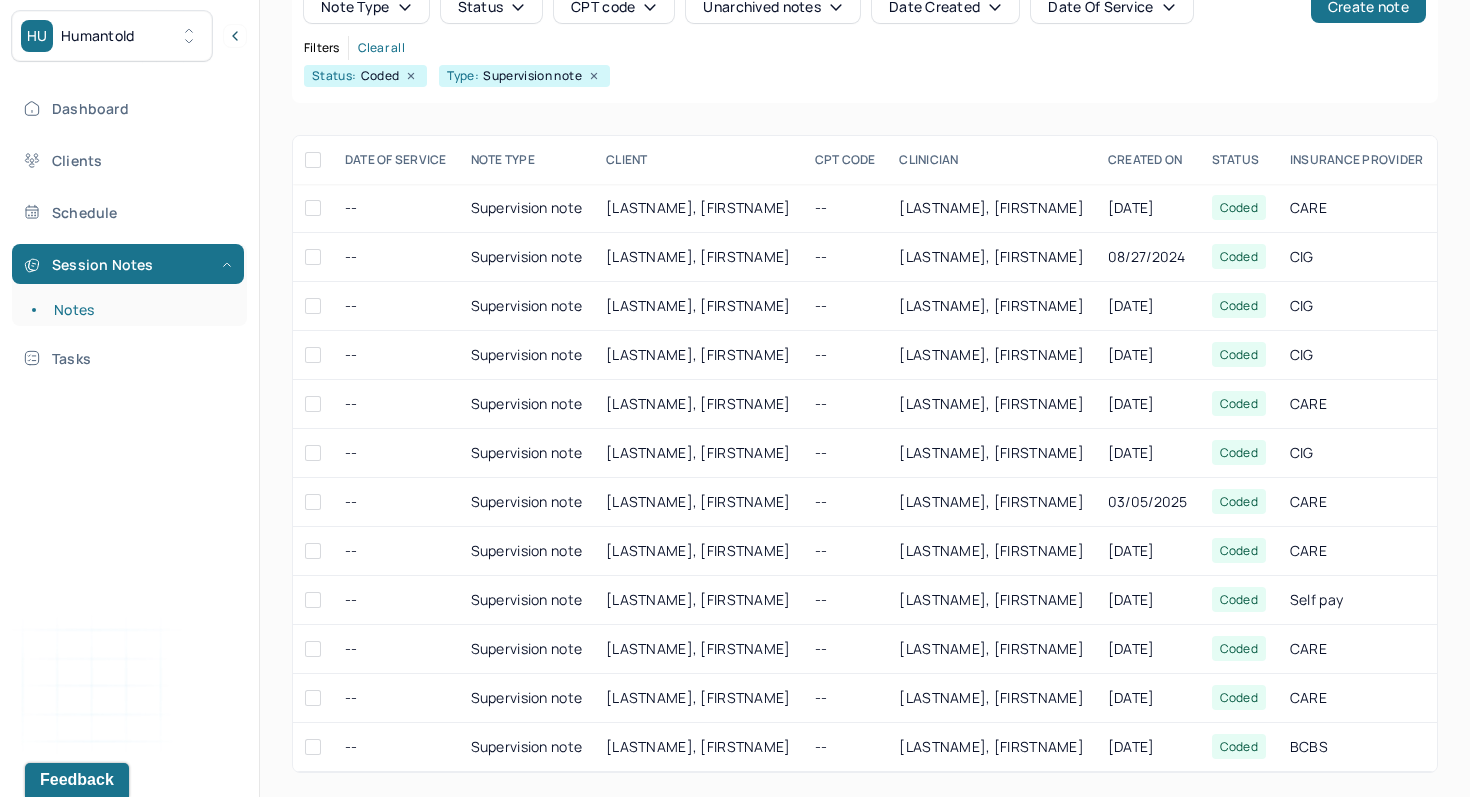 click on "CREATED ON" at bounding box center (1148, 160) 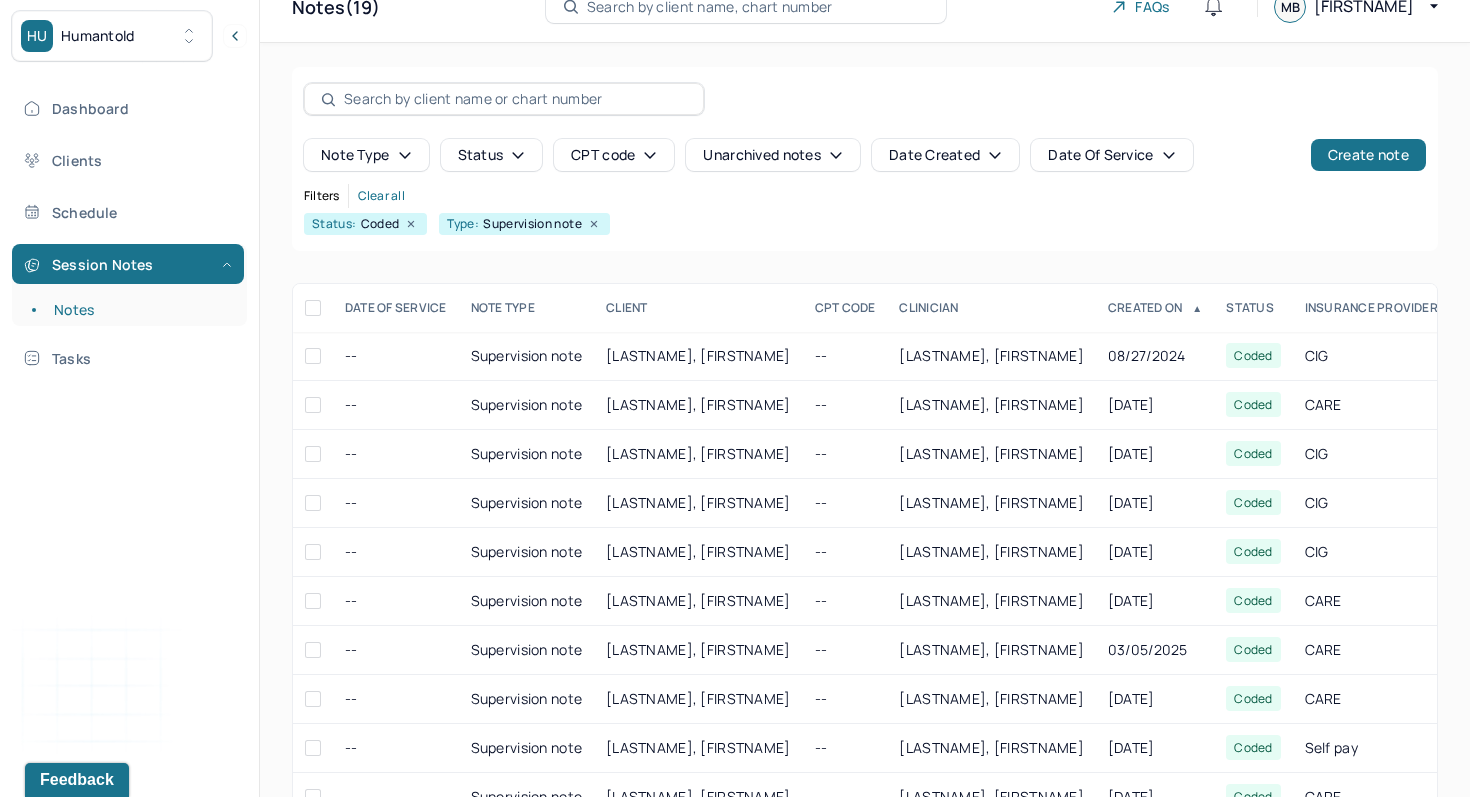 scroll, scrollTop: 177, scrollLeft: 0, axis: vertical 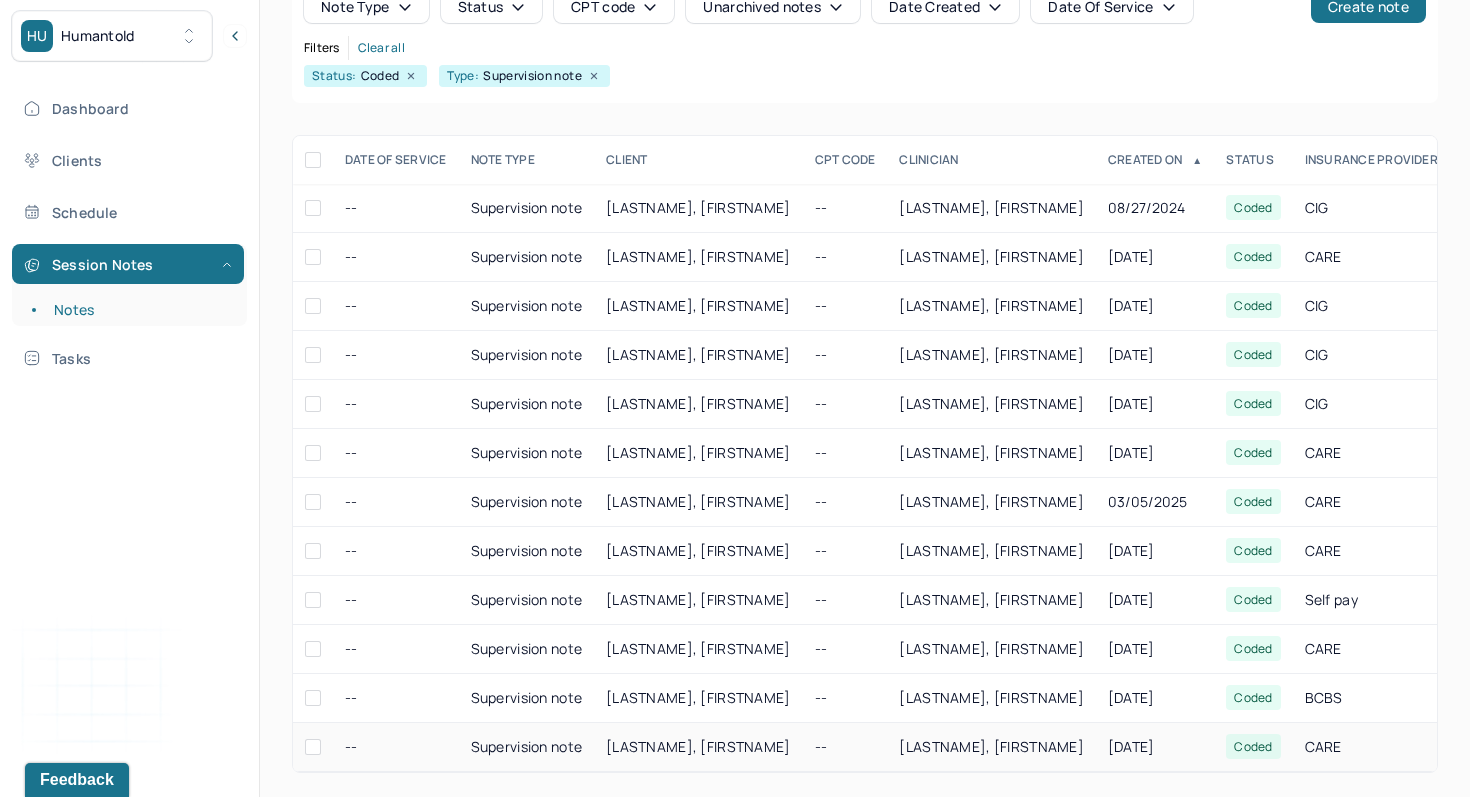 click on "[LAST], [FIRST]" at bounding box center (698, 747) 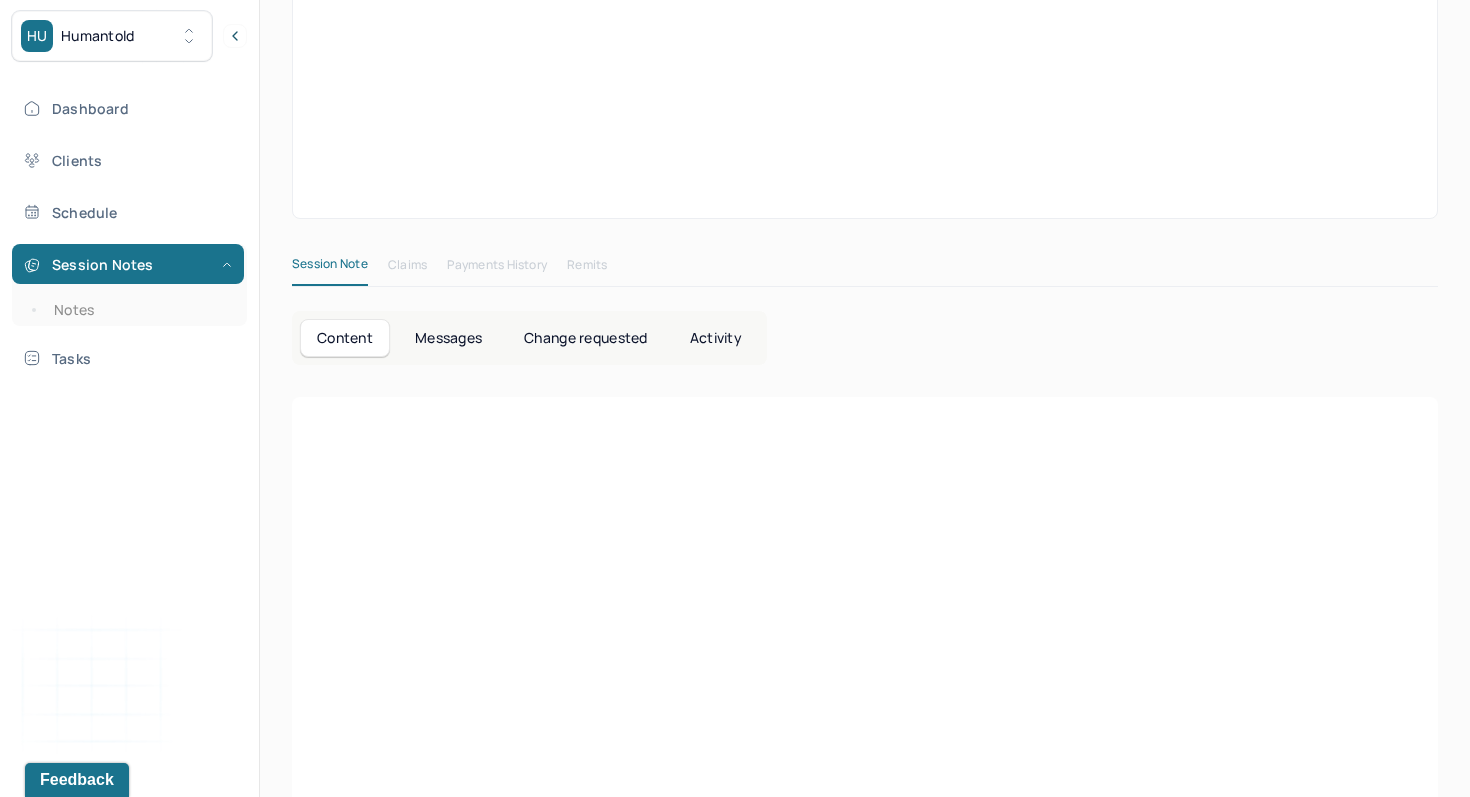 scroll, scrollTop: 3, scrollLeft: 0, axis: vertical 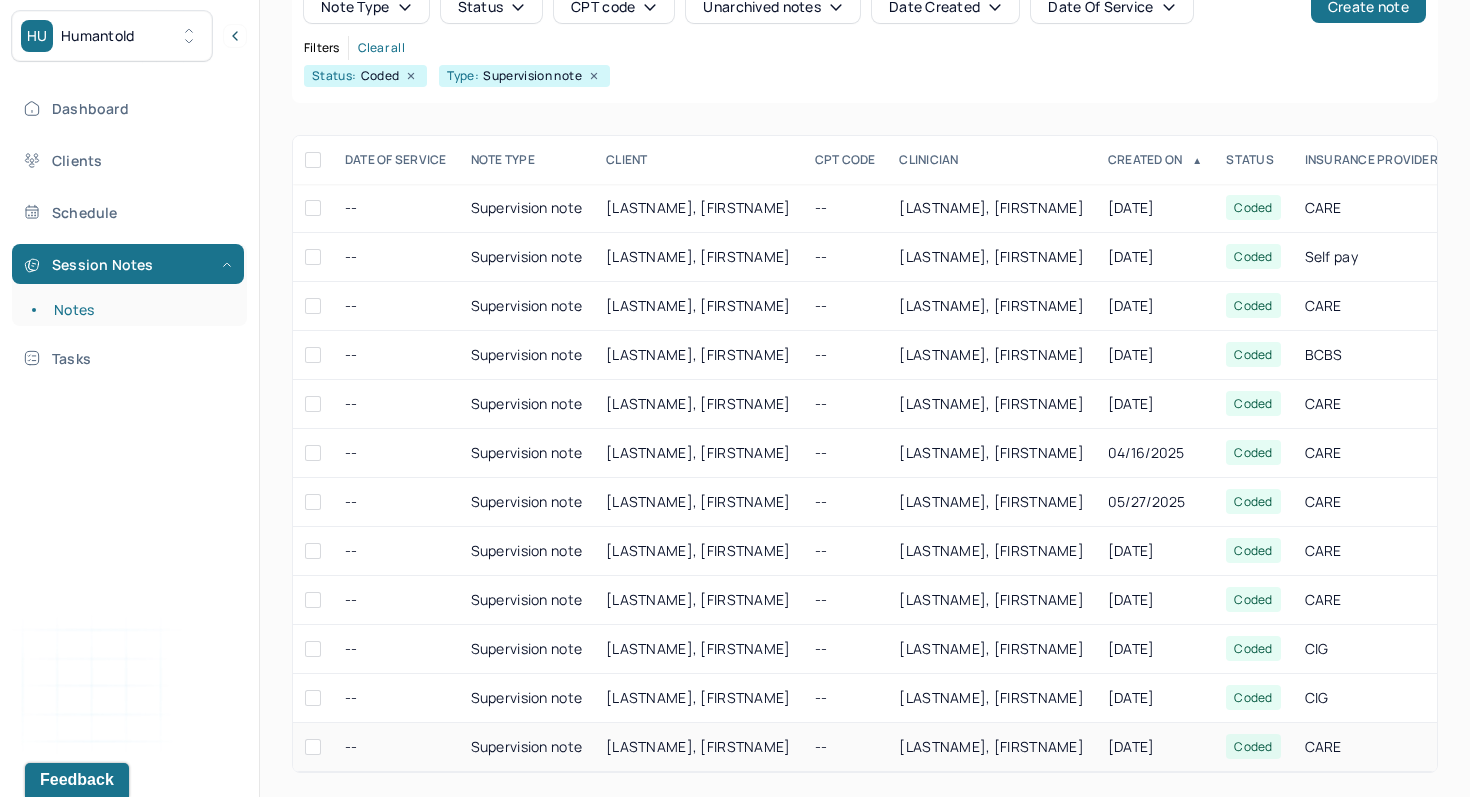 click on "[LAST], [FIRST]" at bounding box center [698, 747] 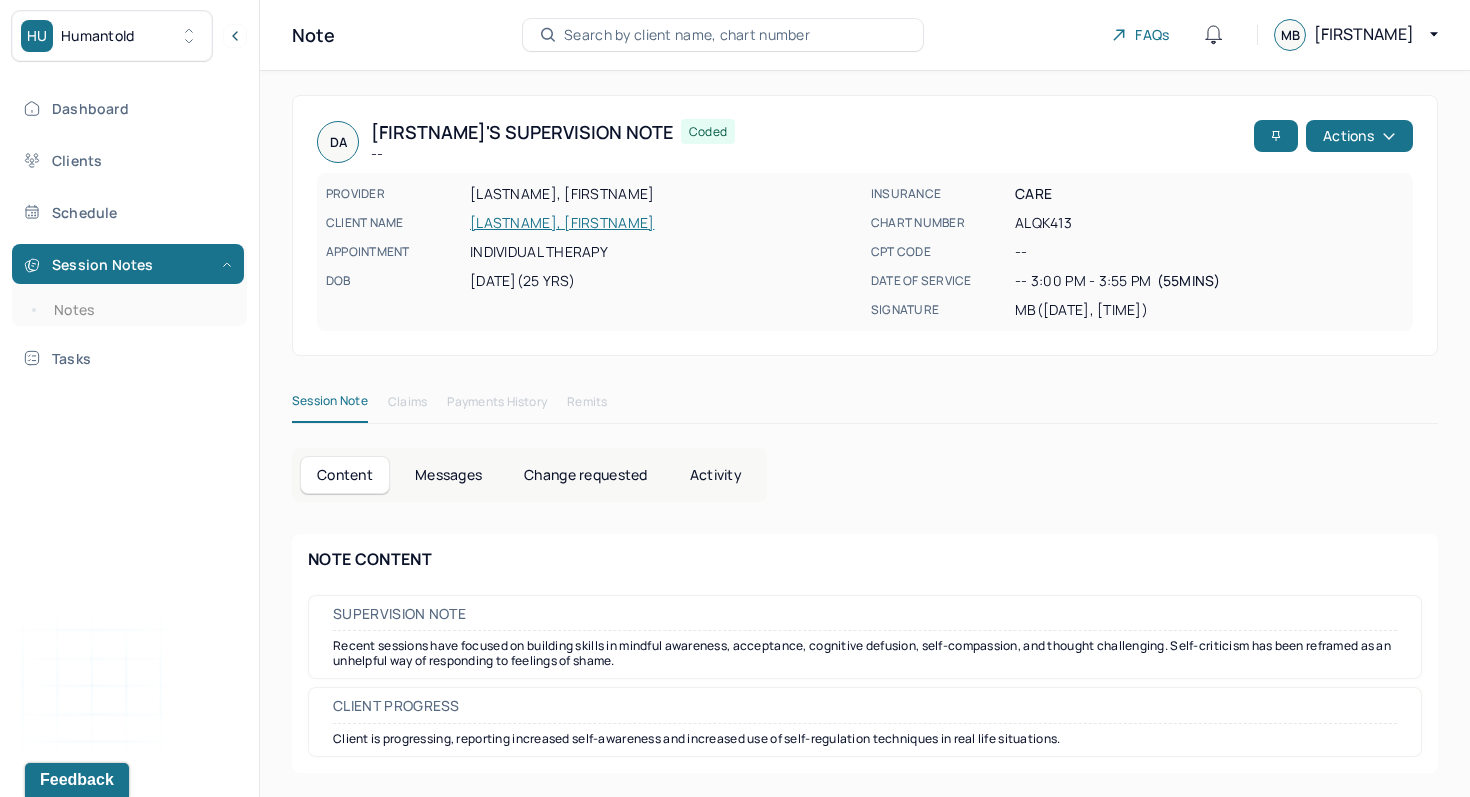 scroll, scrollTop: 3, scrollLeft: 0, axis: vertical 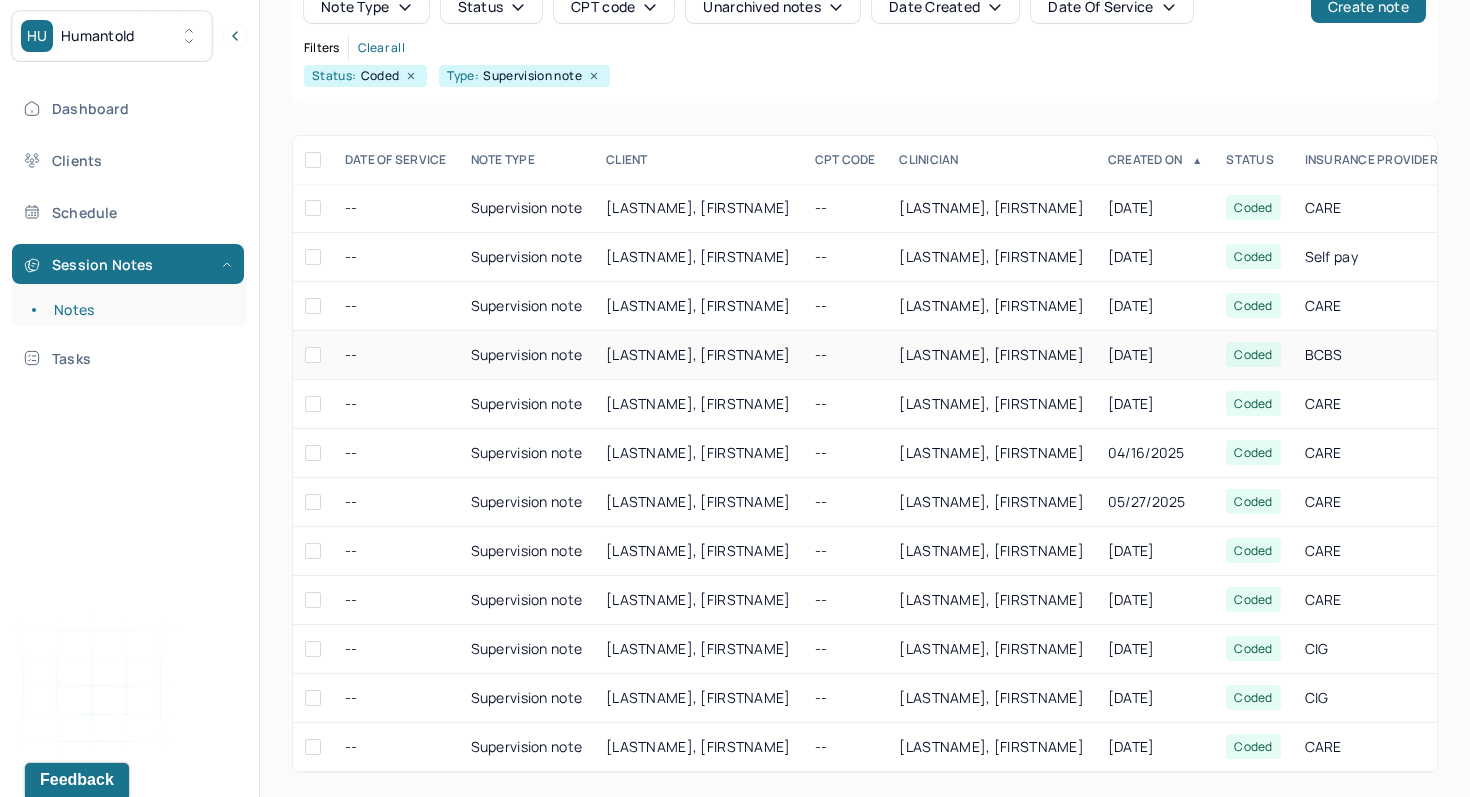 click on "[LAST], [FIRST]" at bounding box center [698, 355] 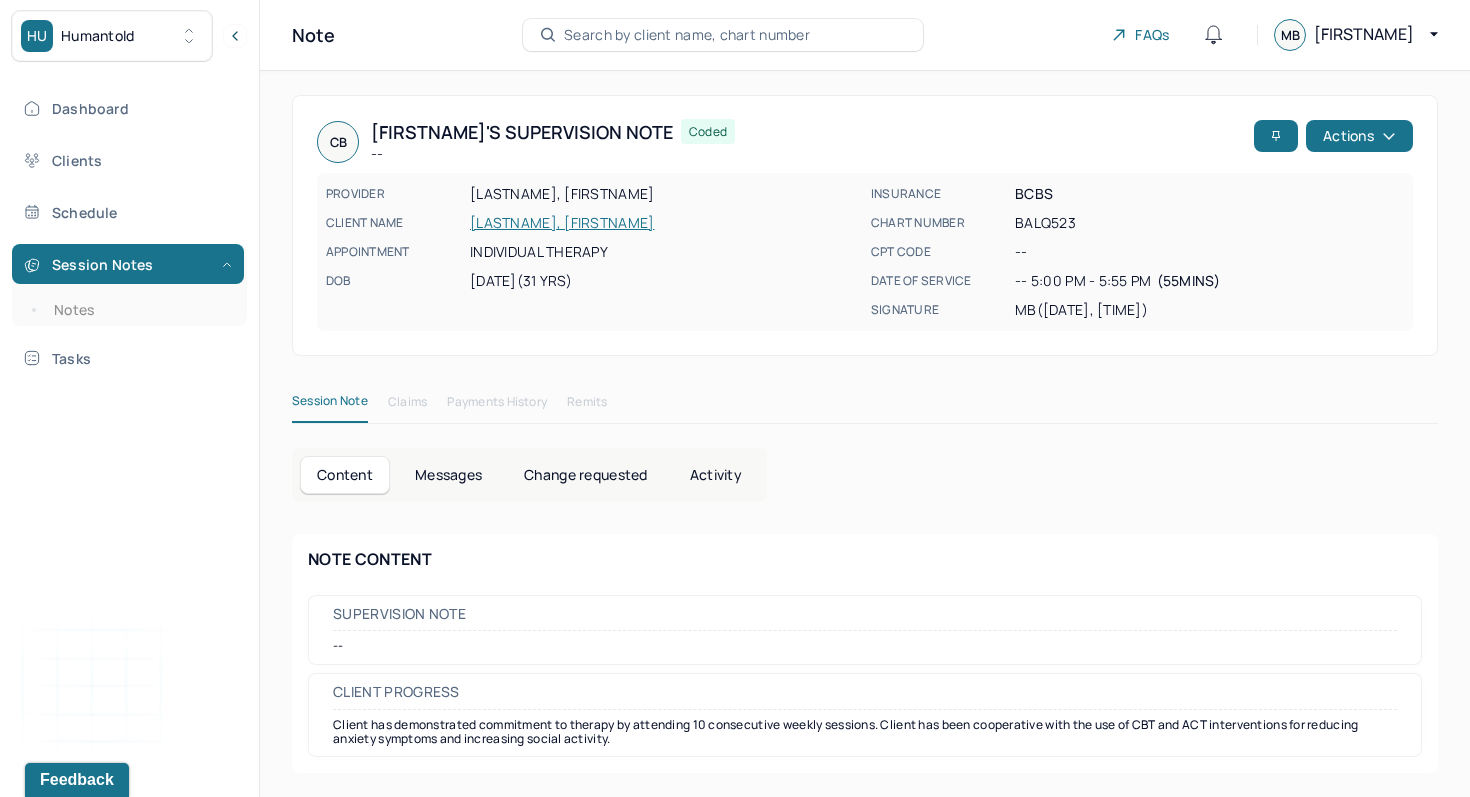 scroll, scrollTop: 3, scrollLeft: 0, axis: vertical 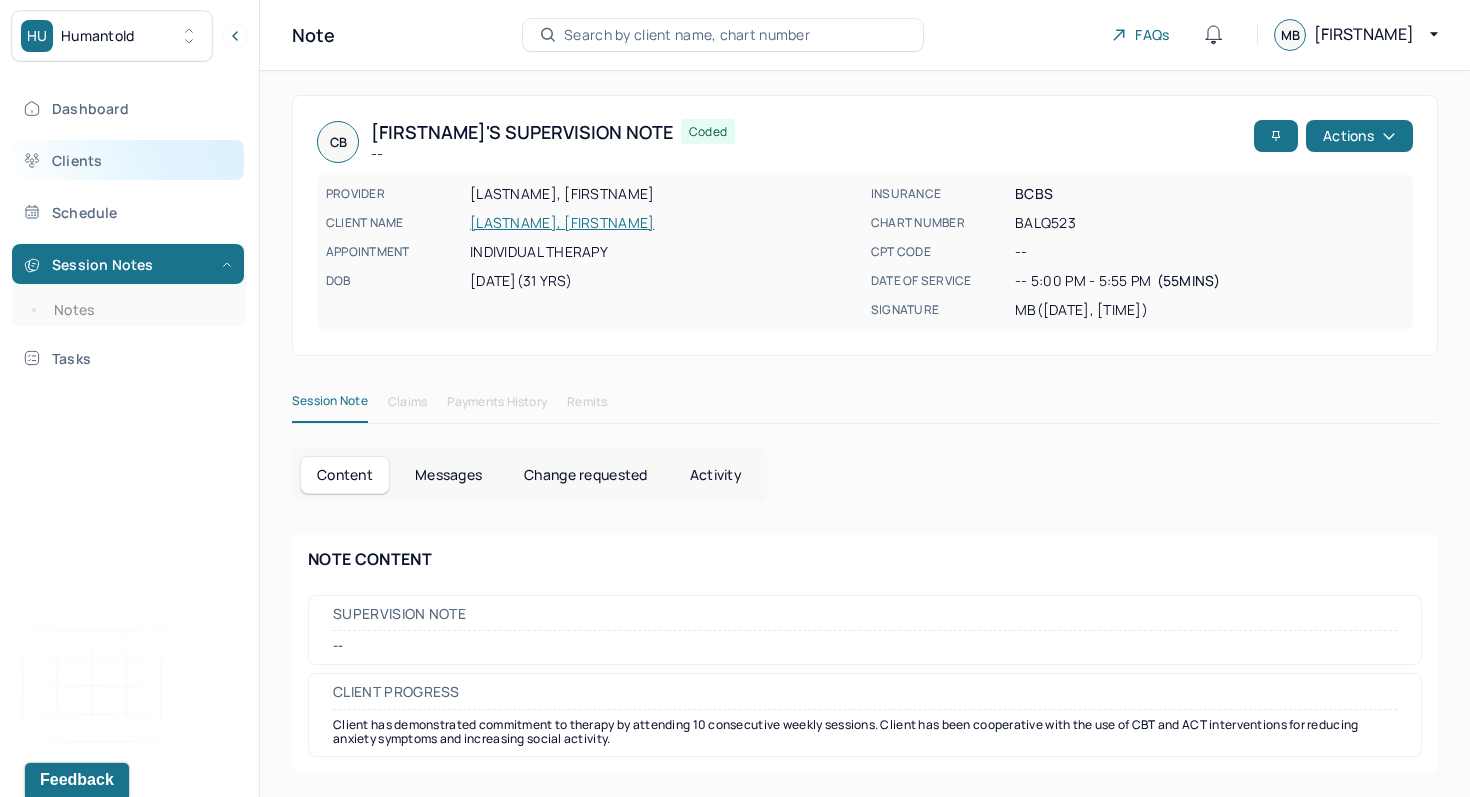 click on "Clients" at bounding box center [128, 160] 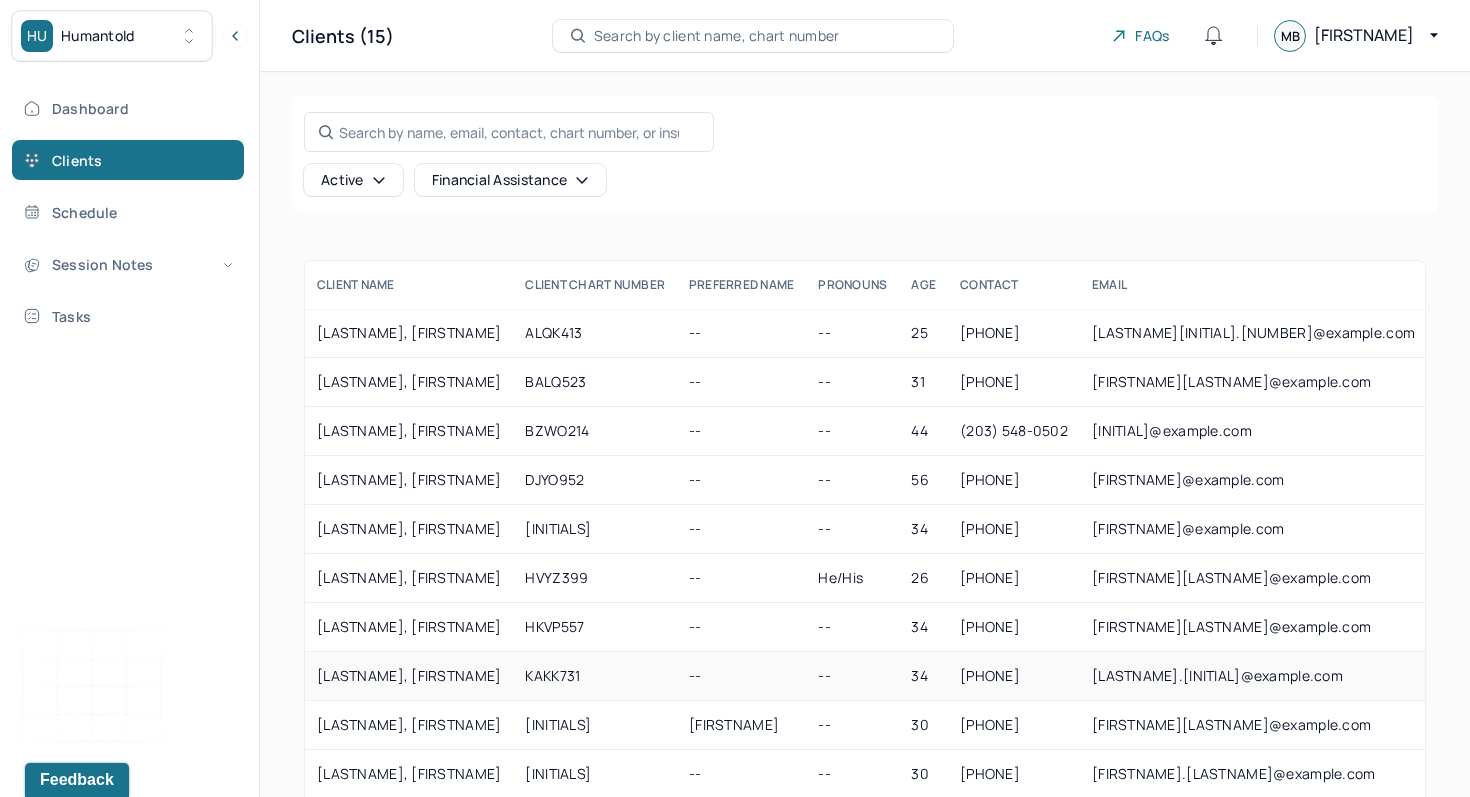 click on "[LAST], [FIRST]" at bounding box center [409, 676] 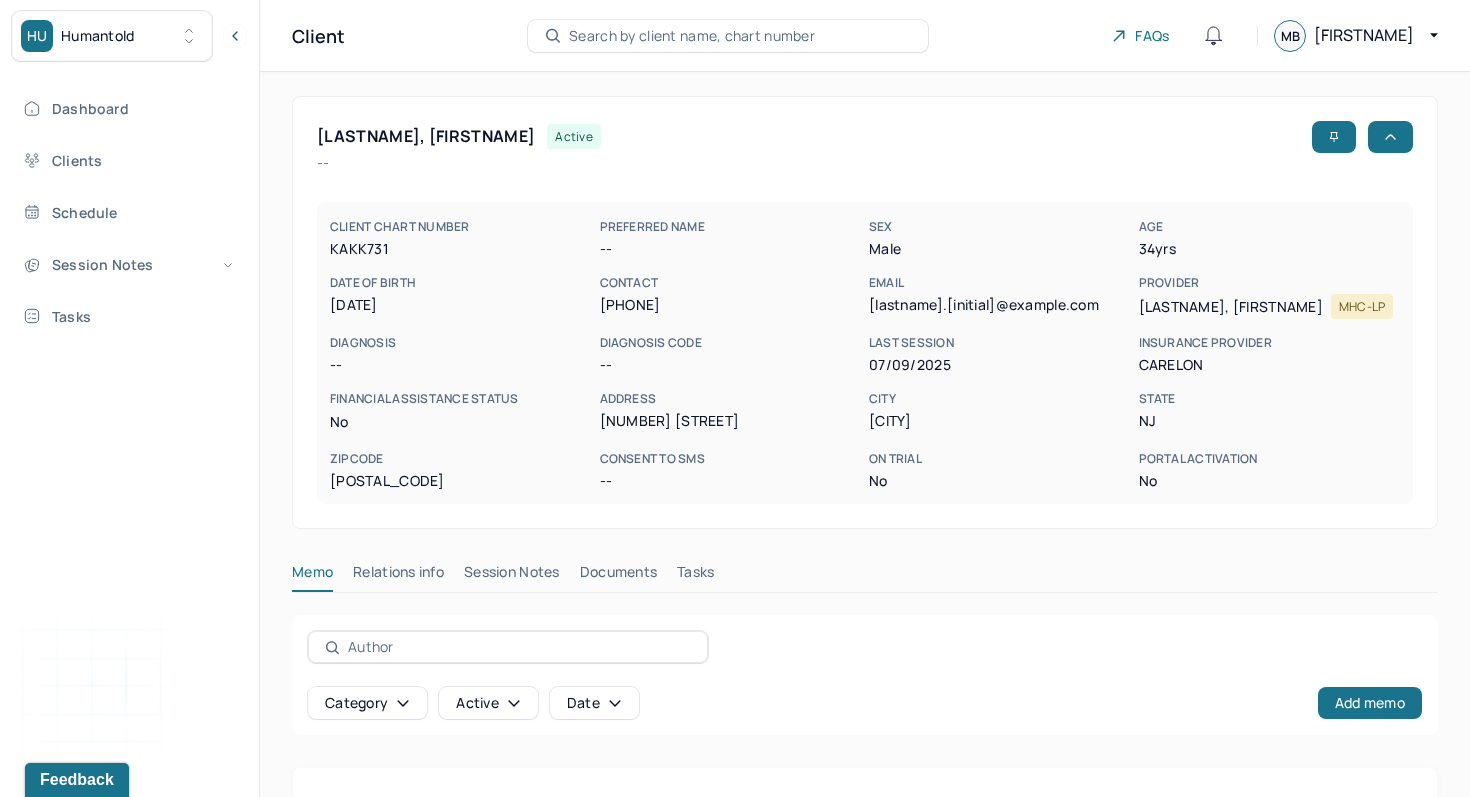 click on "Session Notes" at bounding box center [512, 576] 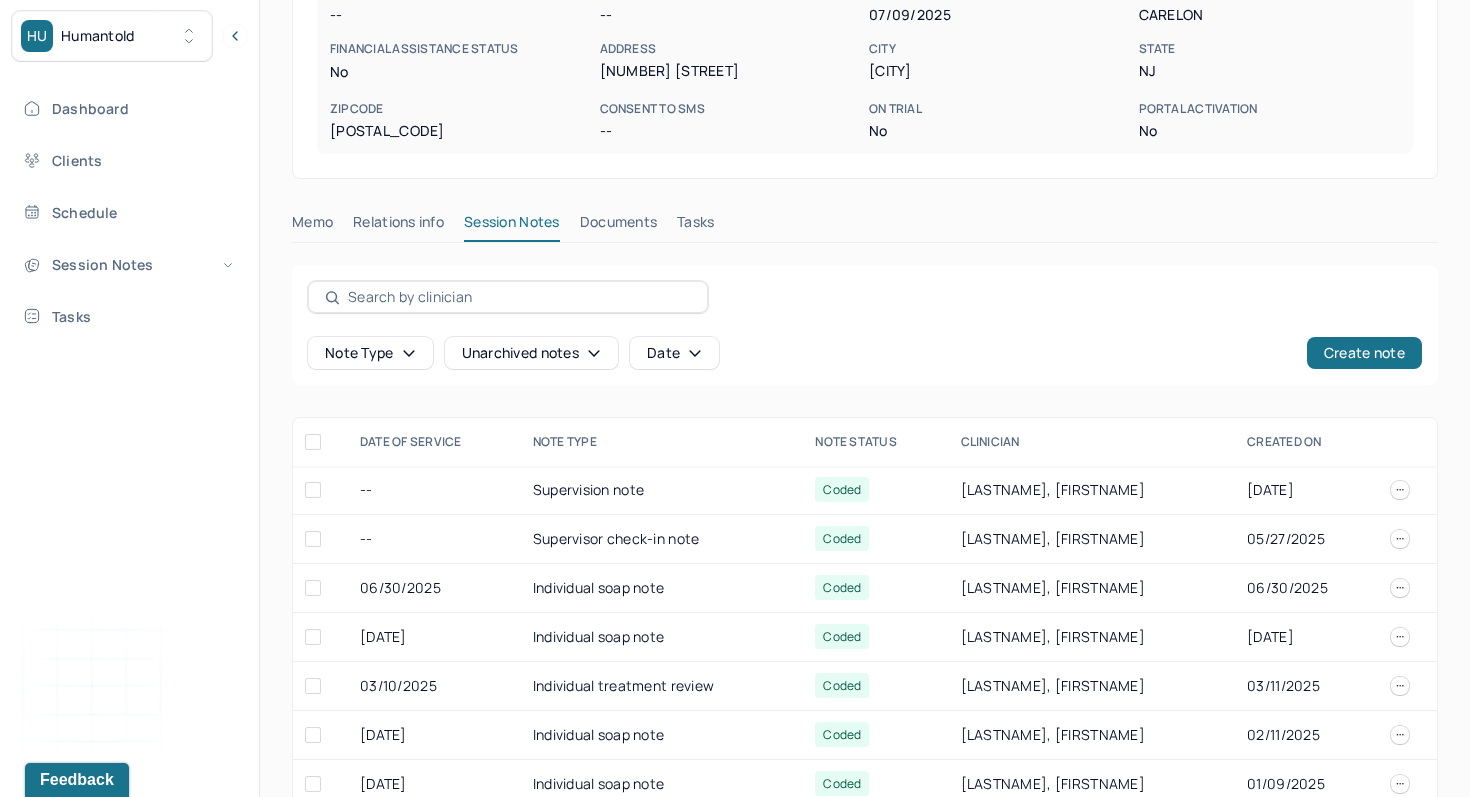 scroll, scrollTop: 387, scrollLeft: 0, axis: vertical 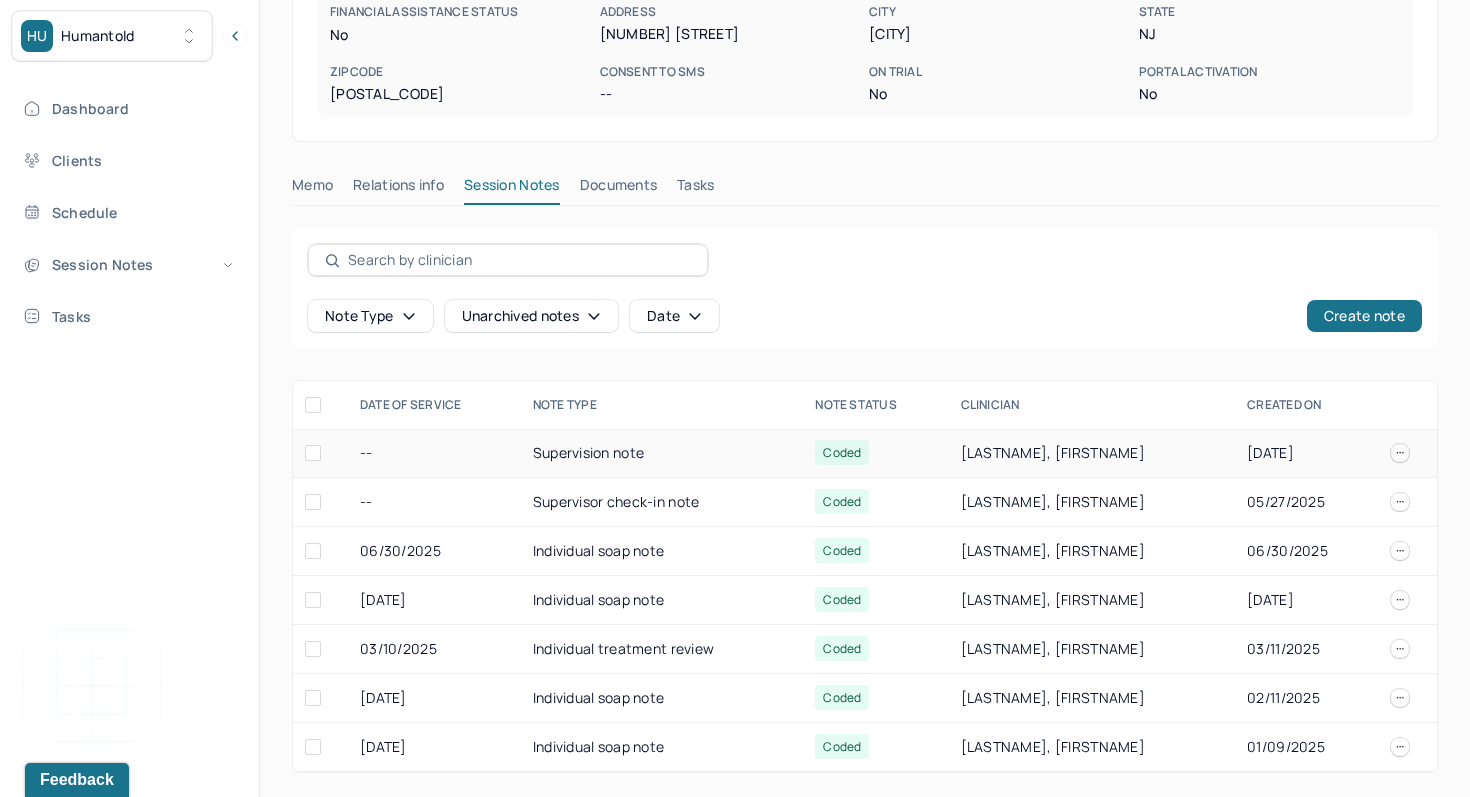 click on "Supervision note" at bounding box center [662, 453] 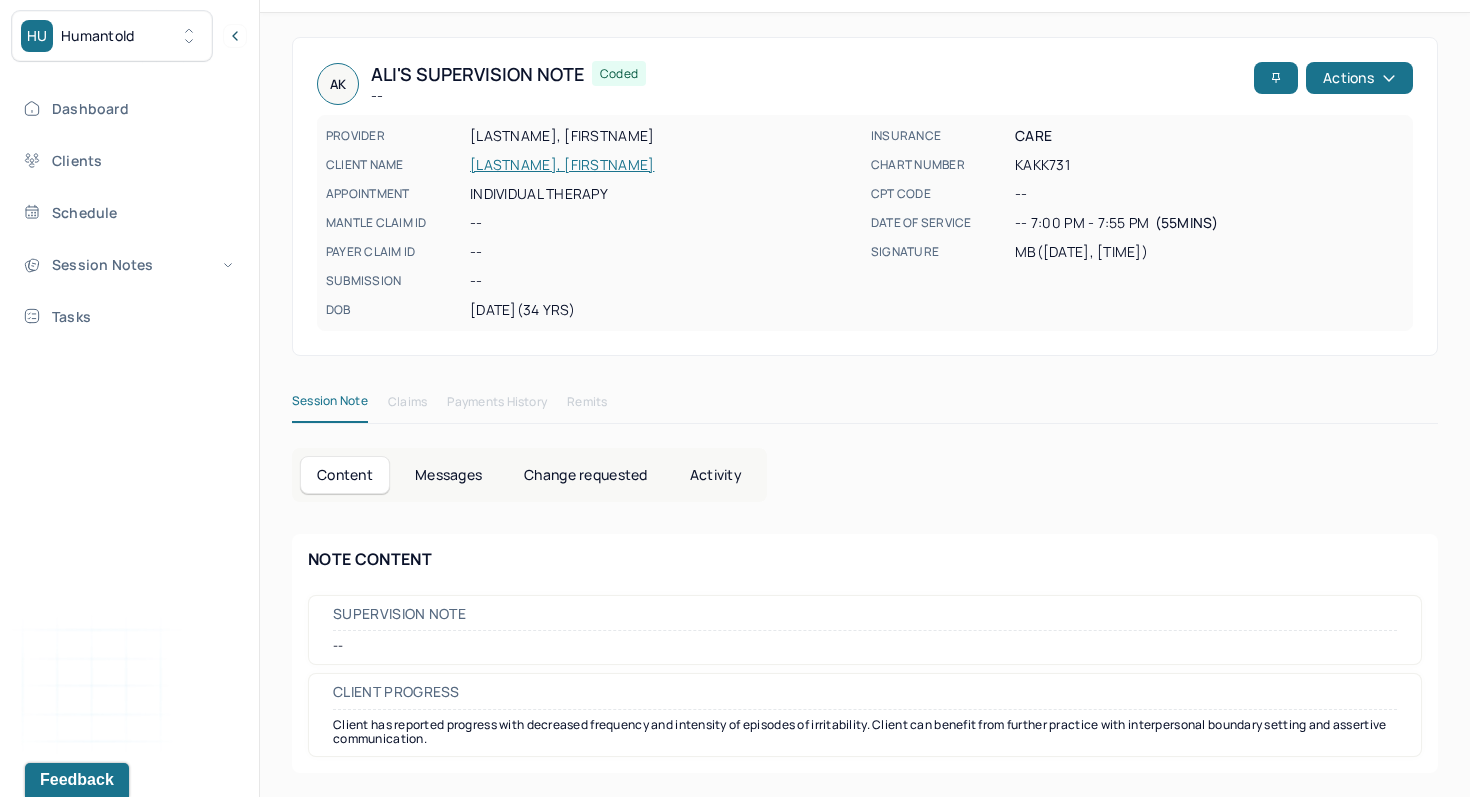 scroll, scrollTop: 61, scrollLeft: 0, axis: vertical 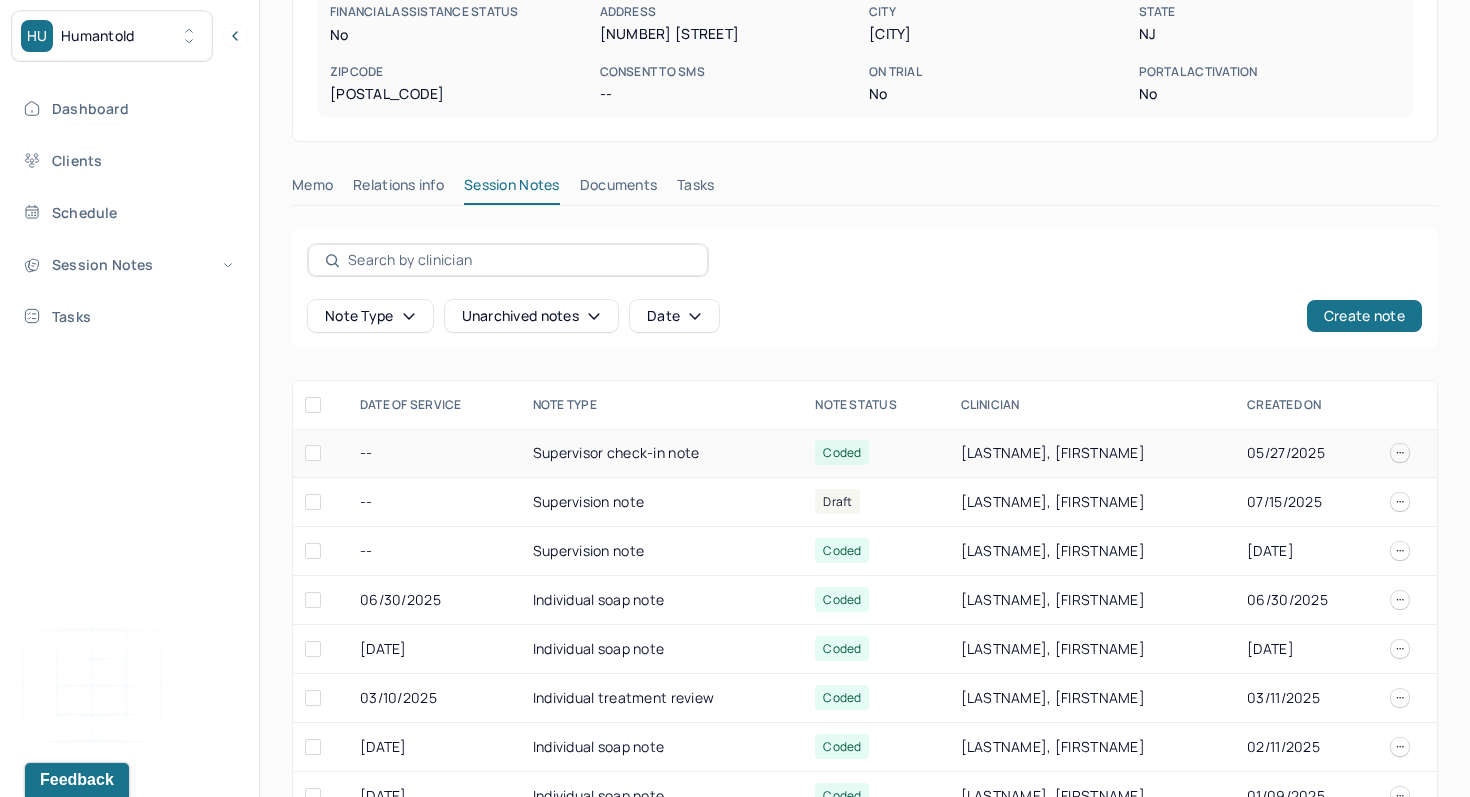 click on "Supervisor check-in note" at bounding box center (662, 453) 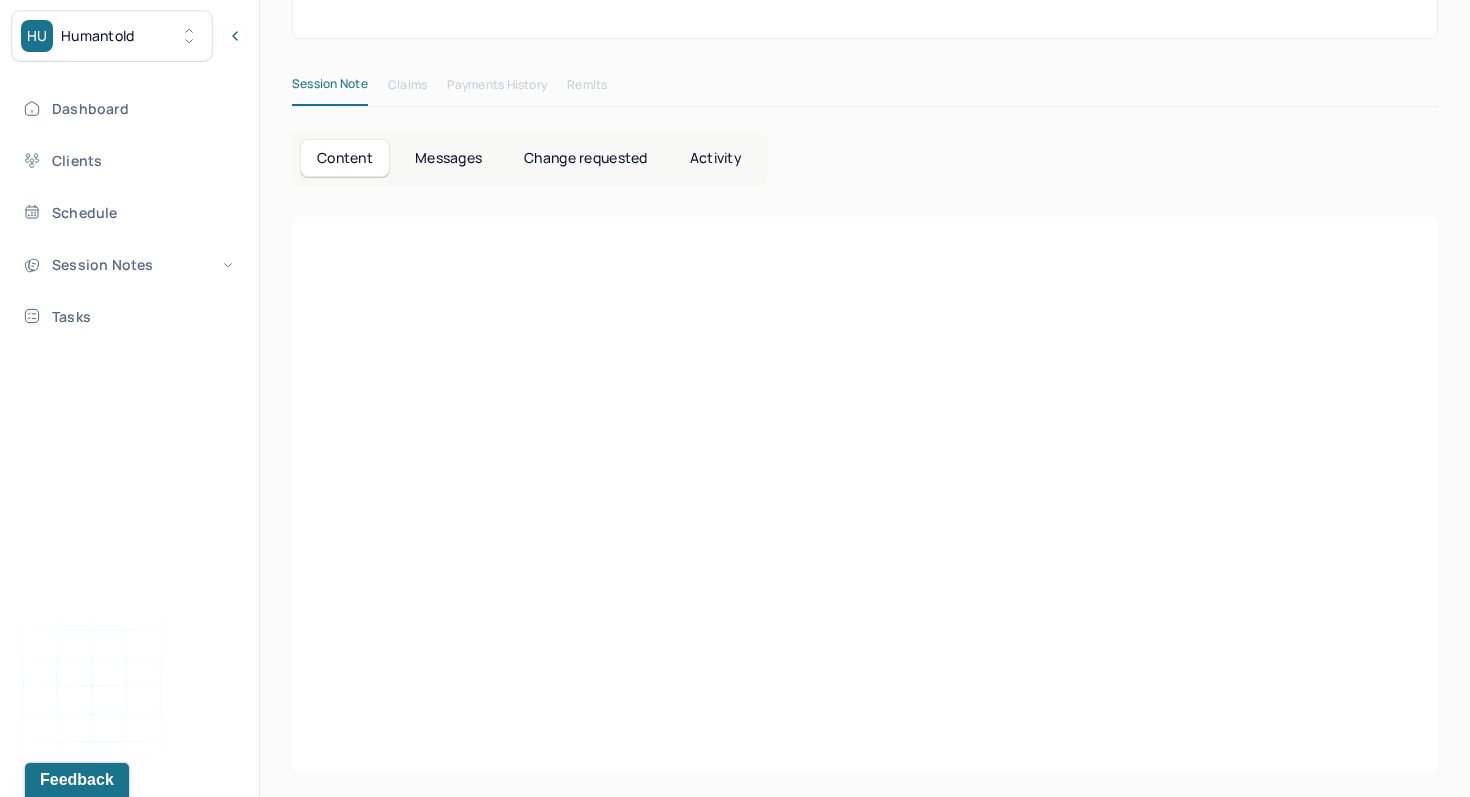 scroll, scrollTop: 148, scrollLeft: 0, axis: vertical 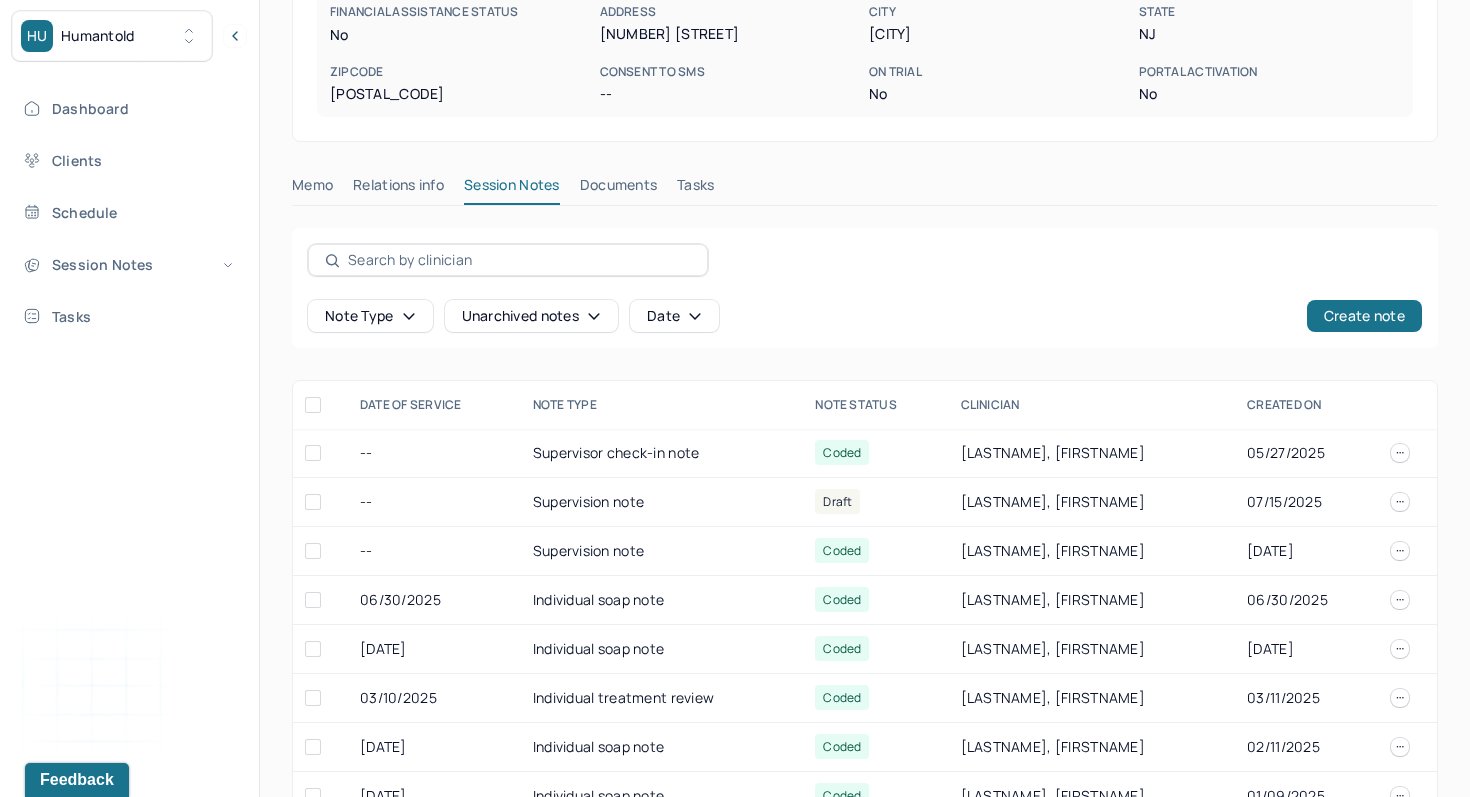 click on "Supervisor check-in note" at bounding box center [662, 453] 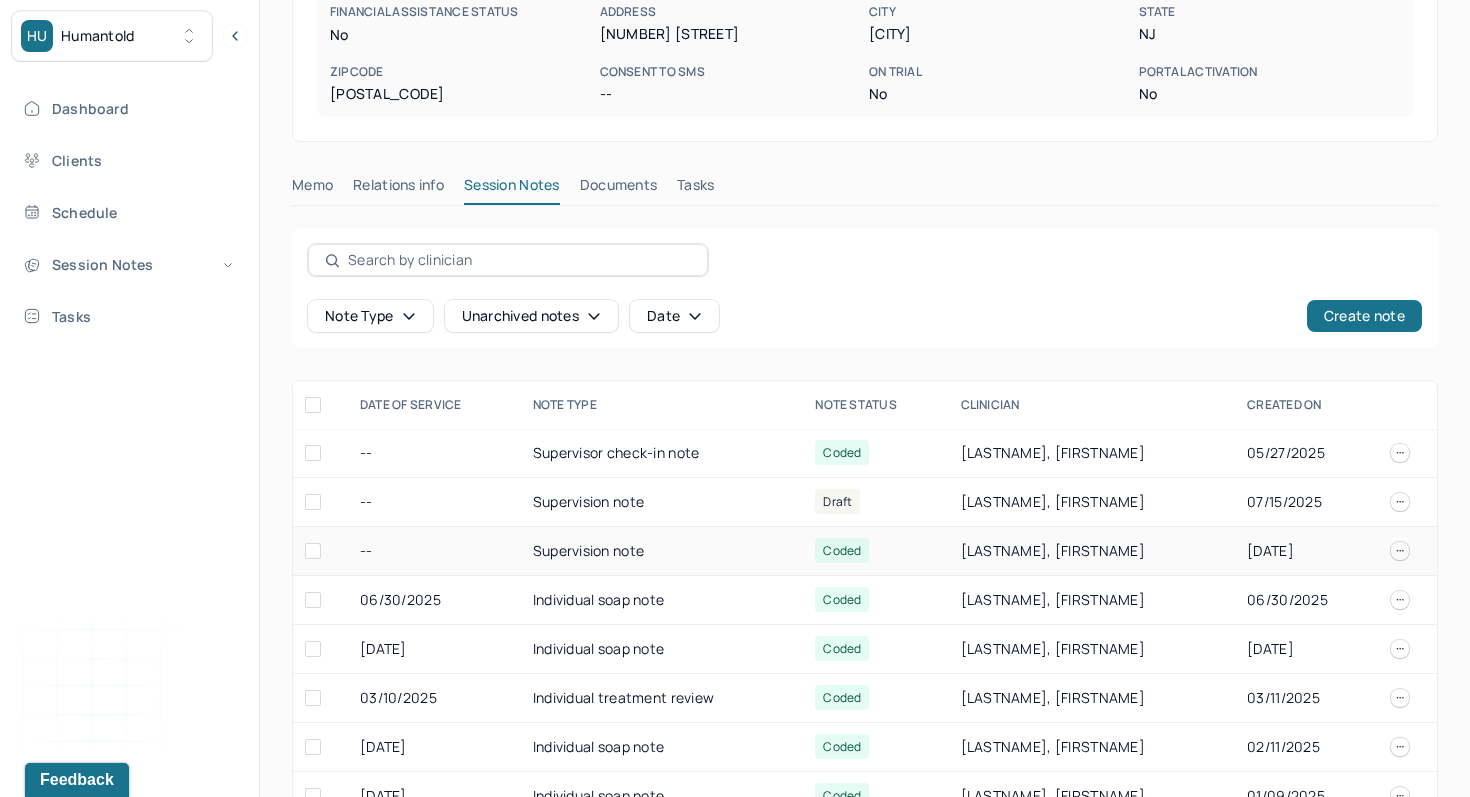 scroll, scrollTop: 436, scrollLeft: 0, axis: vertical 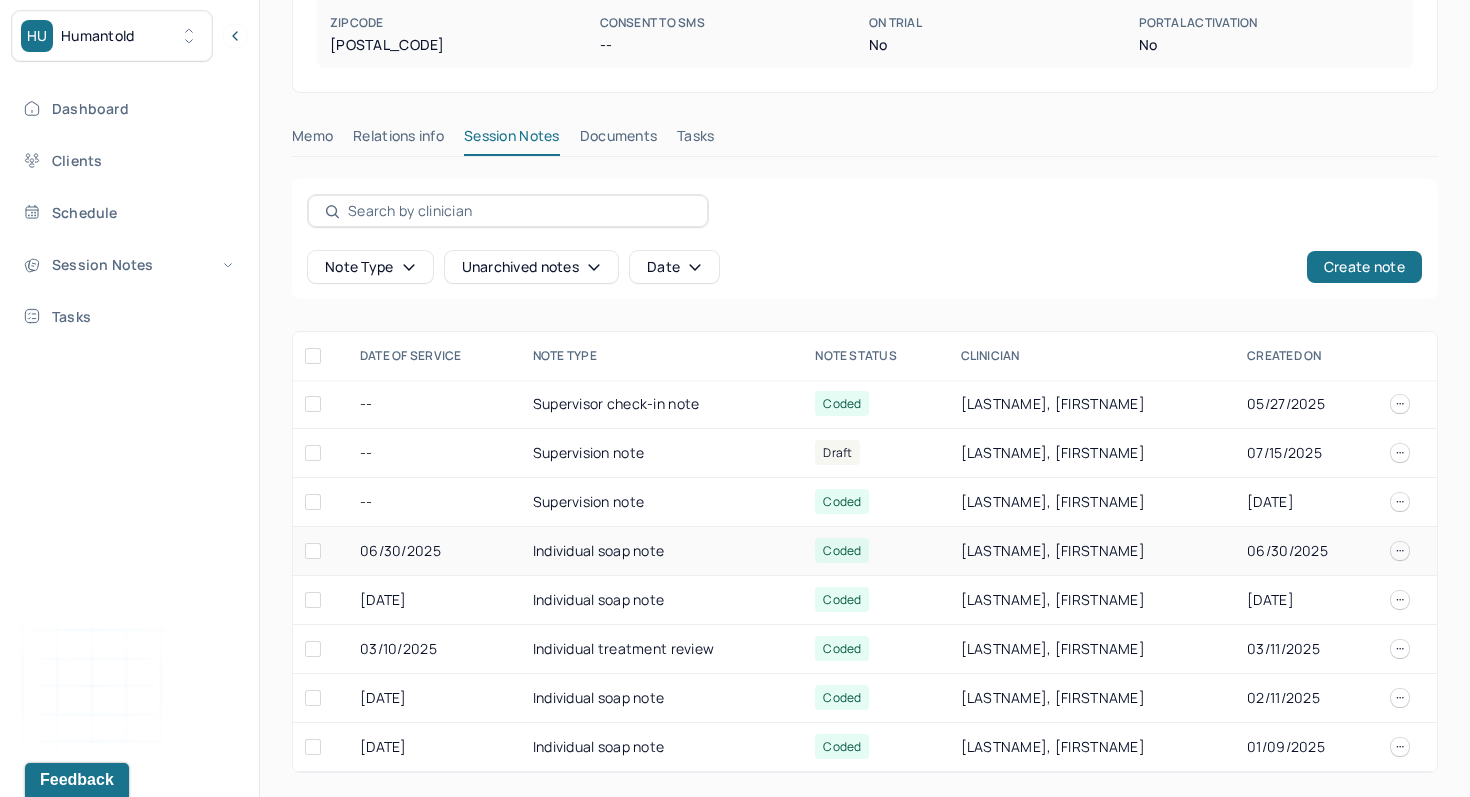 click on "Coded" at bounding box center (875, 551) 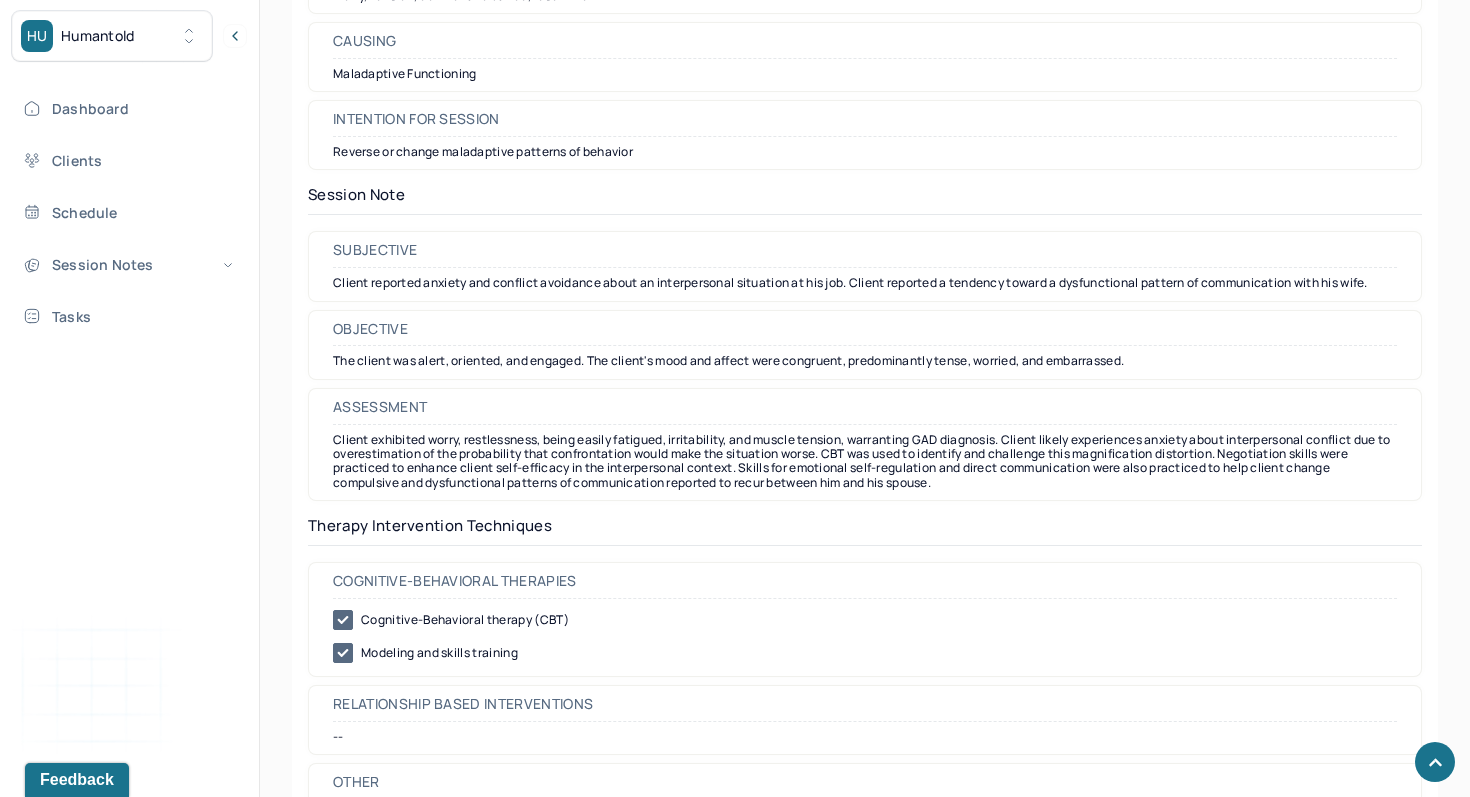 scroll, scrollTop: 1630, scrollLeft: 0, axis: vertical 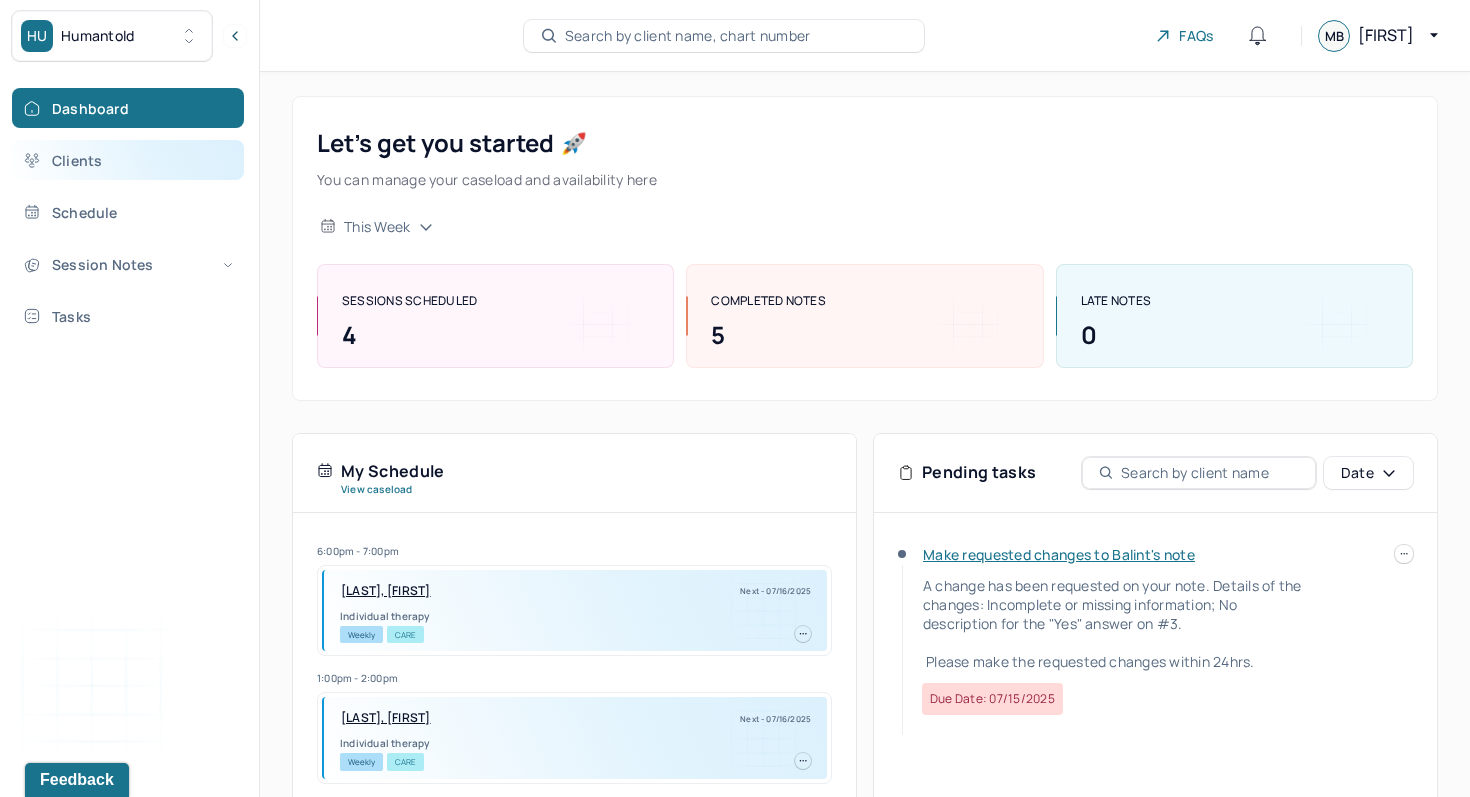 click on "Clients" at bounding box center (128, 160) 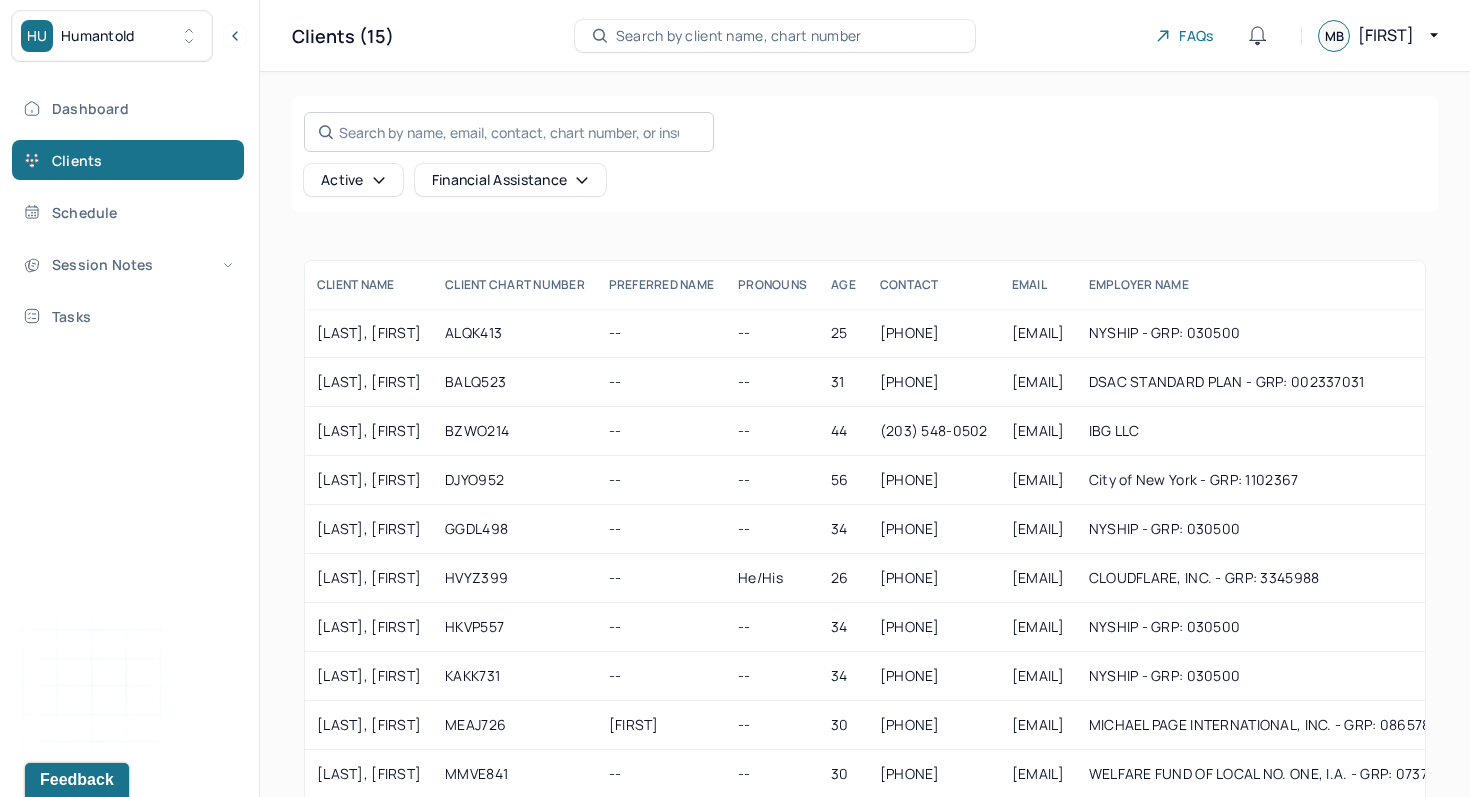 click on "Search by name, email, contact, chart number, or insurance id..." at bounding box center (509, 132) 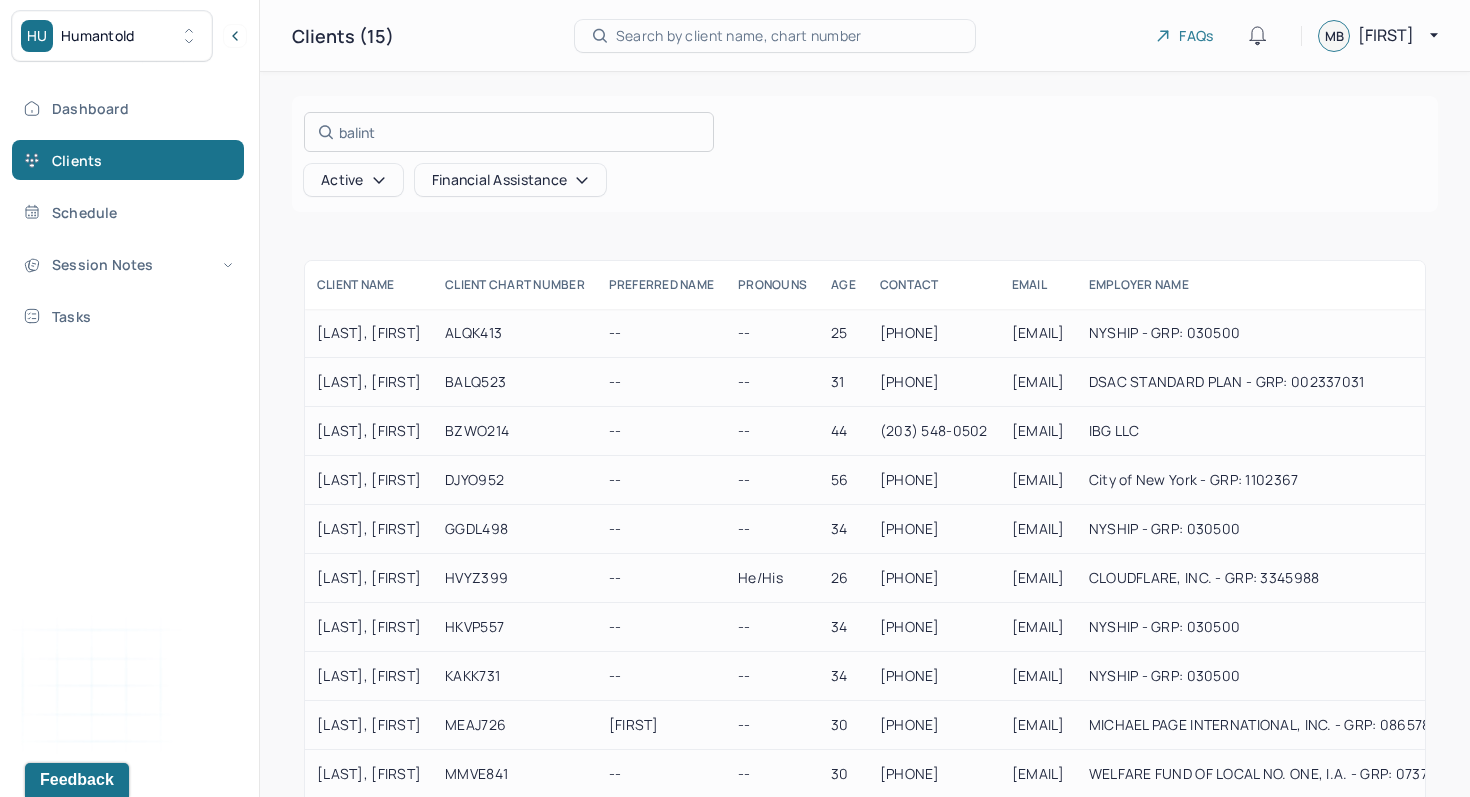 type on "balint" 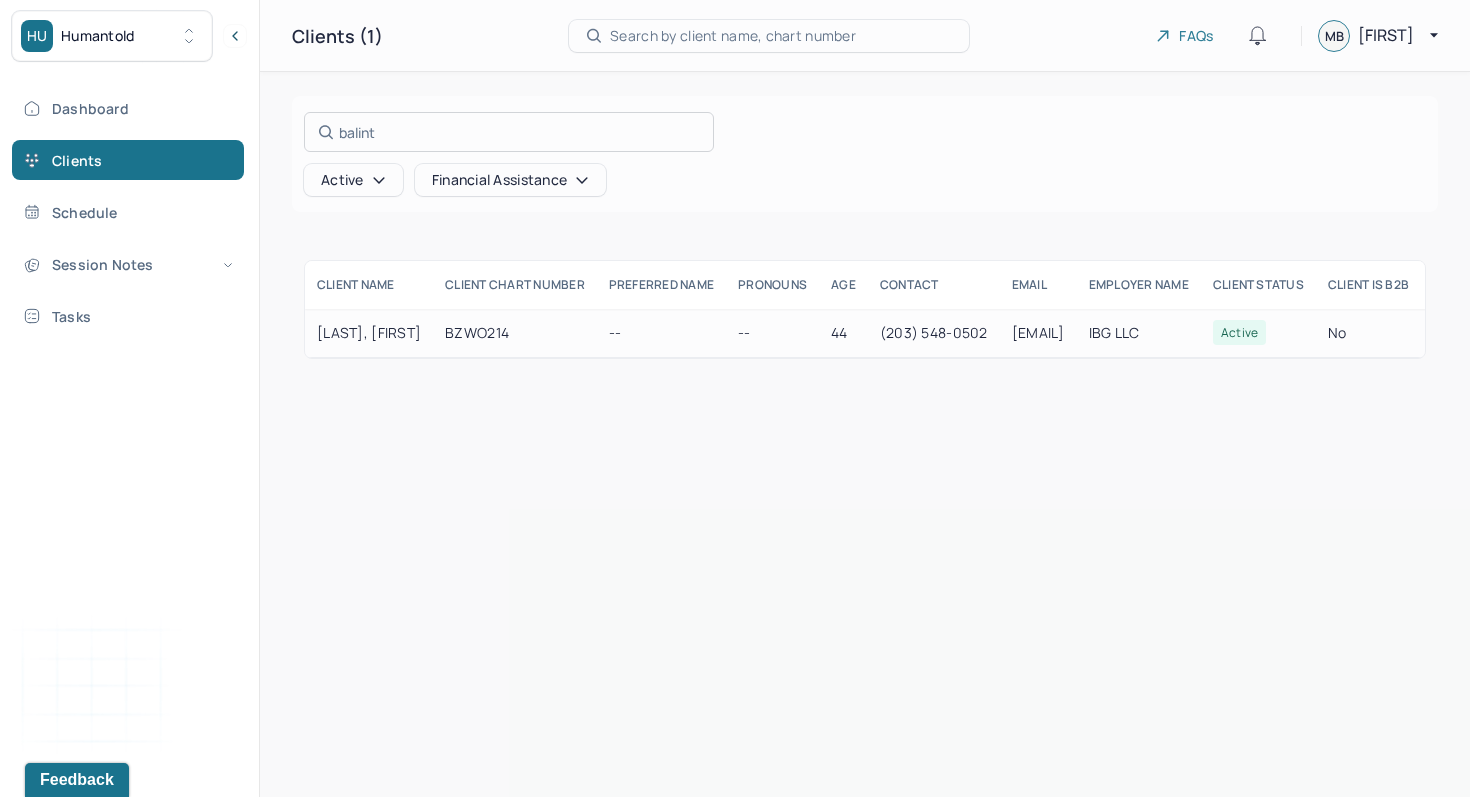 click at bounding box center [735, 398] 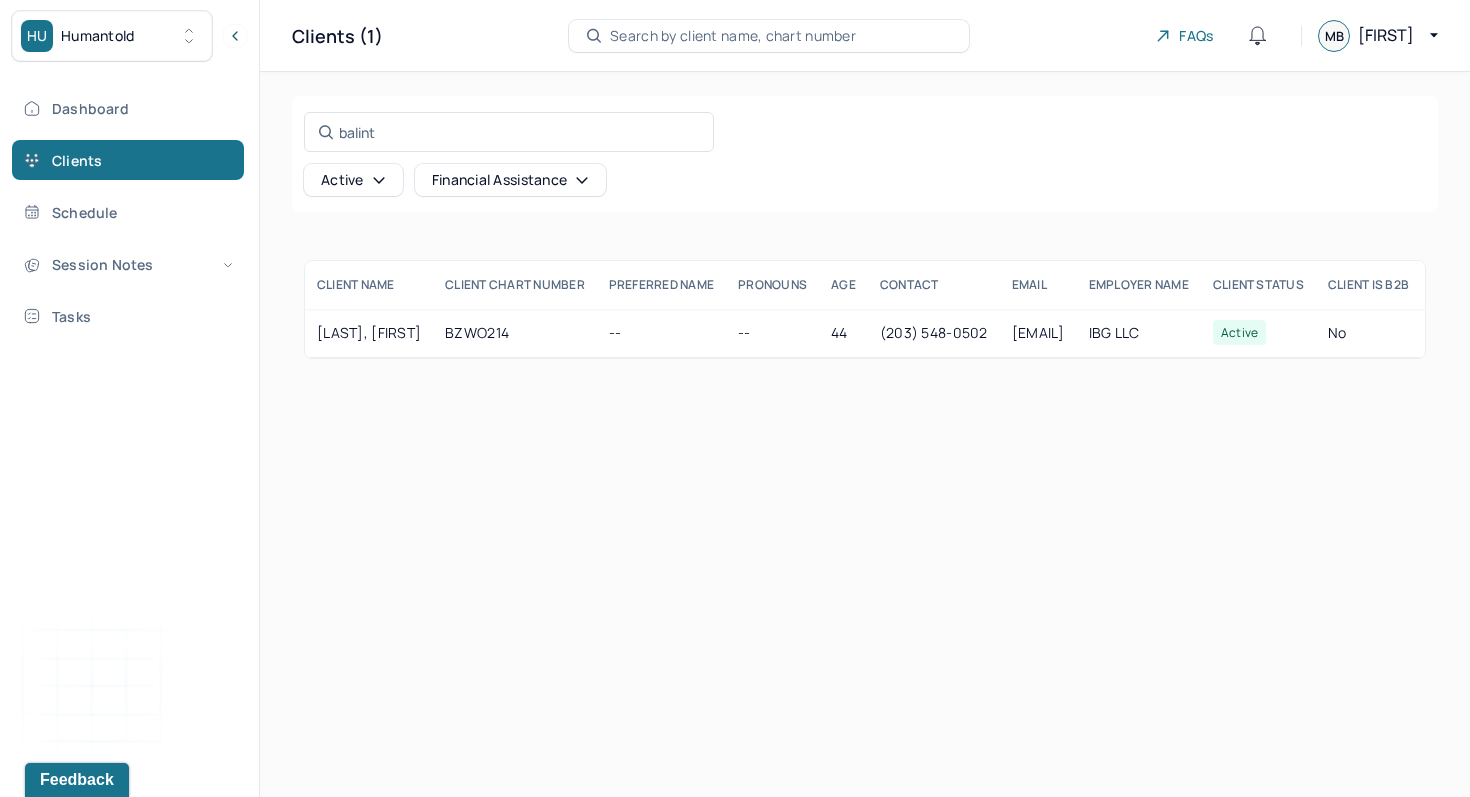 click on "BZWO214" at bounding box center (515, 333) 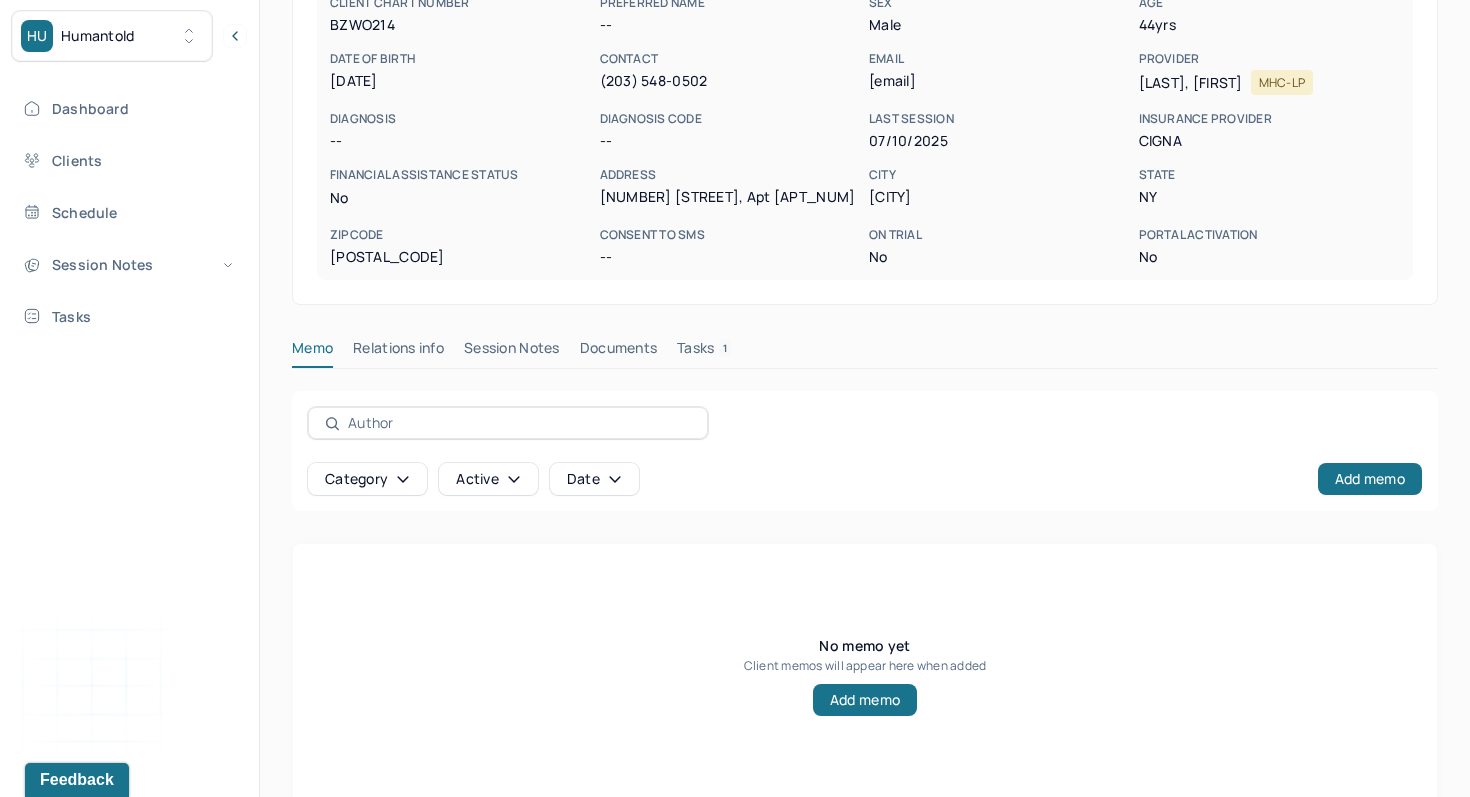 scroll, scrollTop: 230, scrollLeft: 0, axis: vertical 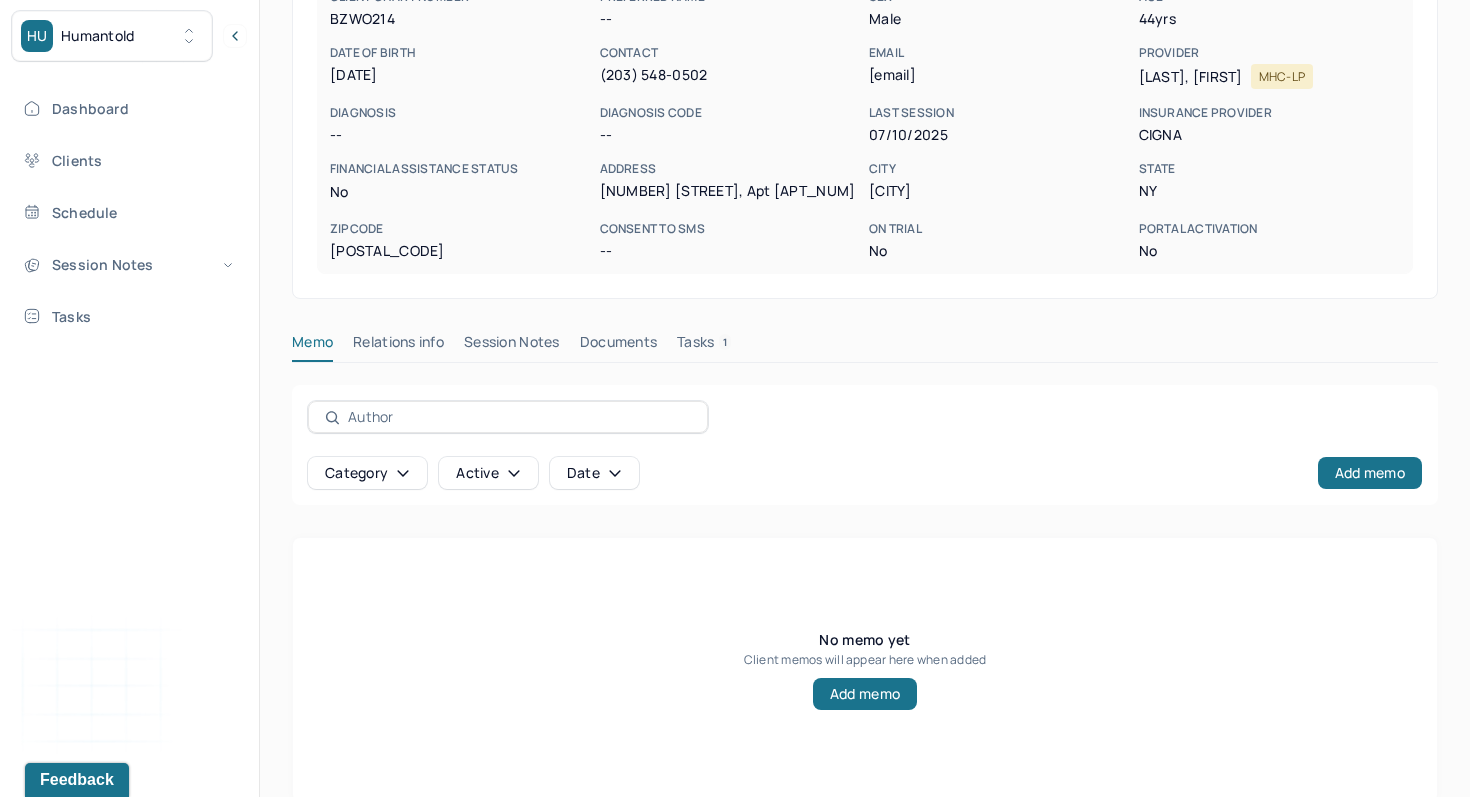 click on "Session Notes" at bounding box center (512, 346) 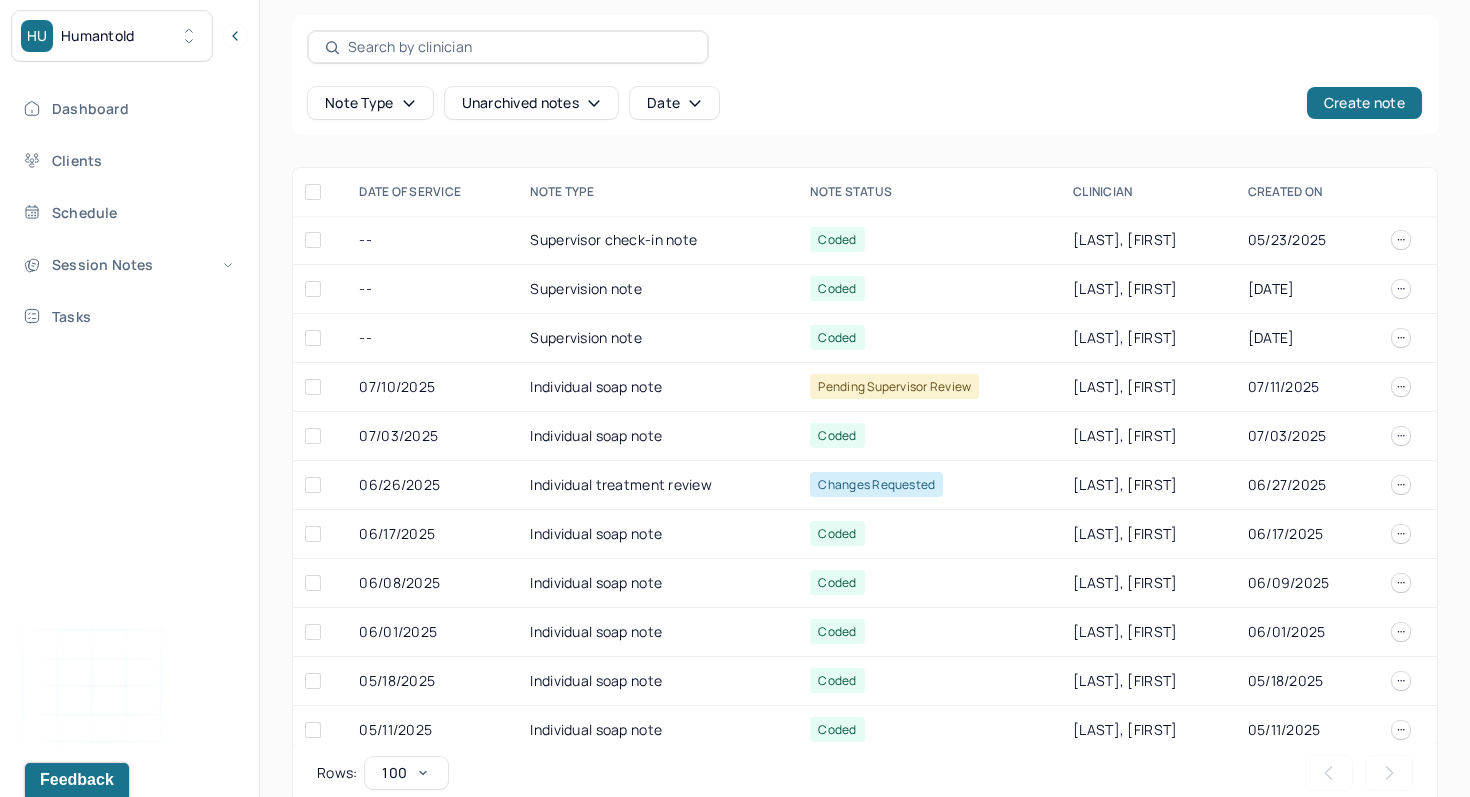 scroll, scrollTop: 632, scrollLeft: 0, axis: vertical 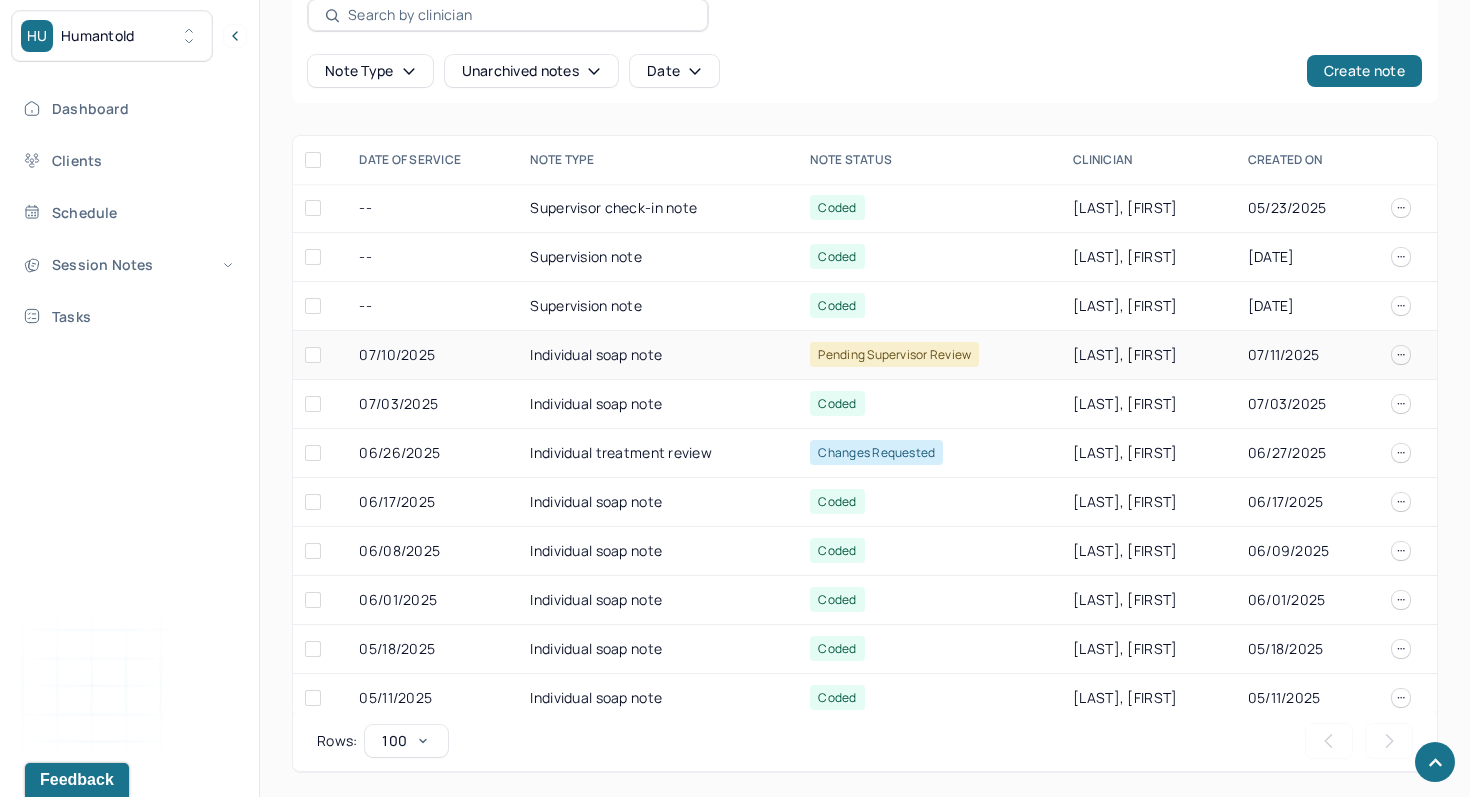 click on "Individual soap note" at bounding box center [658, 355] 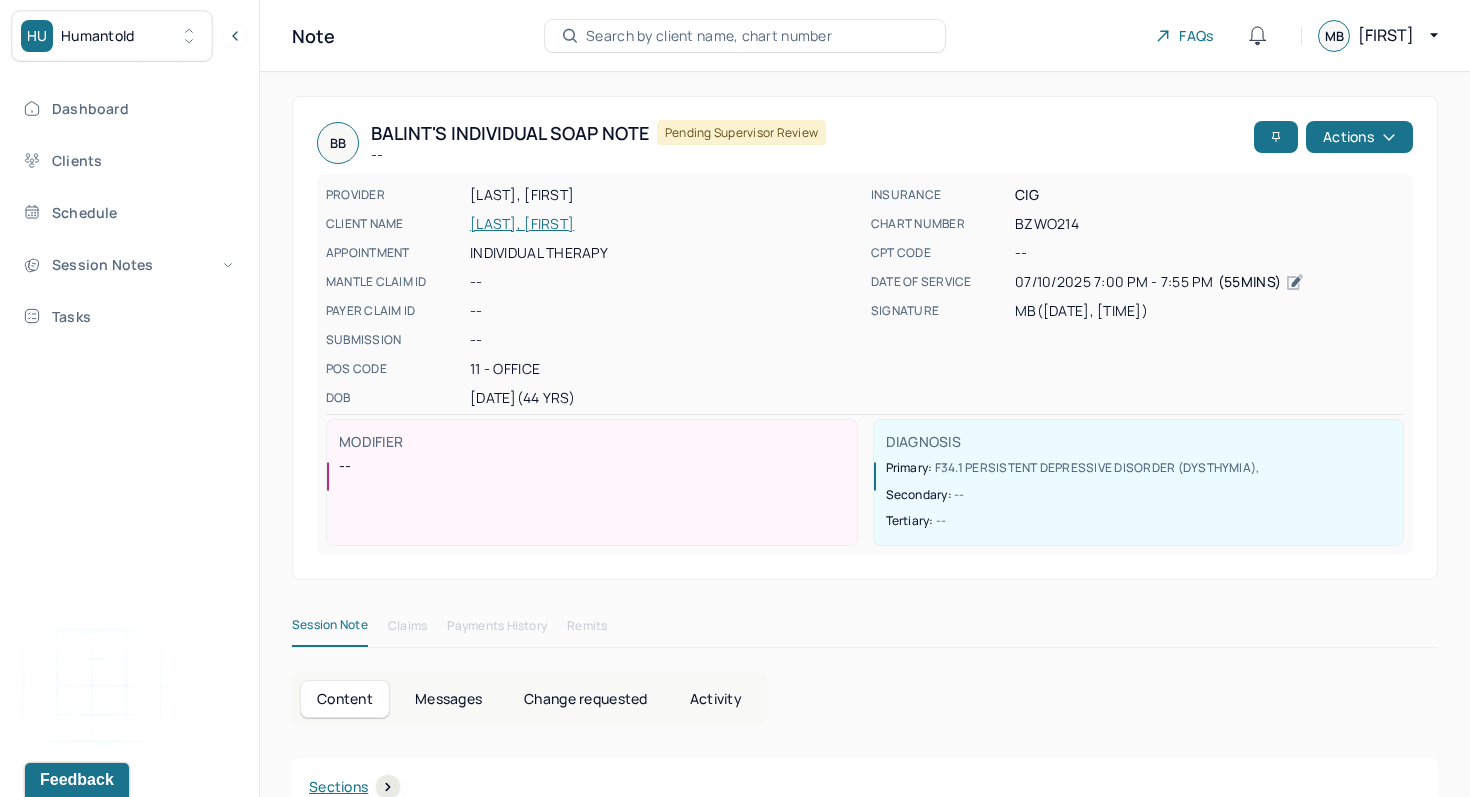 scroll, scrollTop: 632, scrollLeft: 0, axis: vertical 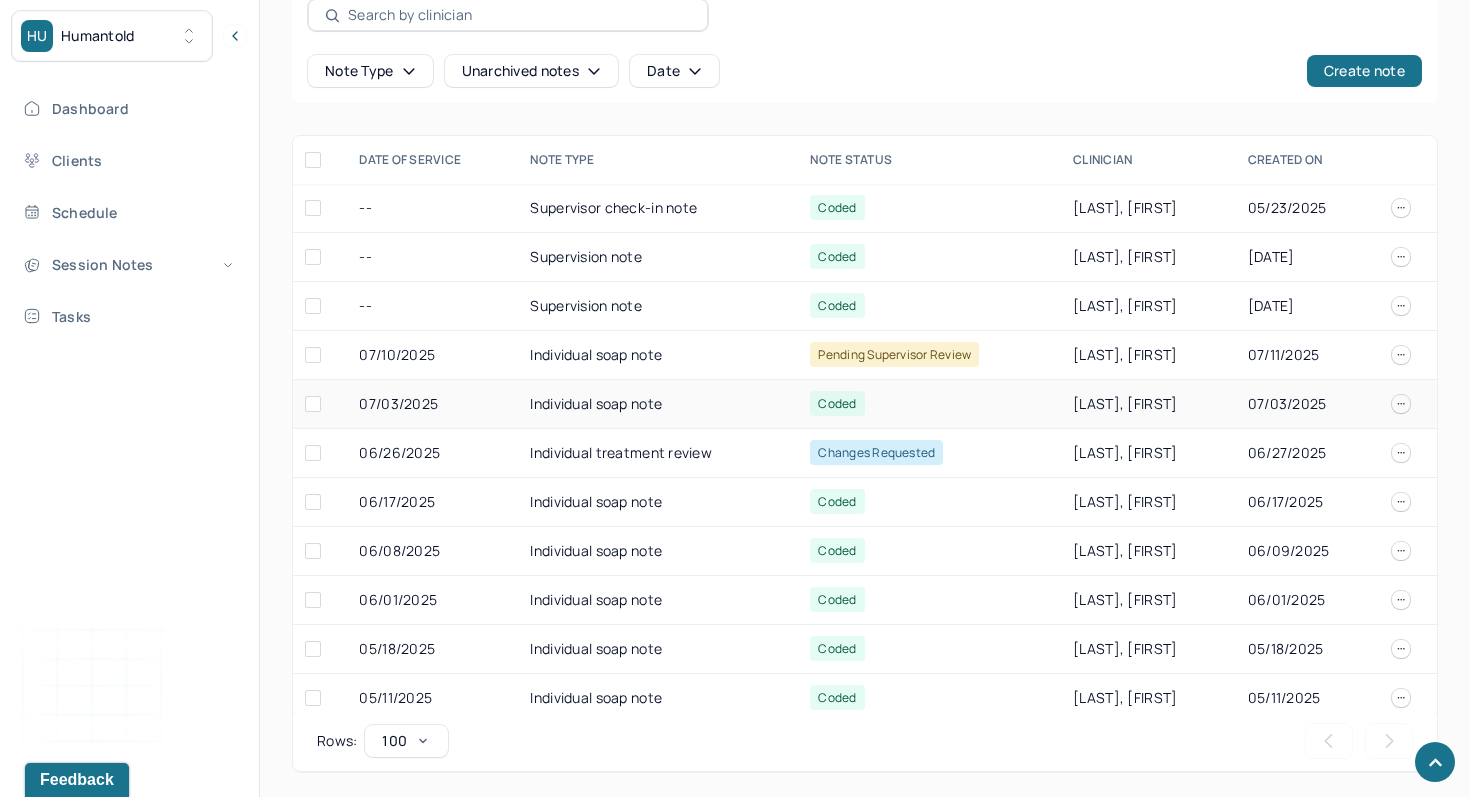 click on "Individual soap note" at bounding box center (658, 404) 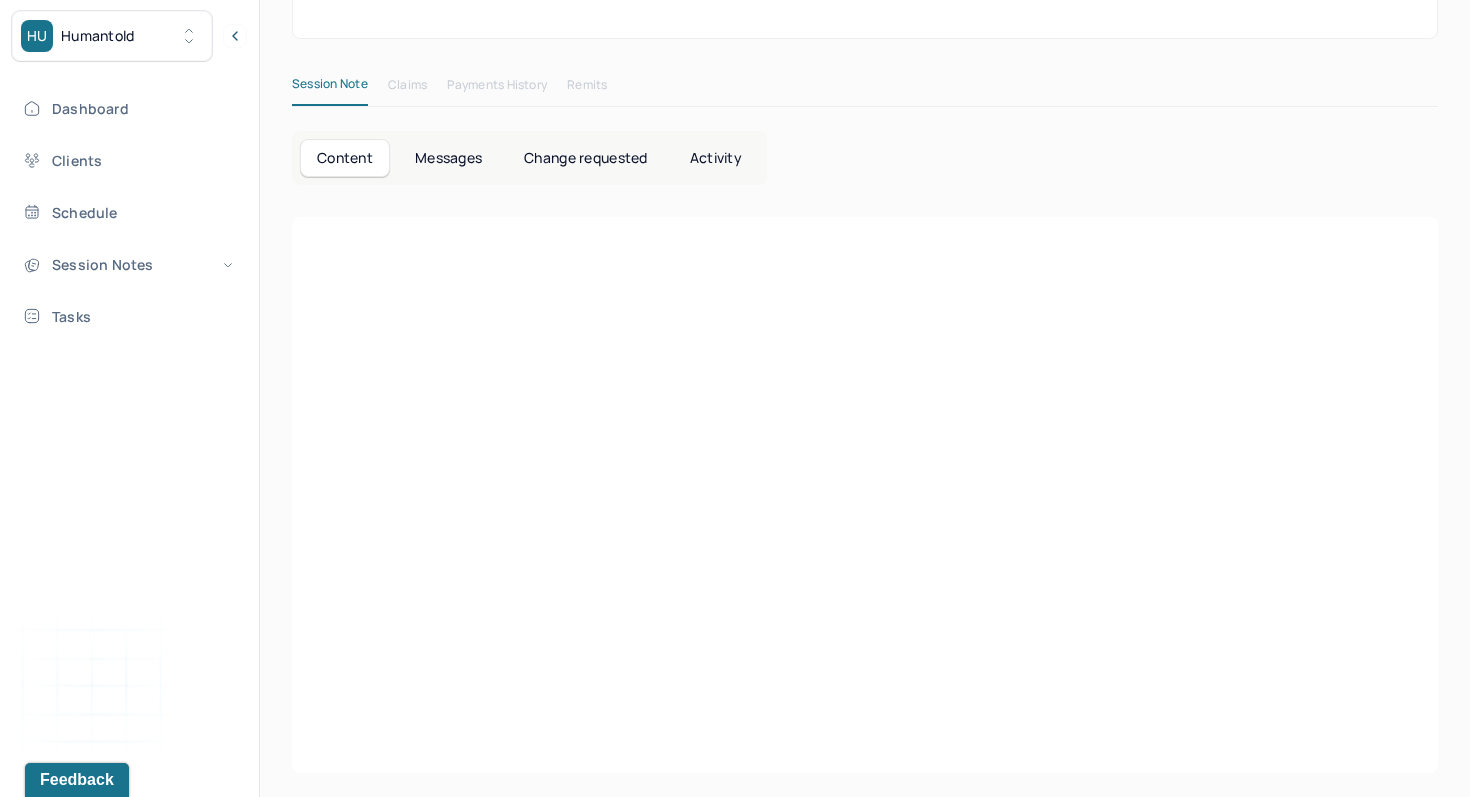 scroll, scrollTop: 632, scrollLeft: 0, axis: vertical 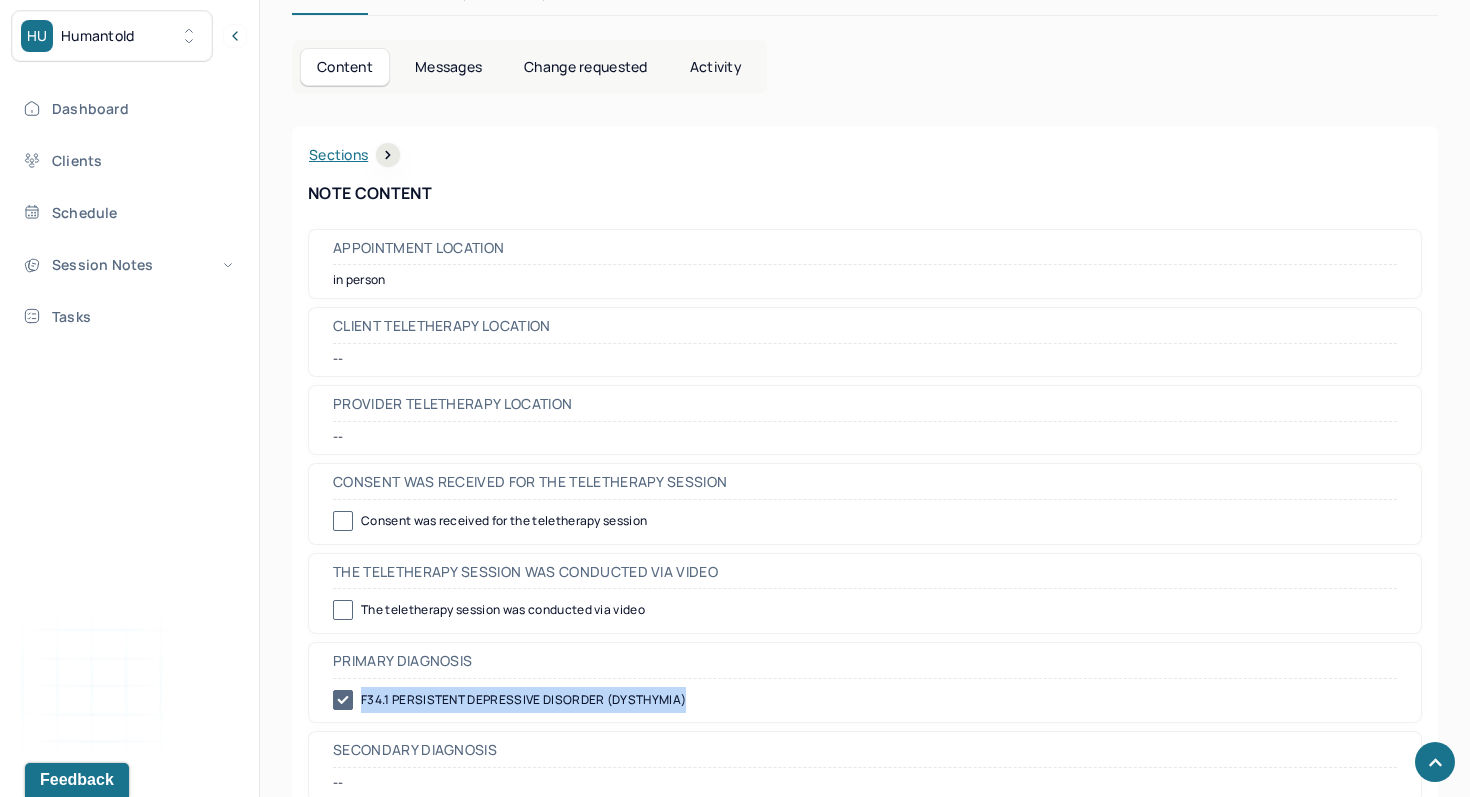 drag, startPoint x: 692, startPoint y: 703, endPoint x: 363, endPoint y: 699, distance: 329.02432 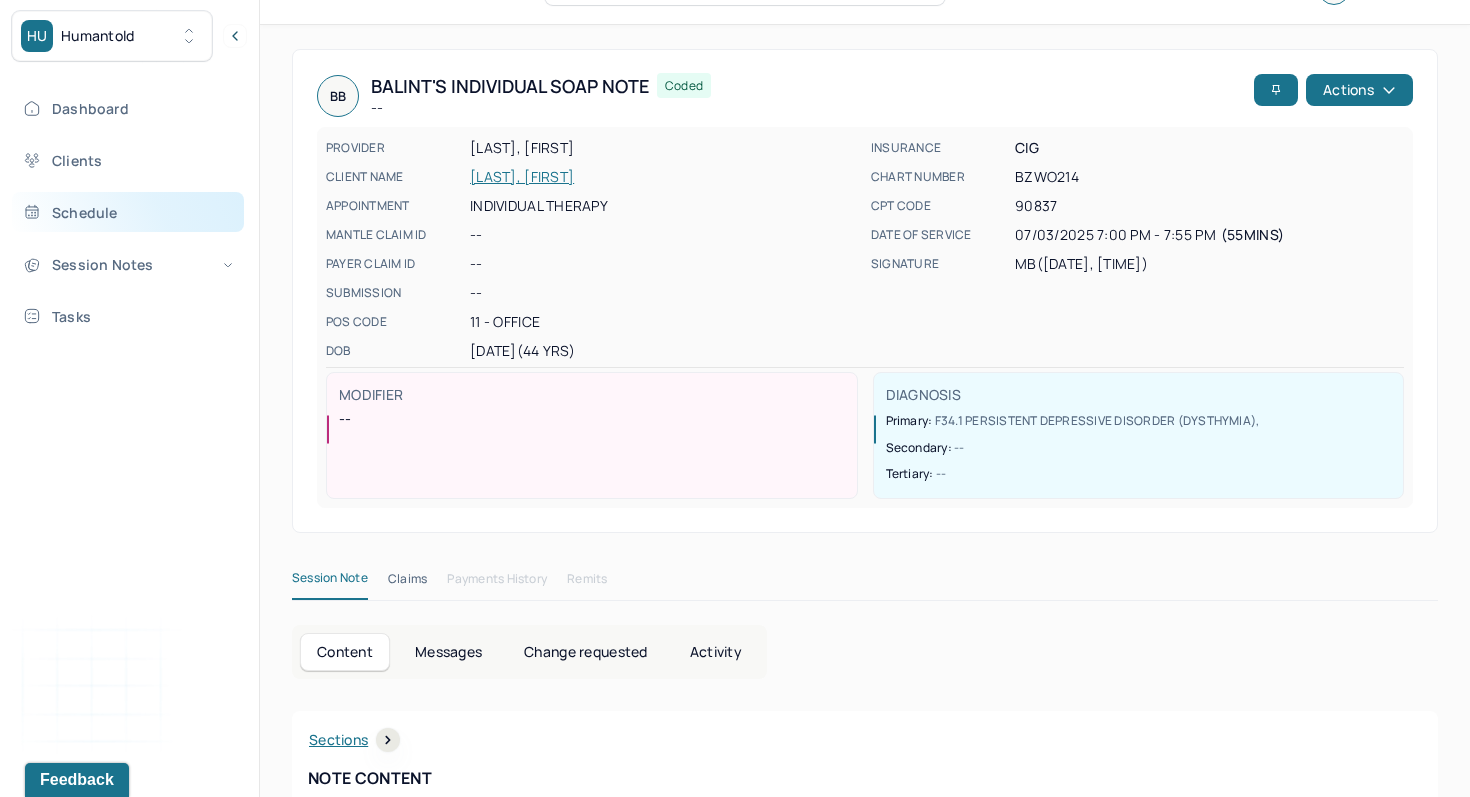 scroll, scrollTop: 0, scrollLeft: 0, axis: both 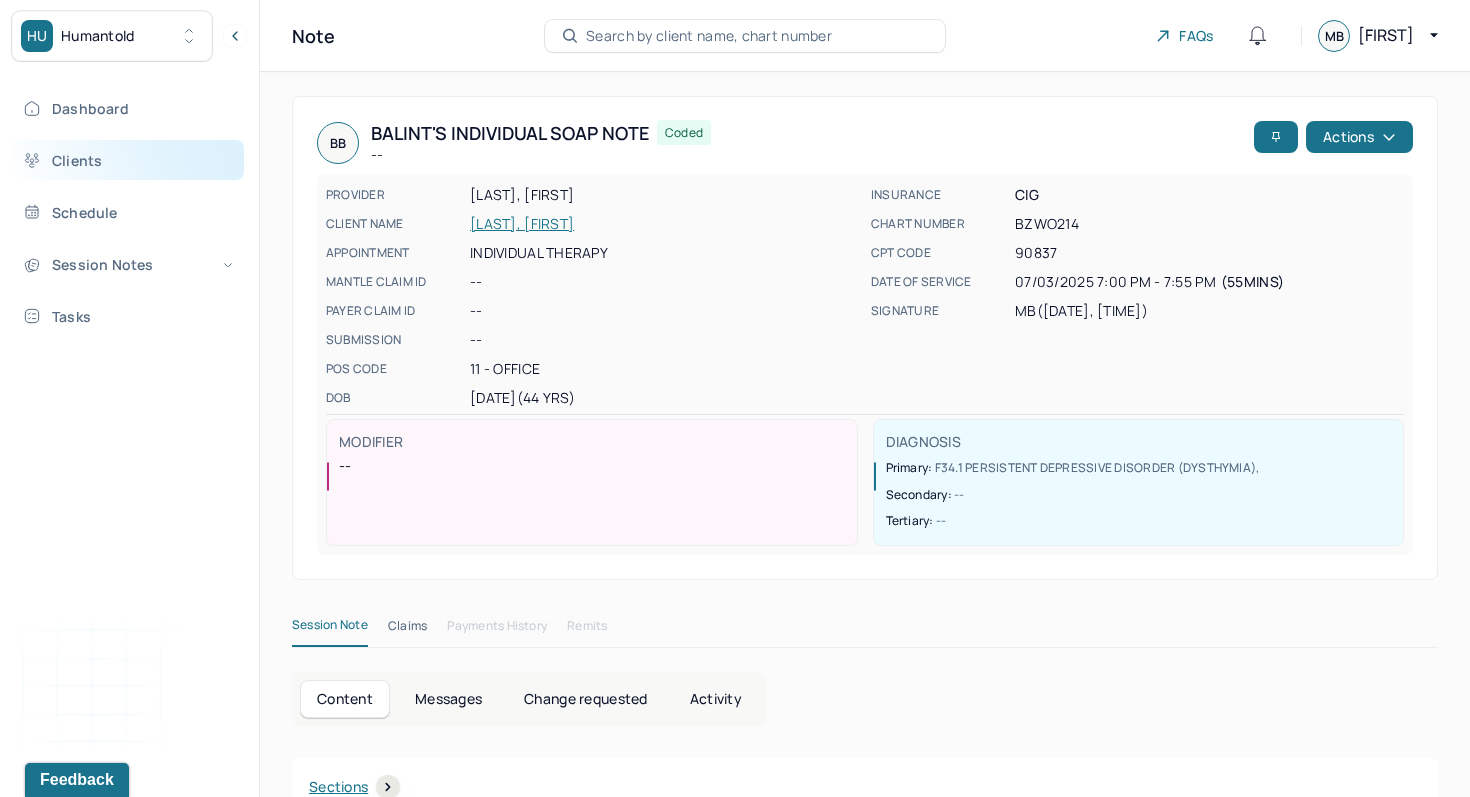 click on "Clients" at bounding box center (128, 160) 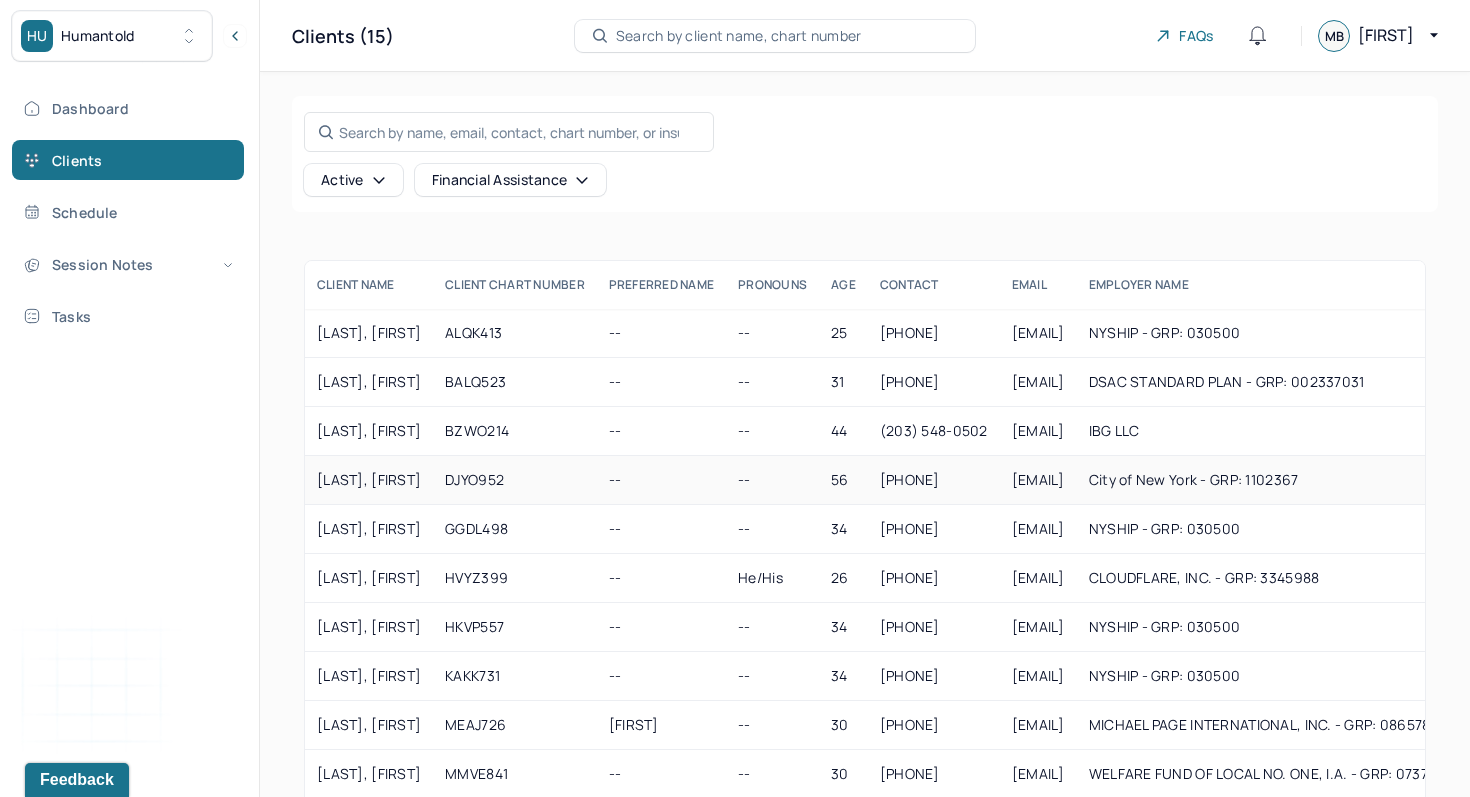 click on "[LASTNAME], [FIRSTNAME]" at bounding box center [369, 480] 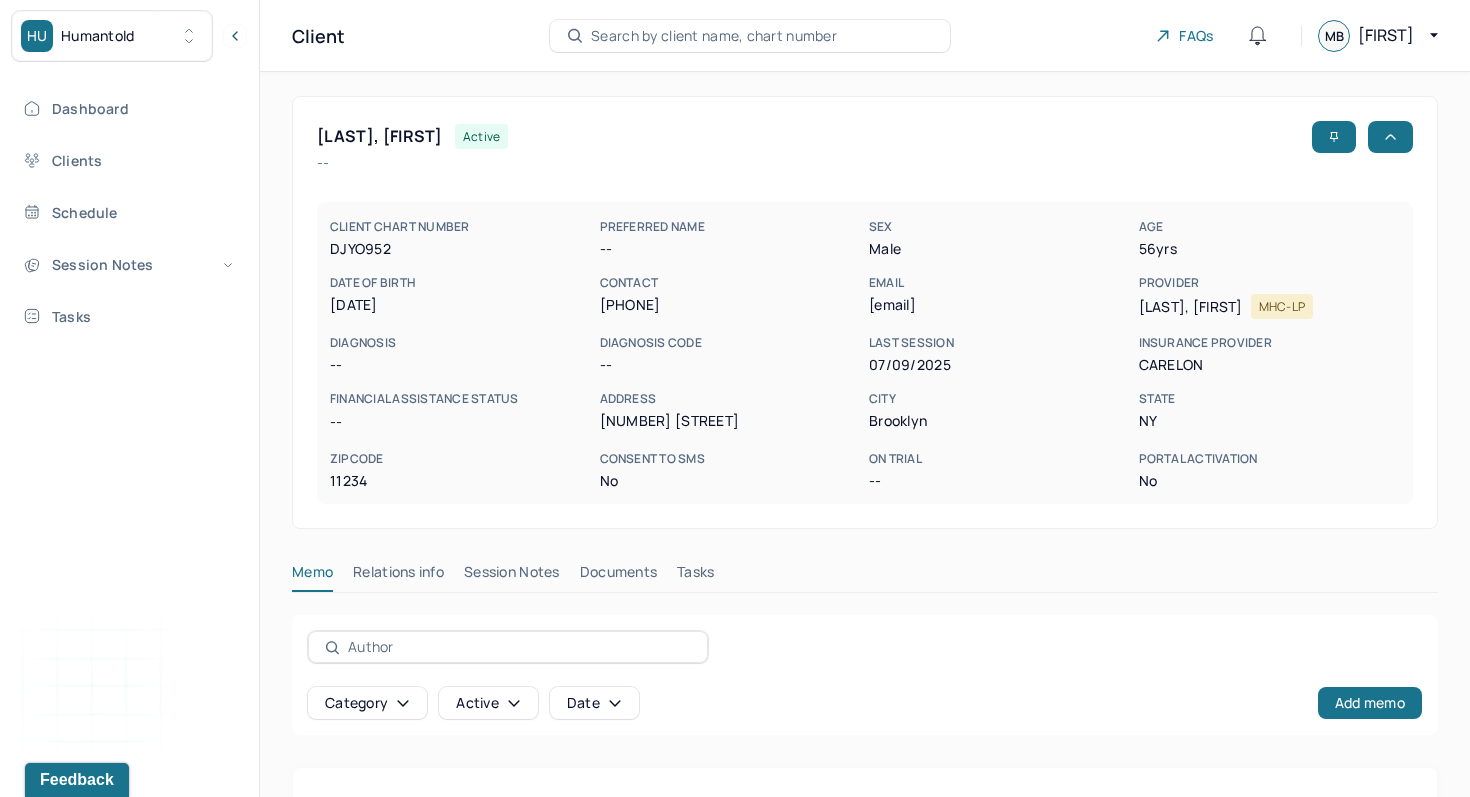 click on "Session Notes" at bounding box center [512, 576] 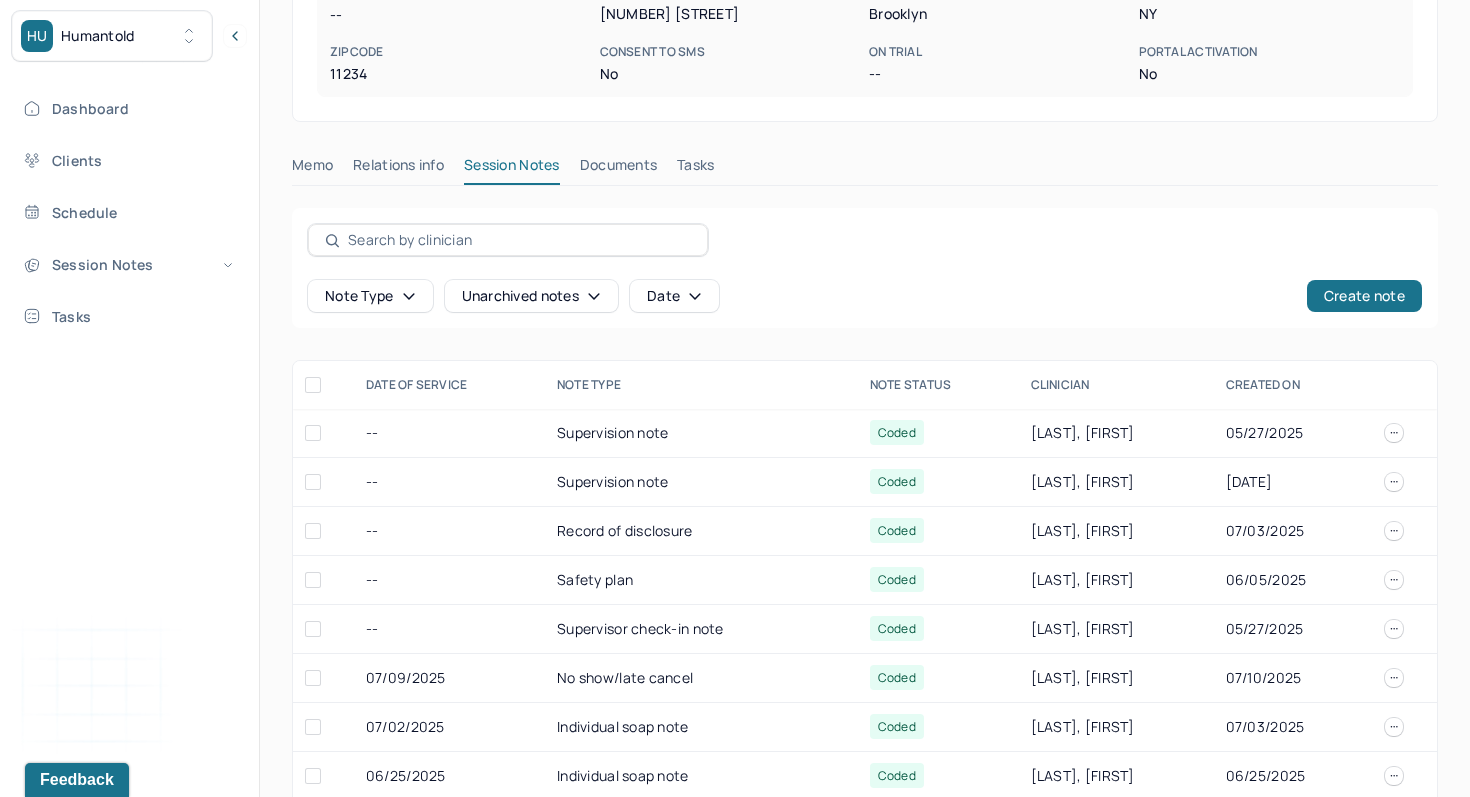 scroll, scrollTop: 420, scrollLeft: 0, axis: vertical 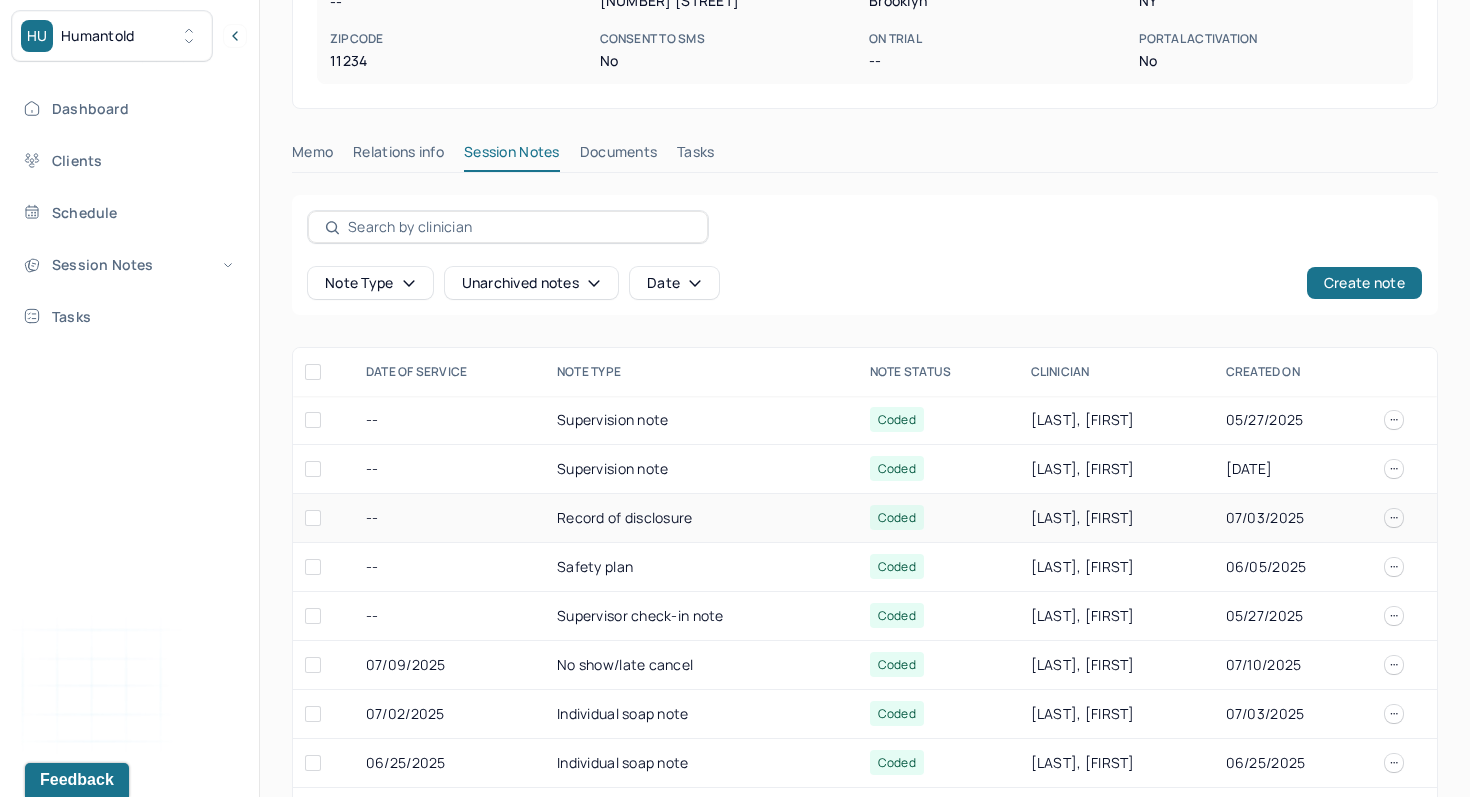 click on "Record of disclosure" at bounding box center [701, 518] 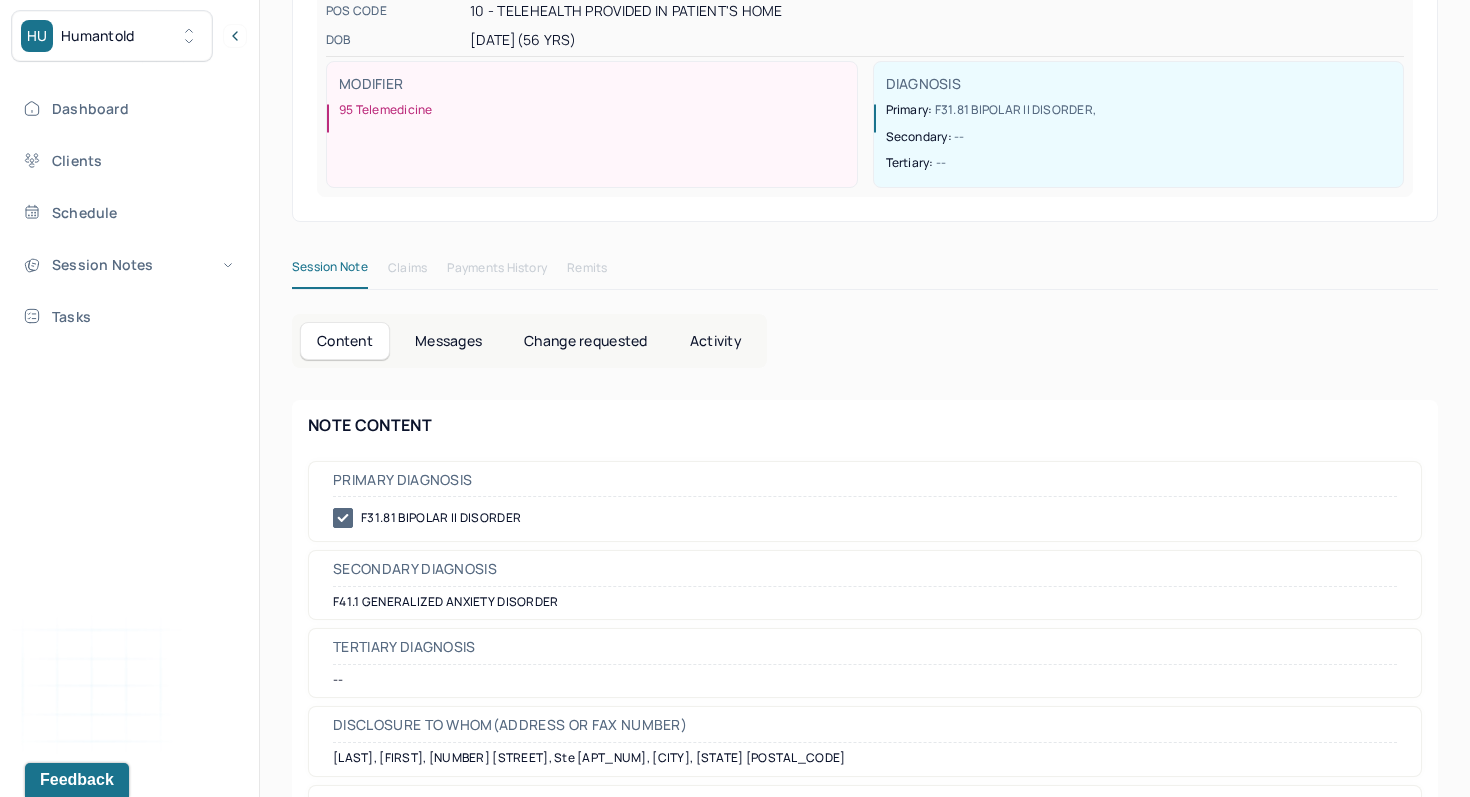 scroll, scrollTop: 420, scrollLeft: 0, axis: vertical 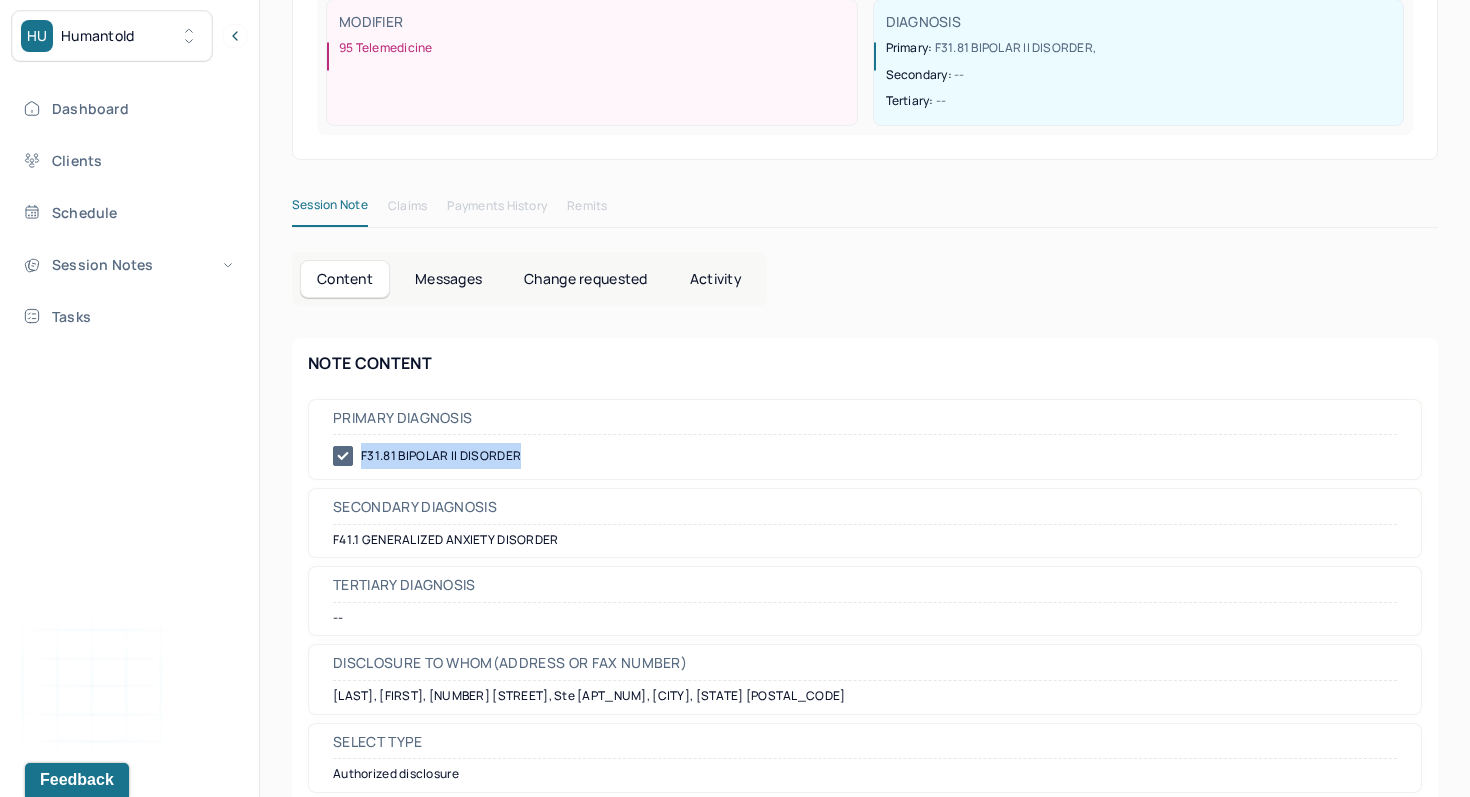 drag, startPoint x: 527, startPoint y: 453, endPoint x: 363, endPoint y: 461, distance: 164.195 